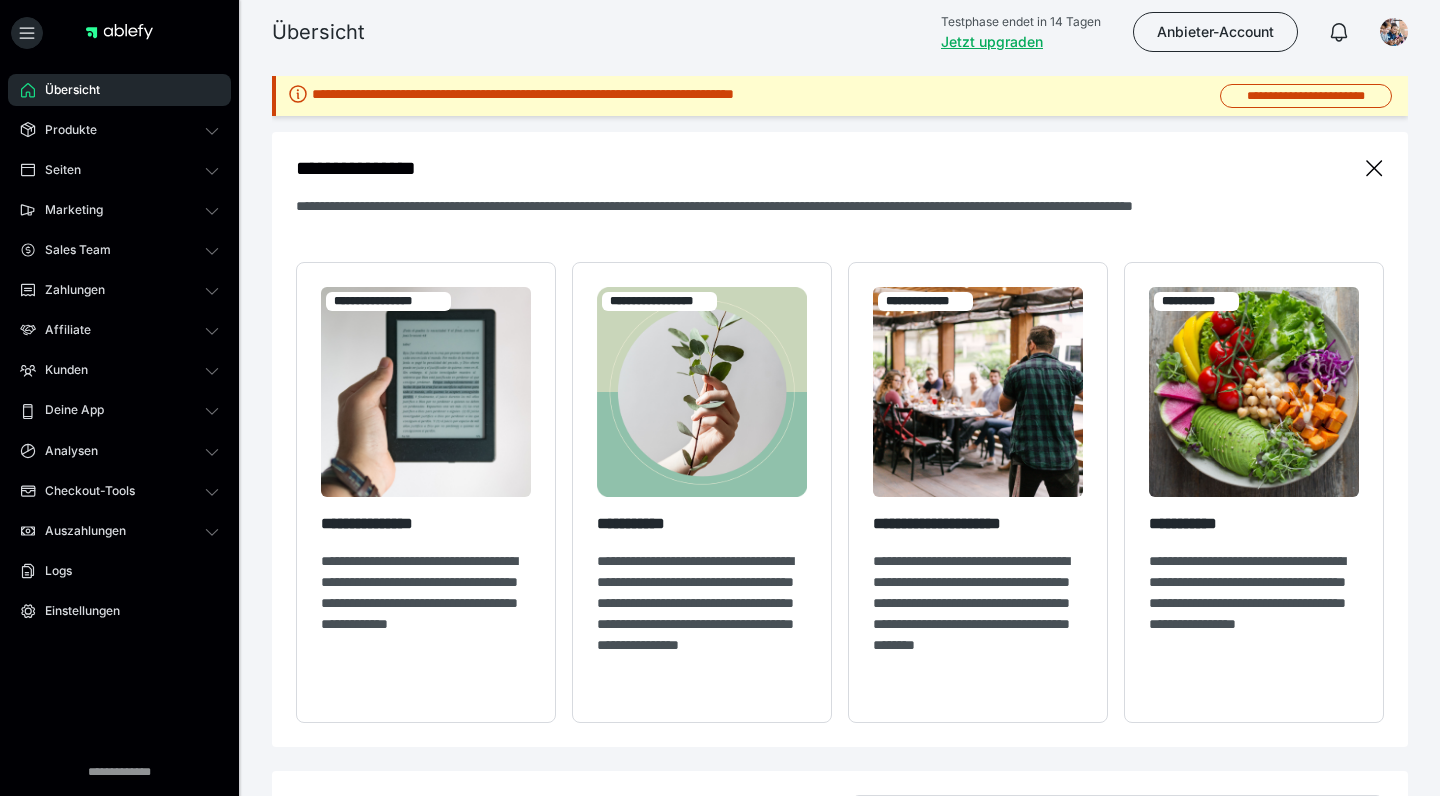 scroll, scrollTop: 0, scrollLeft: 0, axis: both 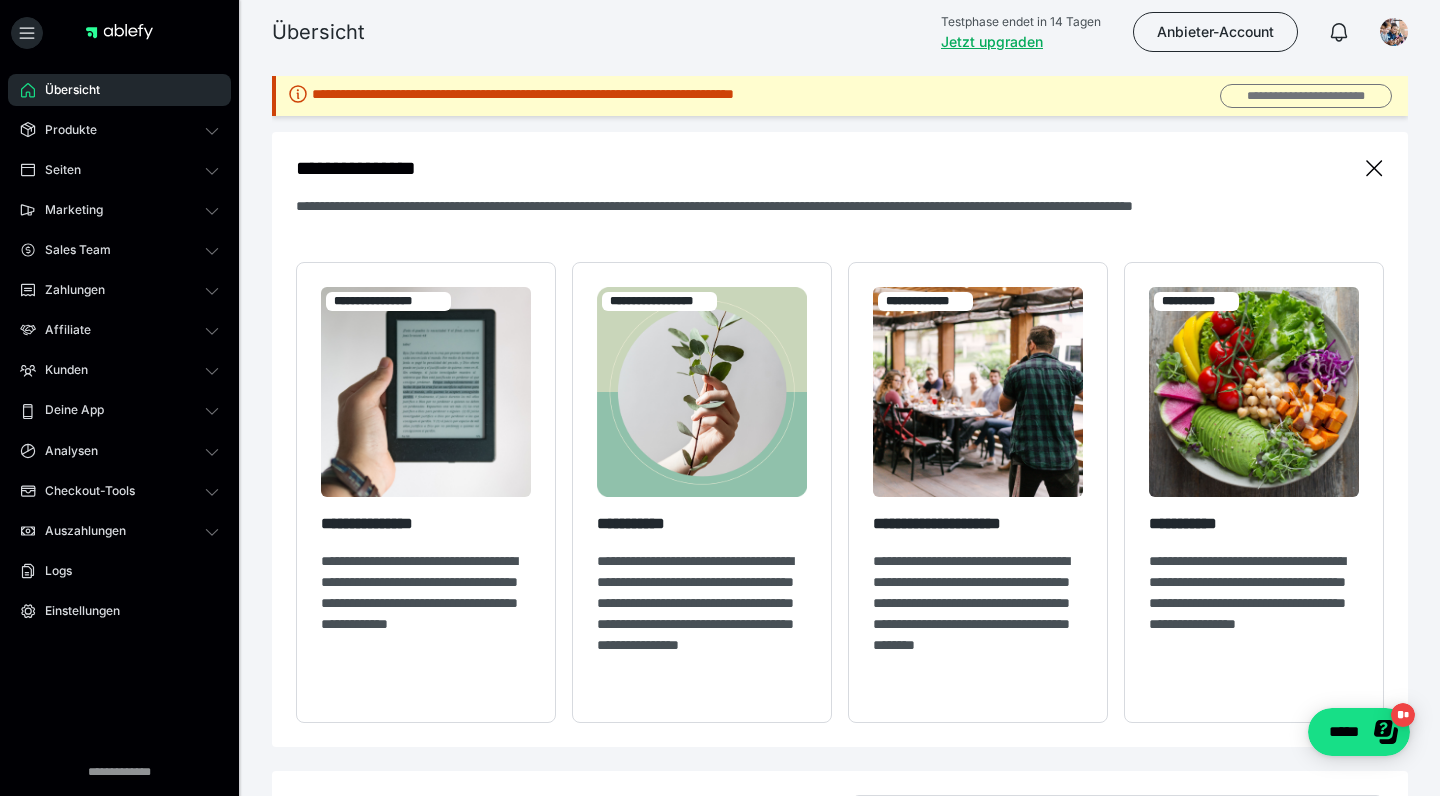 click on "**********" at bounding box center [1306, 96] 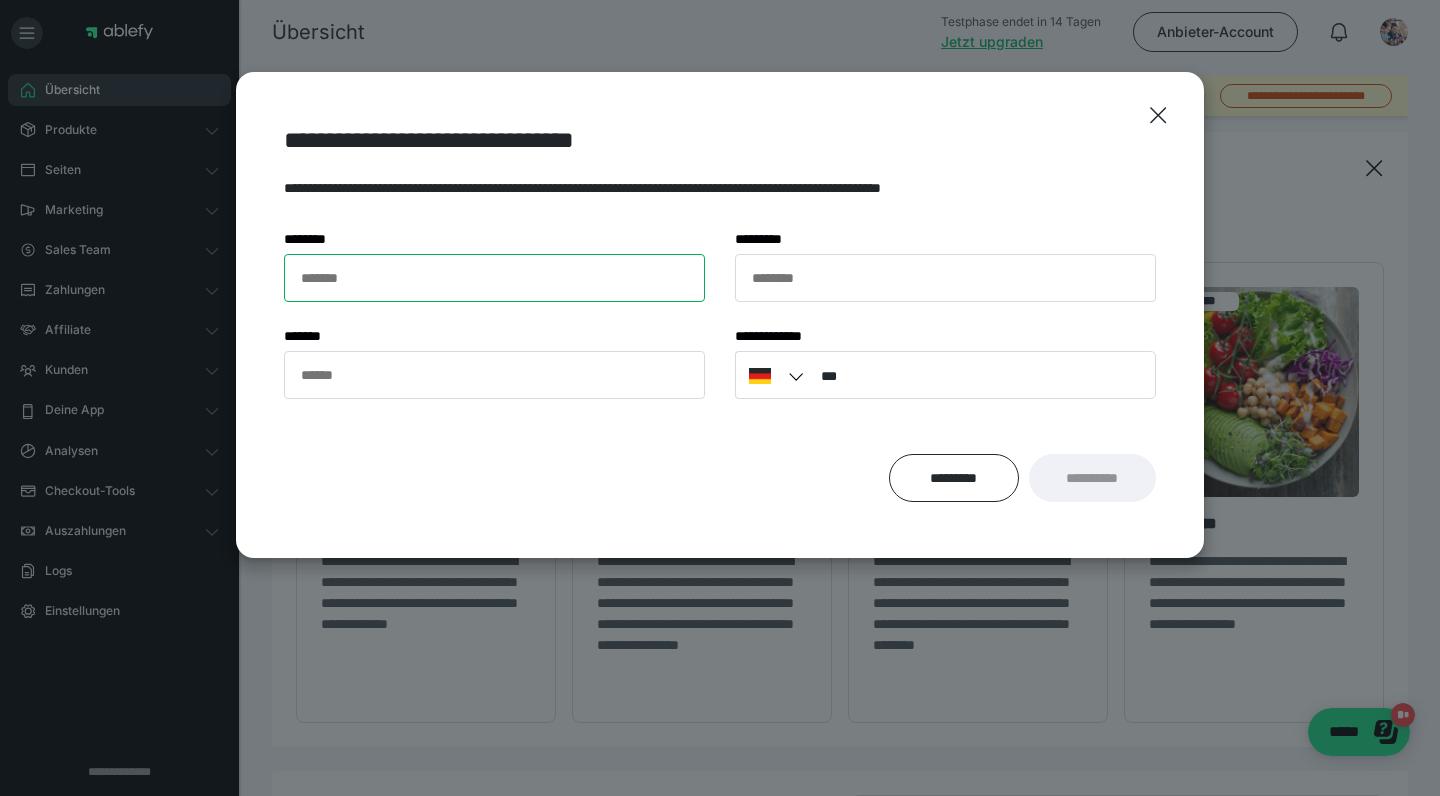 click on "******* *" at bounding box center (494, 278) 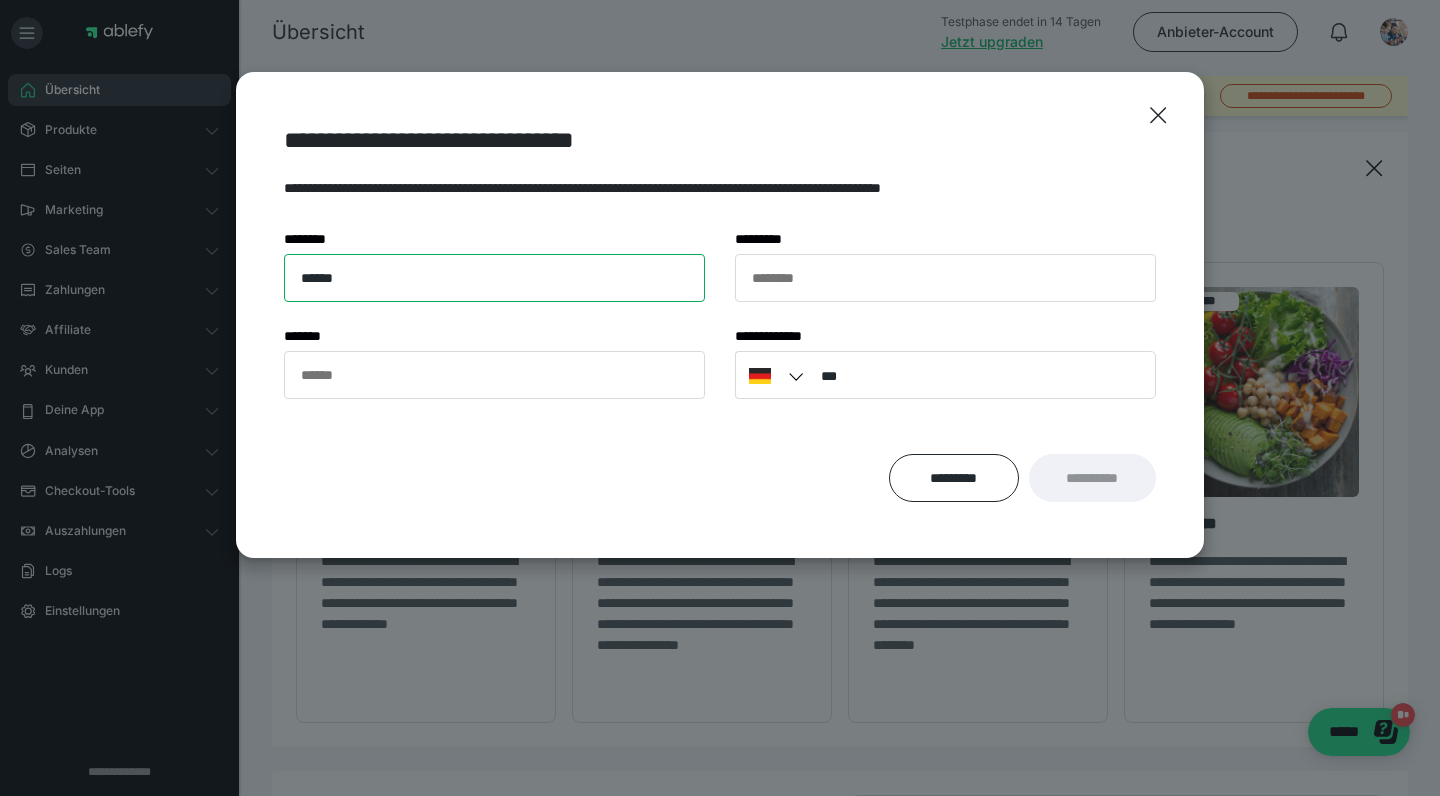 type on "******" 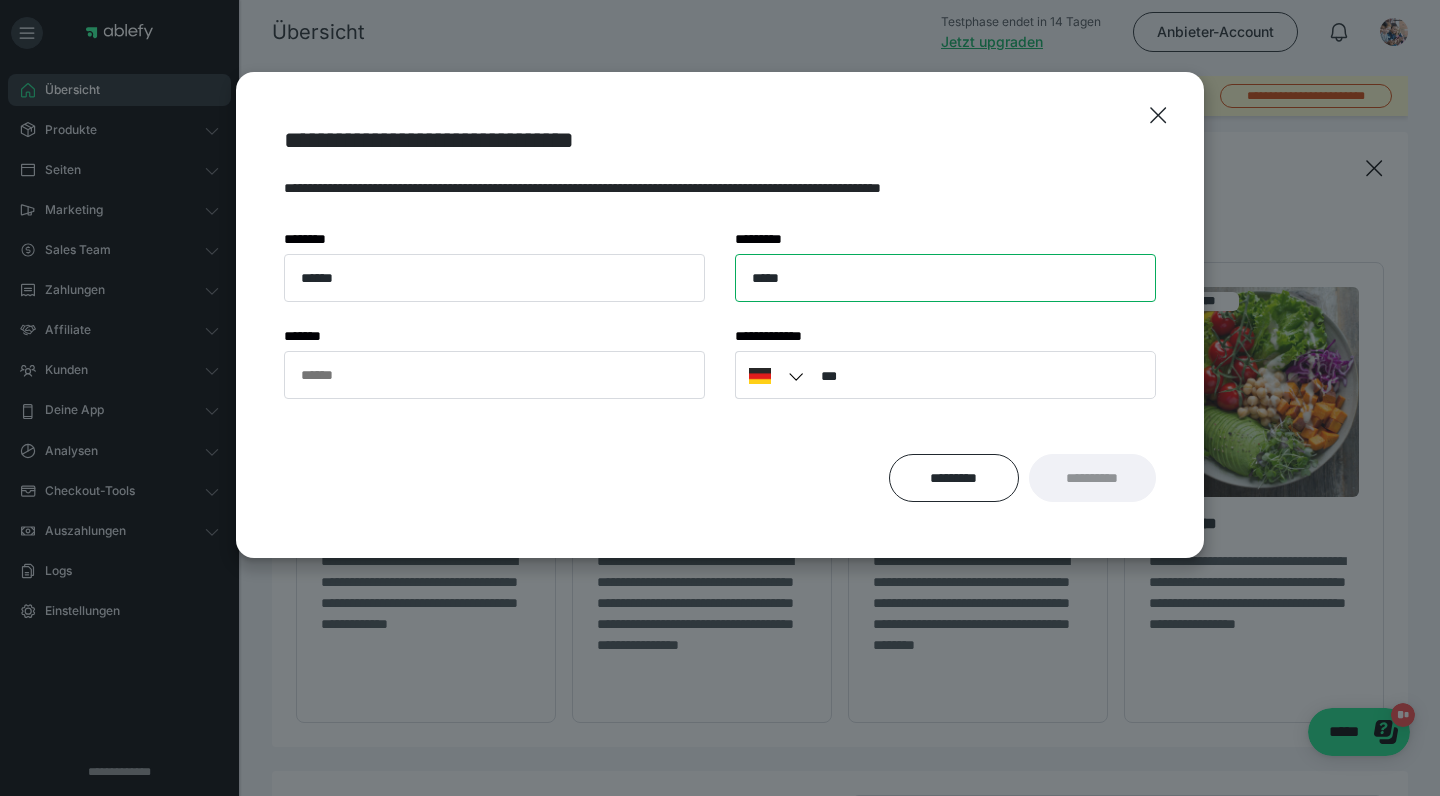 type on "*****" 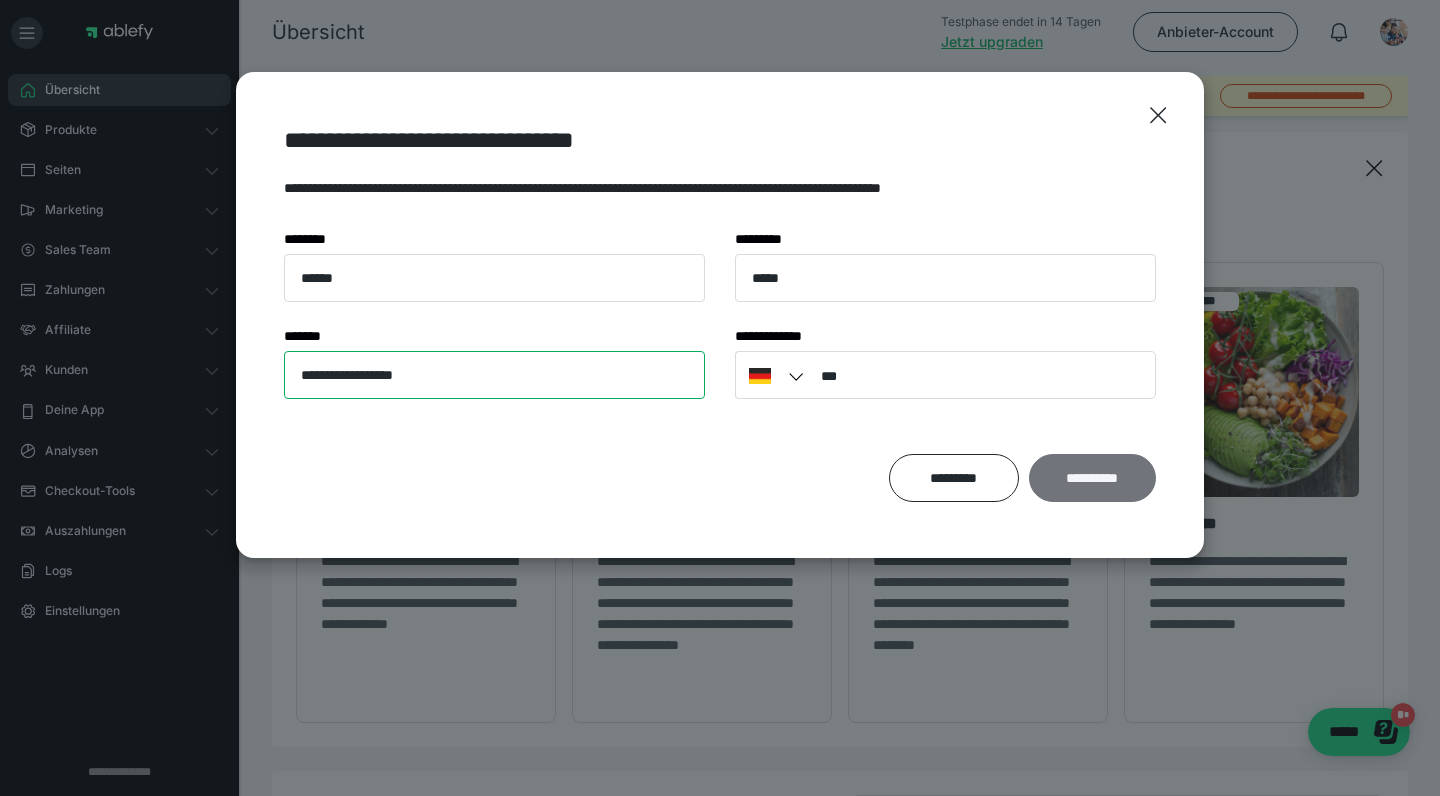 type on "**********" 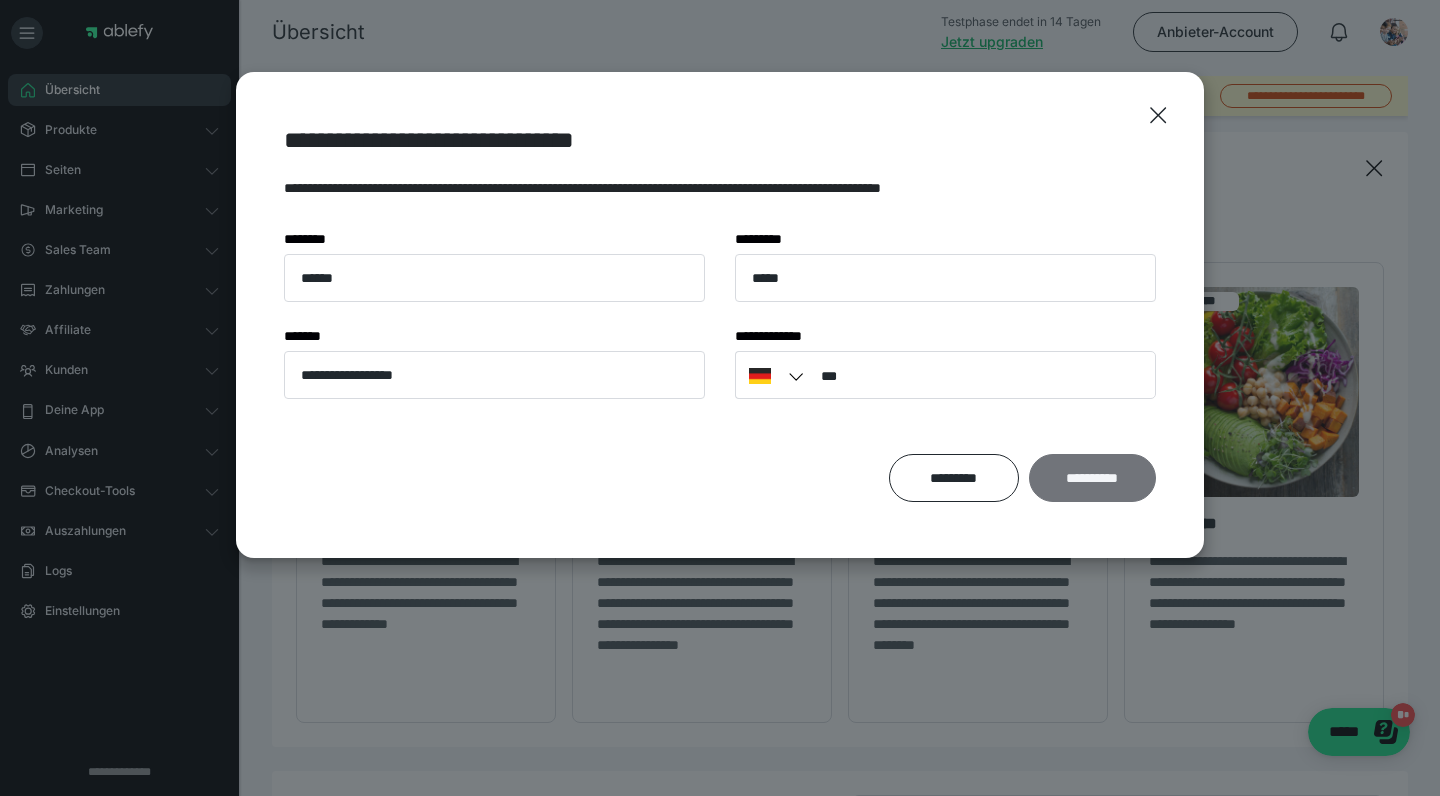 click on "**********" at bounding box center [1092, 478] 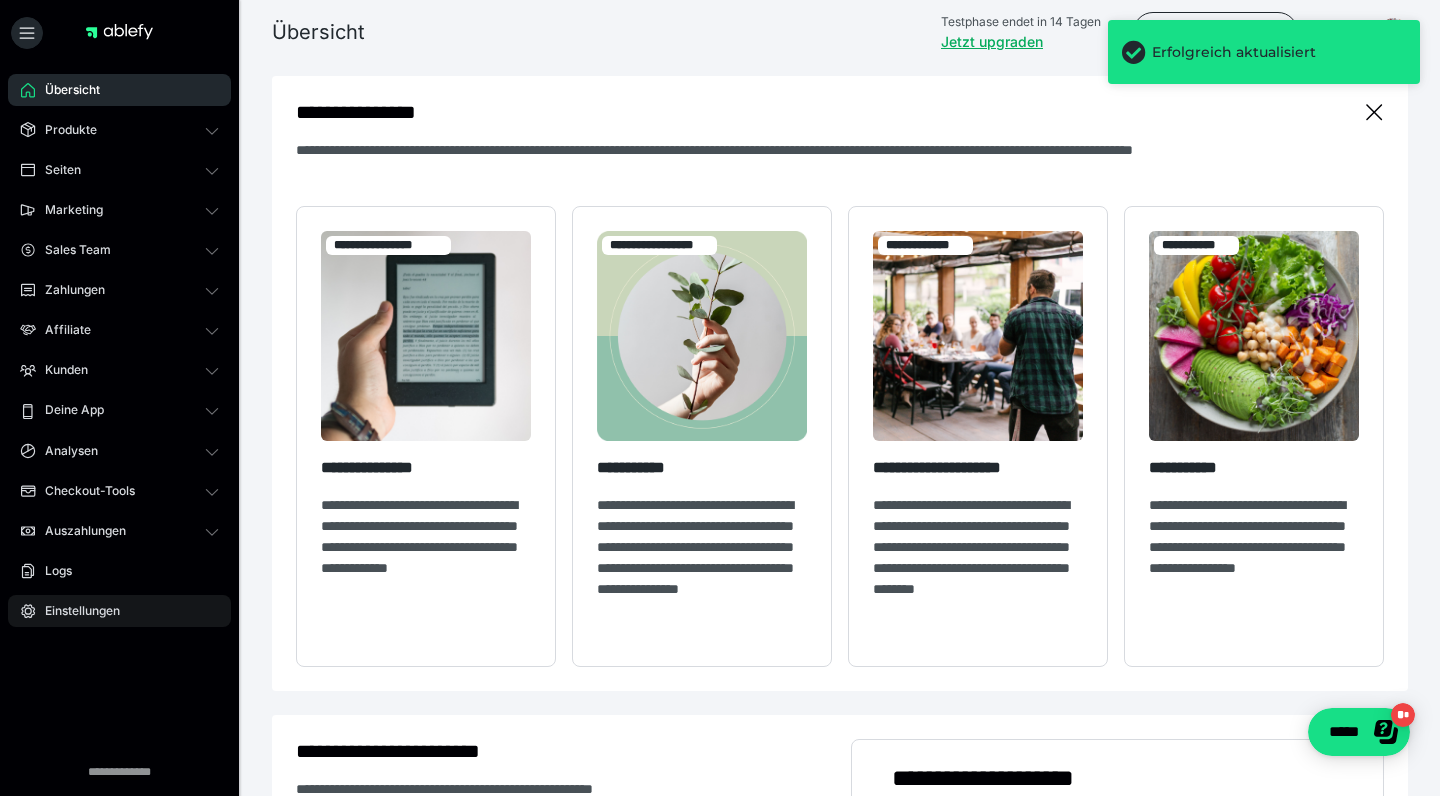 click on "Einstellungen" at bounding box center [75, 611] 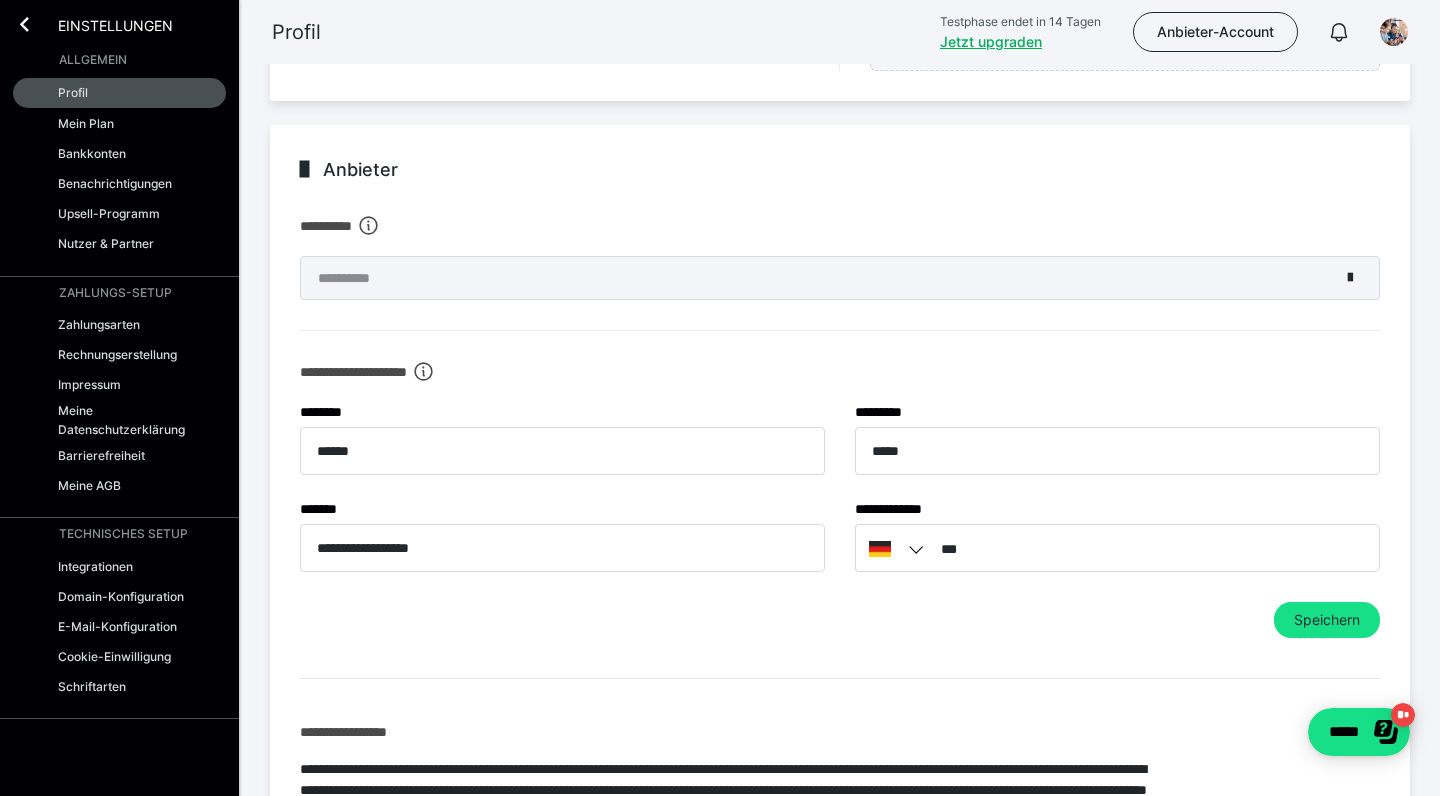 scroll, scrollTop: 507, scrollLeft: 0, axis: vertical 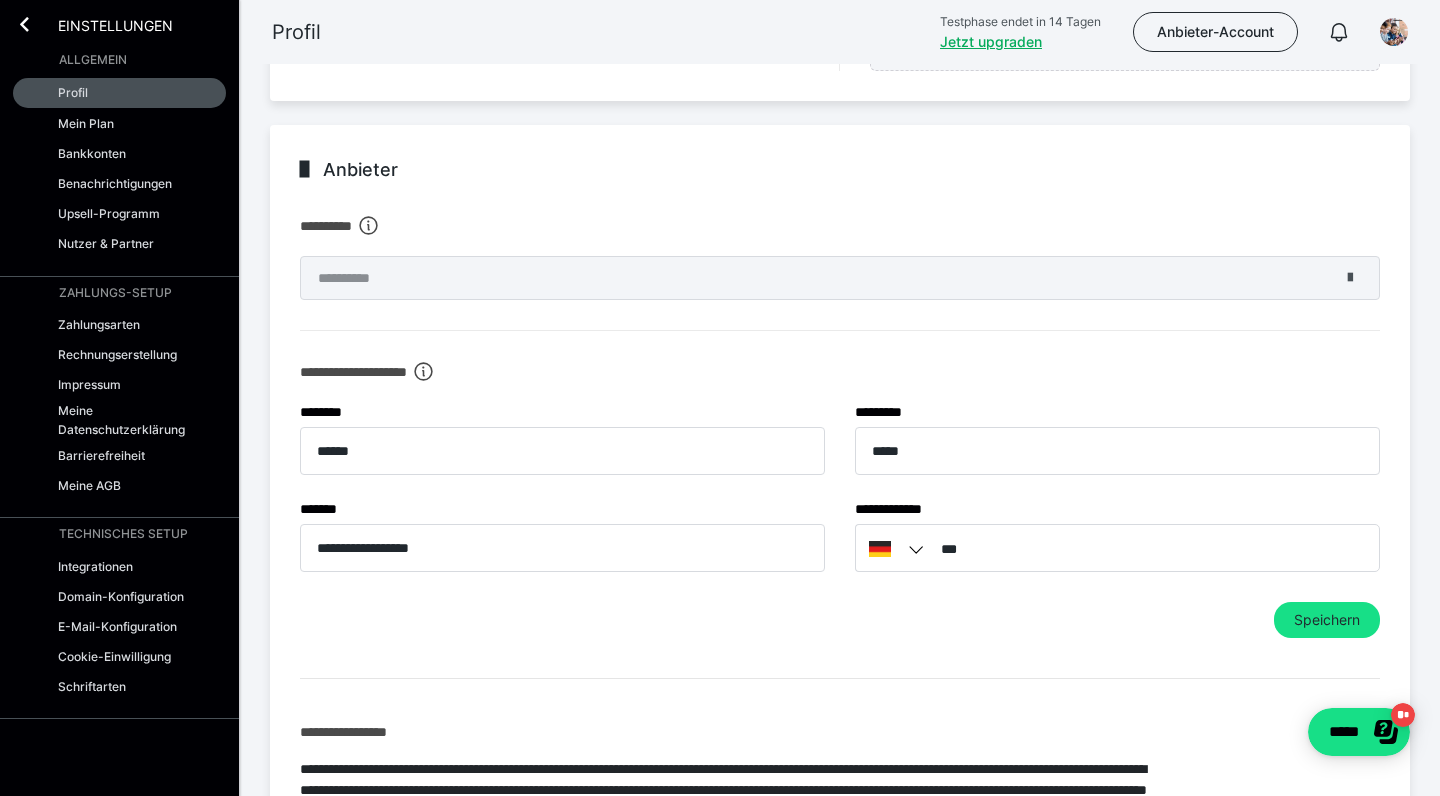 click at bounding box center (1350, 278) 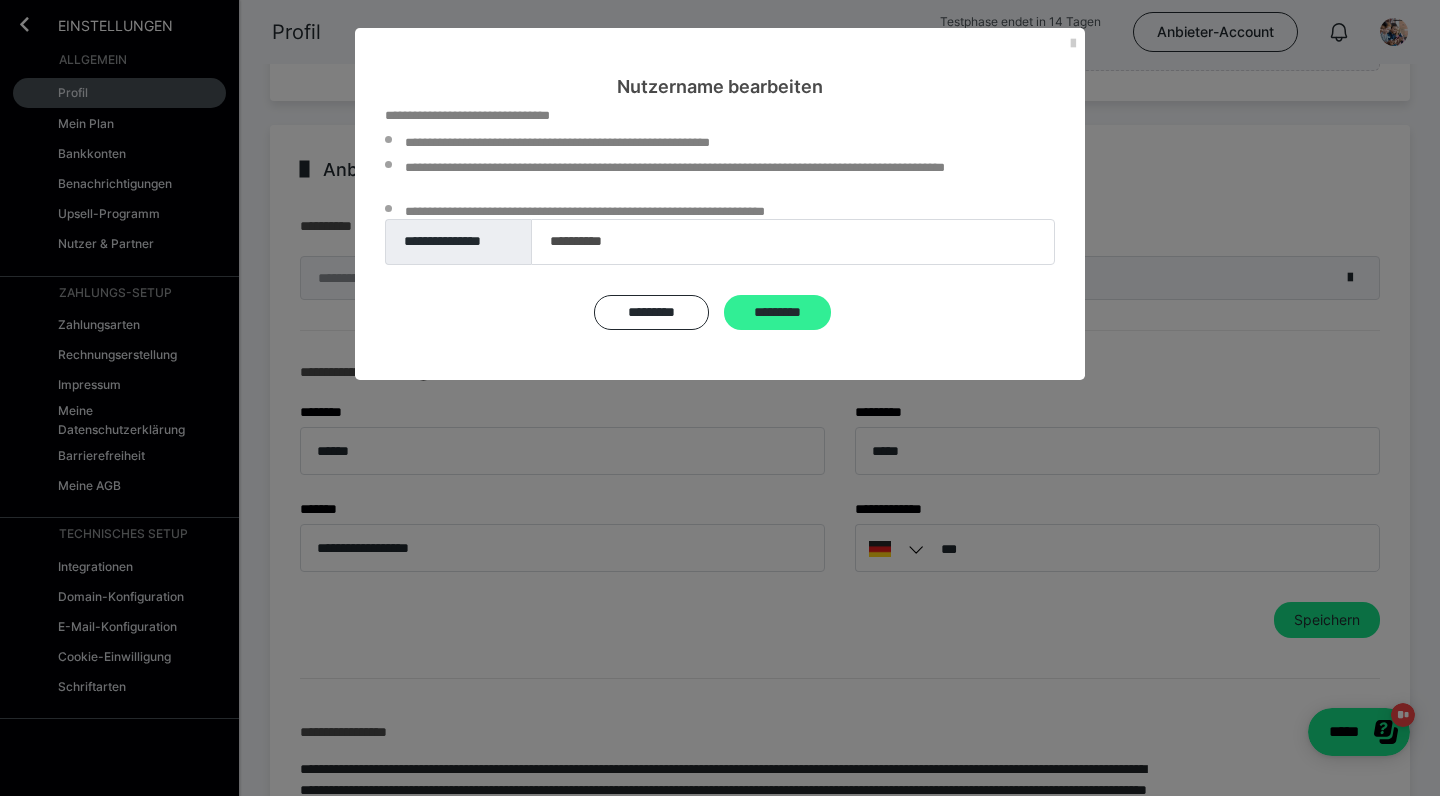 click on "********* *********" at bounding box center (720, 312) 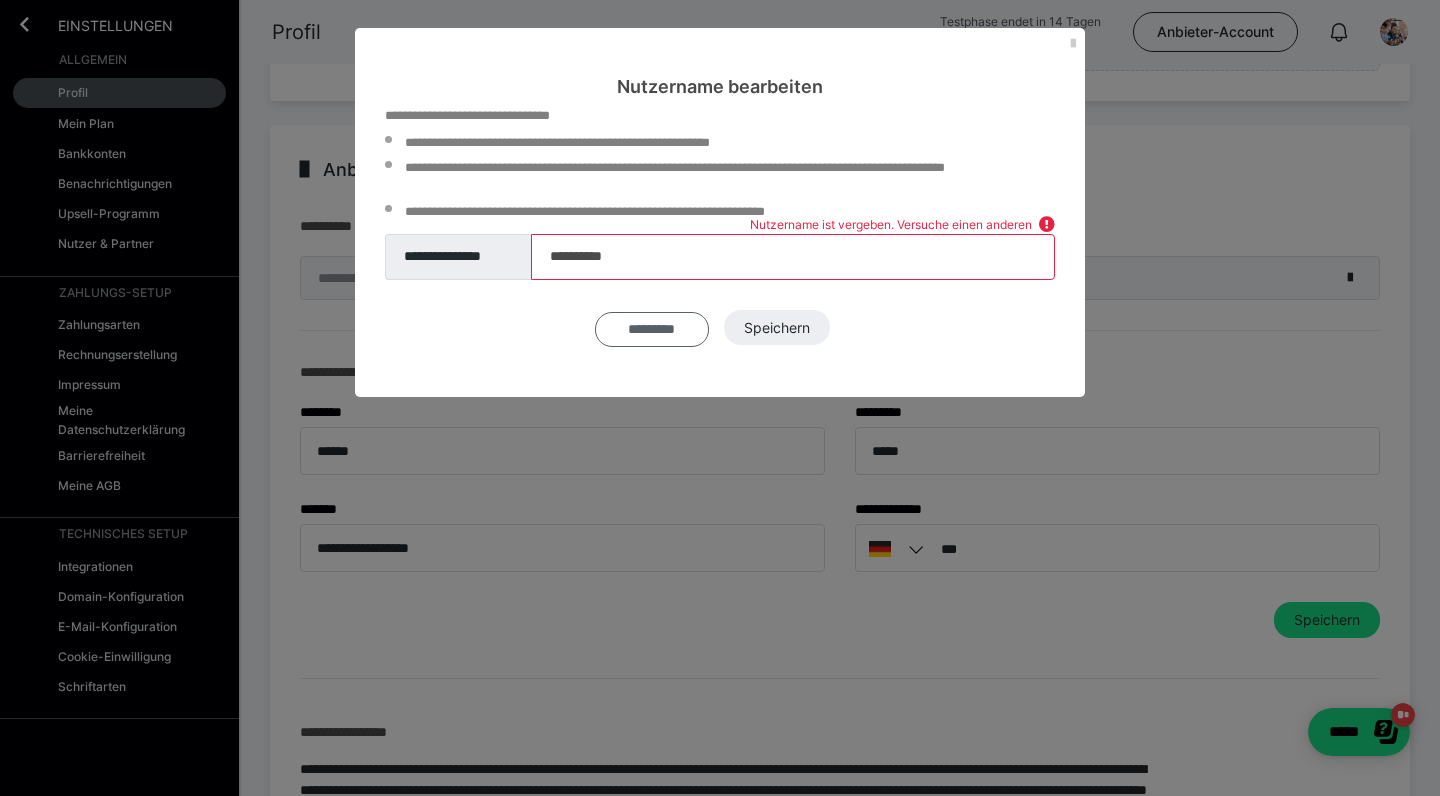click on "*********" at bounding box center (652, 329) 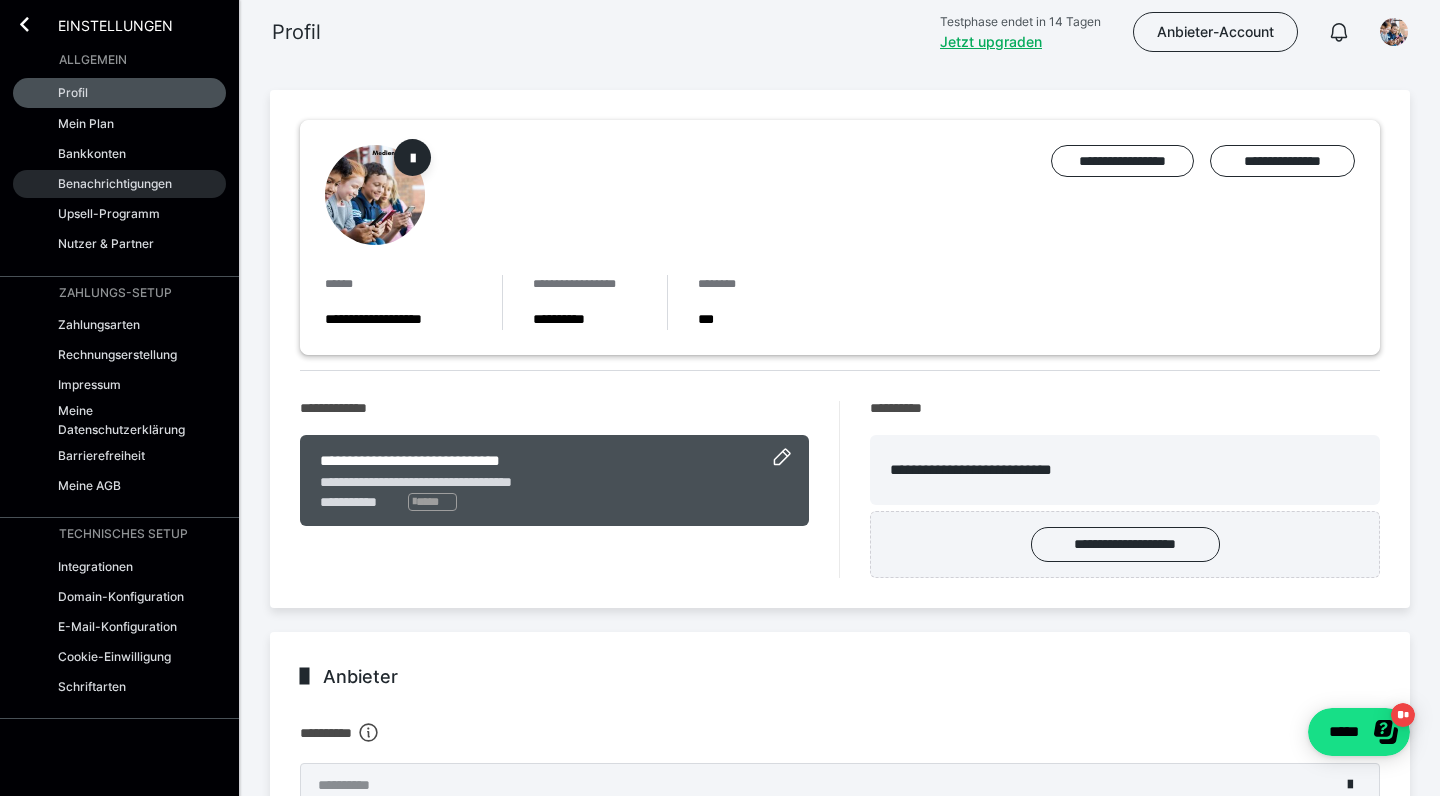 scroll, scrollTop: 0, scrollLeft: 0, axis: both 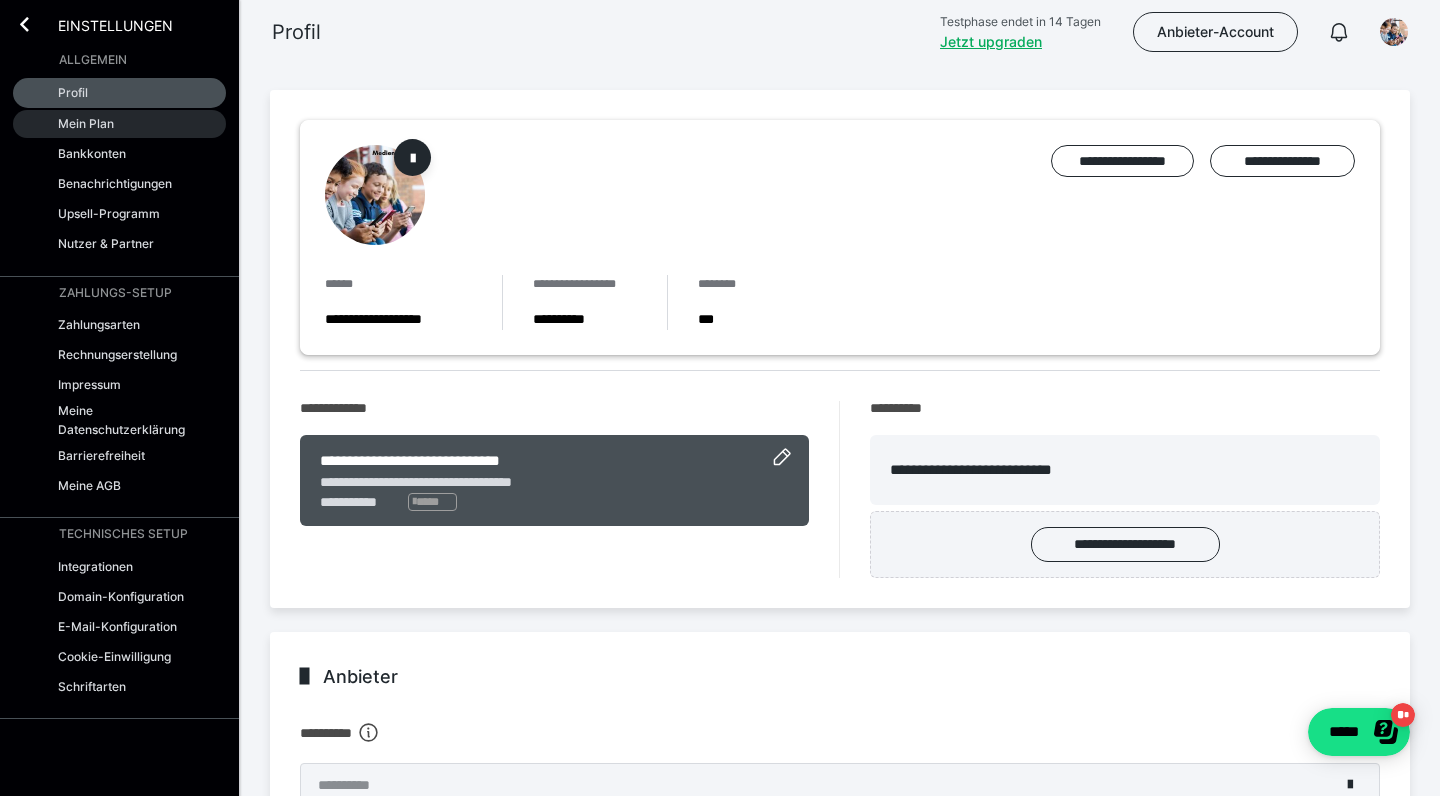 click on "Mein Plan" at bounding box center (86, 123) 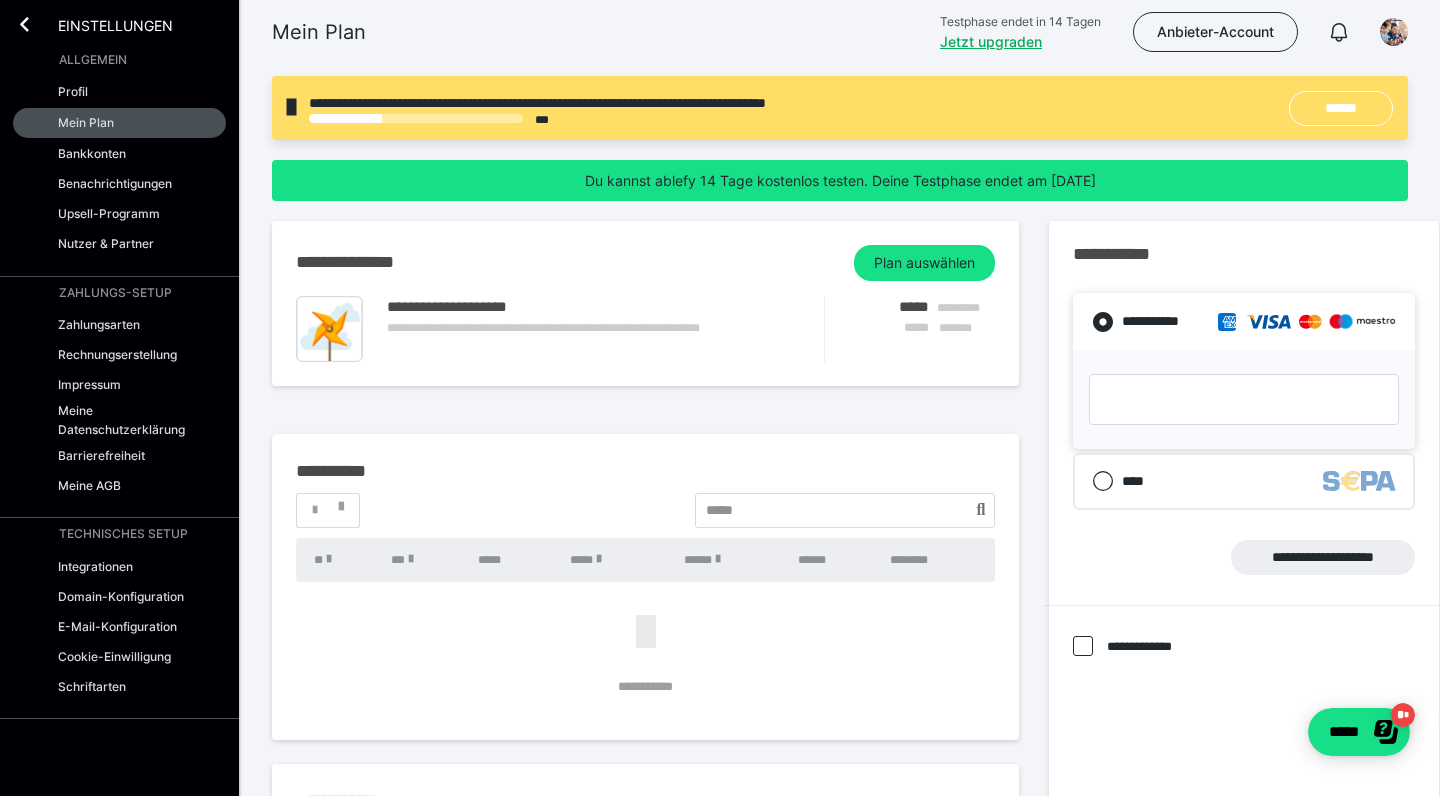 click on "**********" at bounding box center (840, 108) 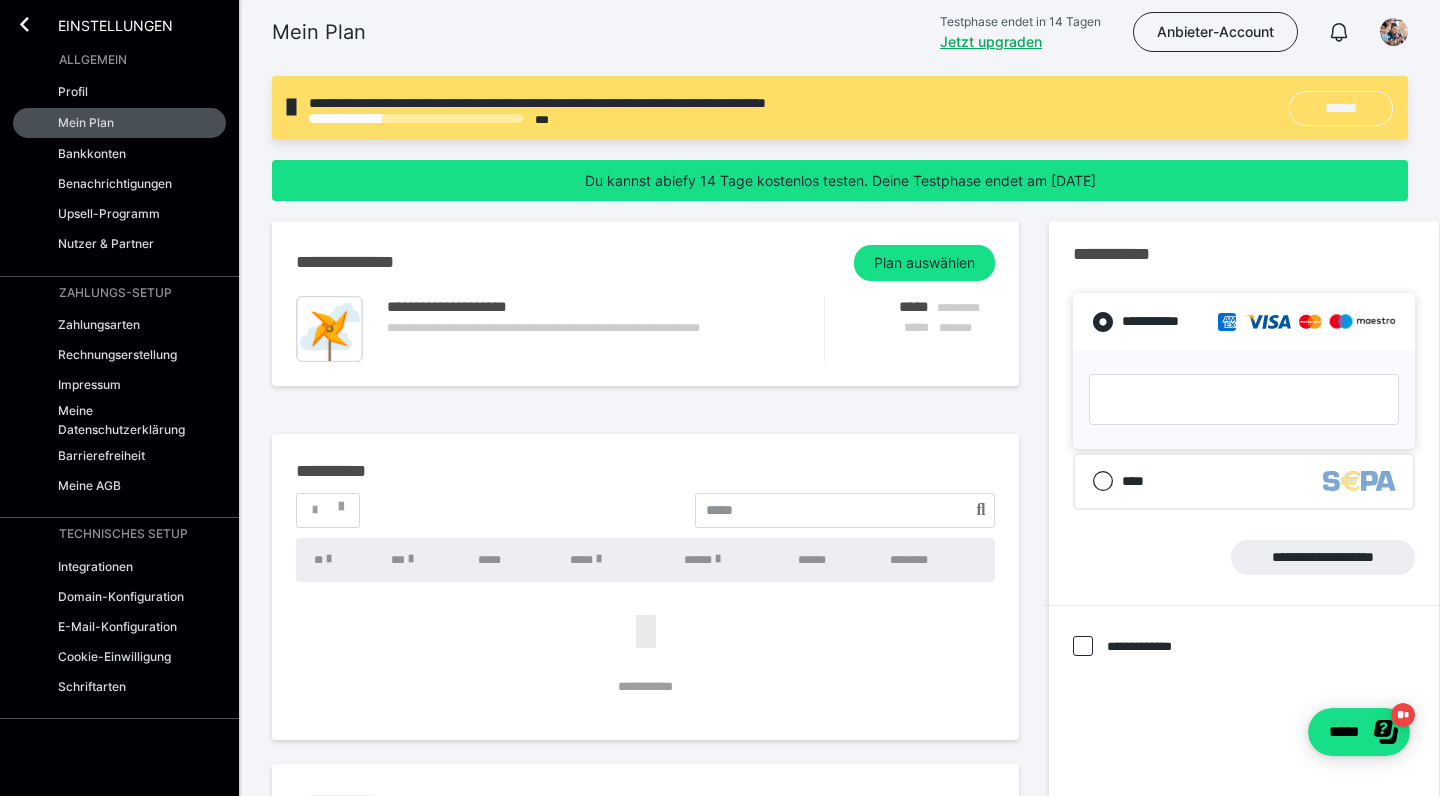 click on "******" at bounding box center (1341, 108) 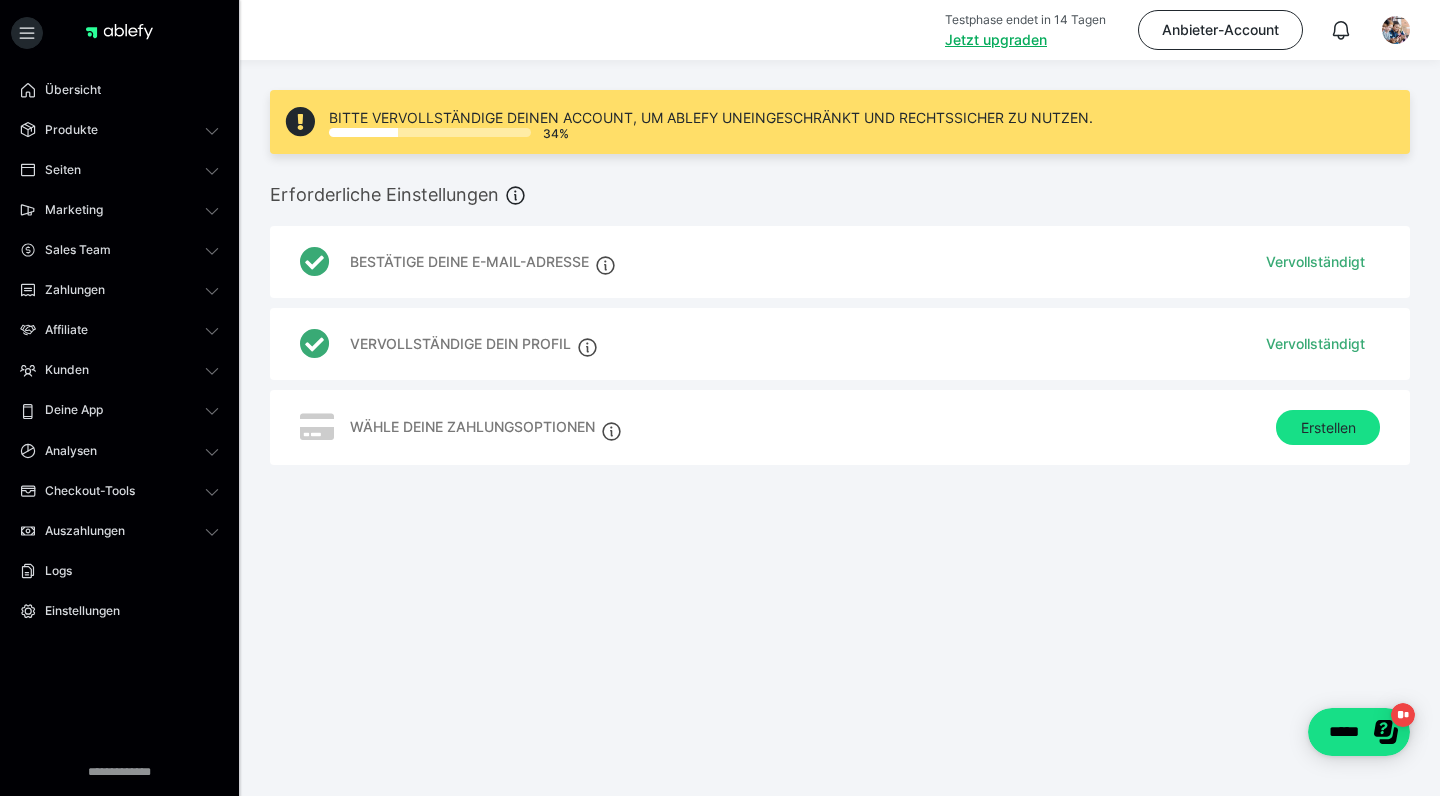 scroll, scrollTop: 0, scrollLeft: 0, axis: both 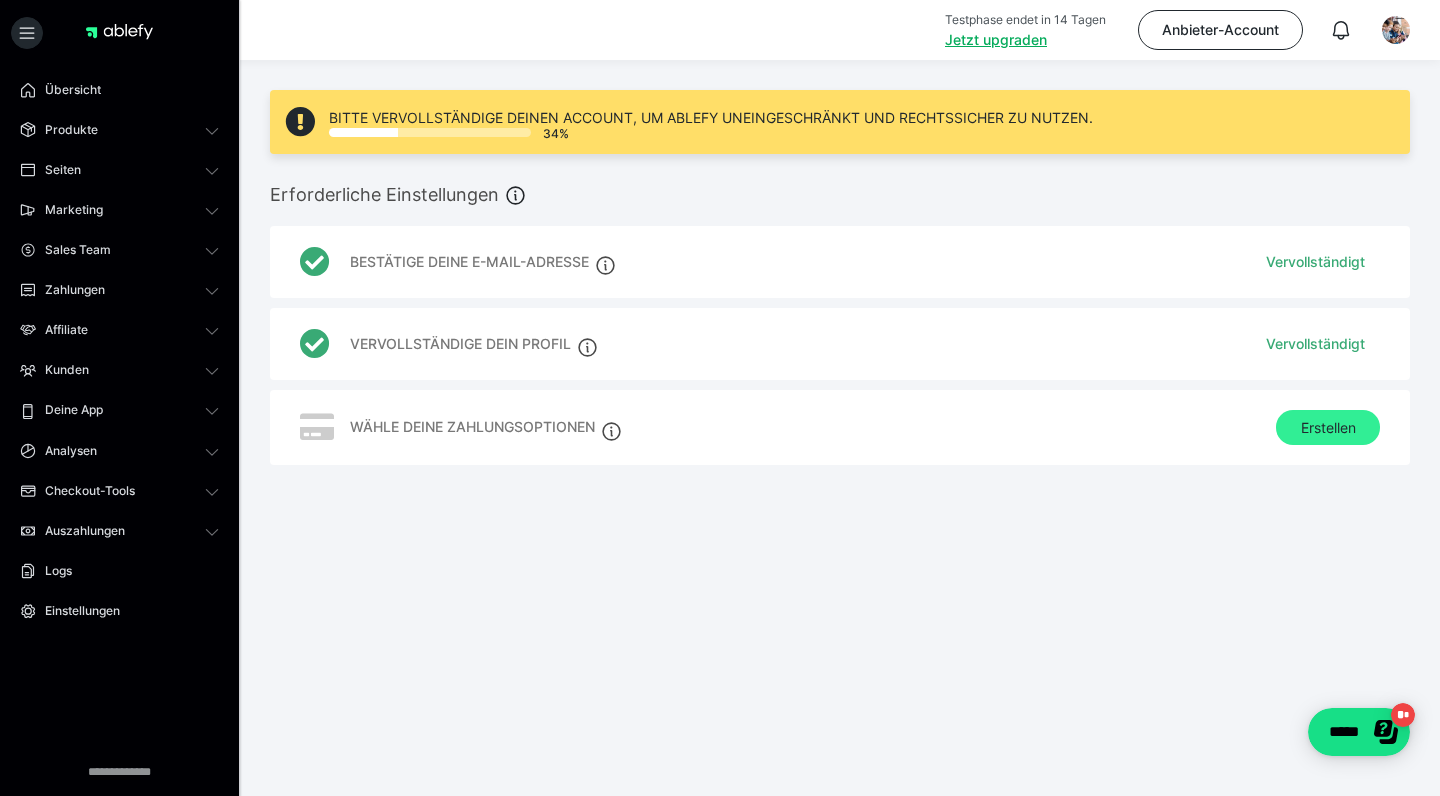 click on "Erstellen" at bounding box center (1328, 428) 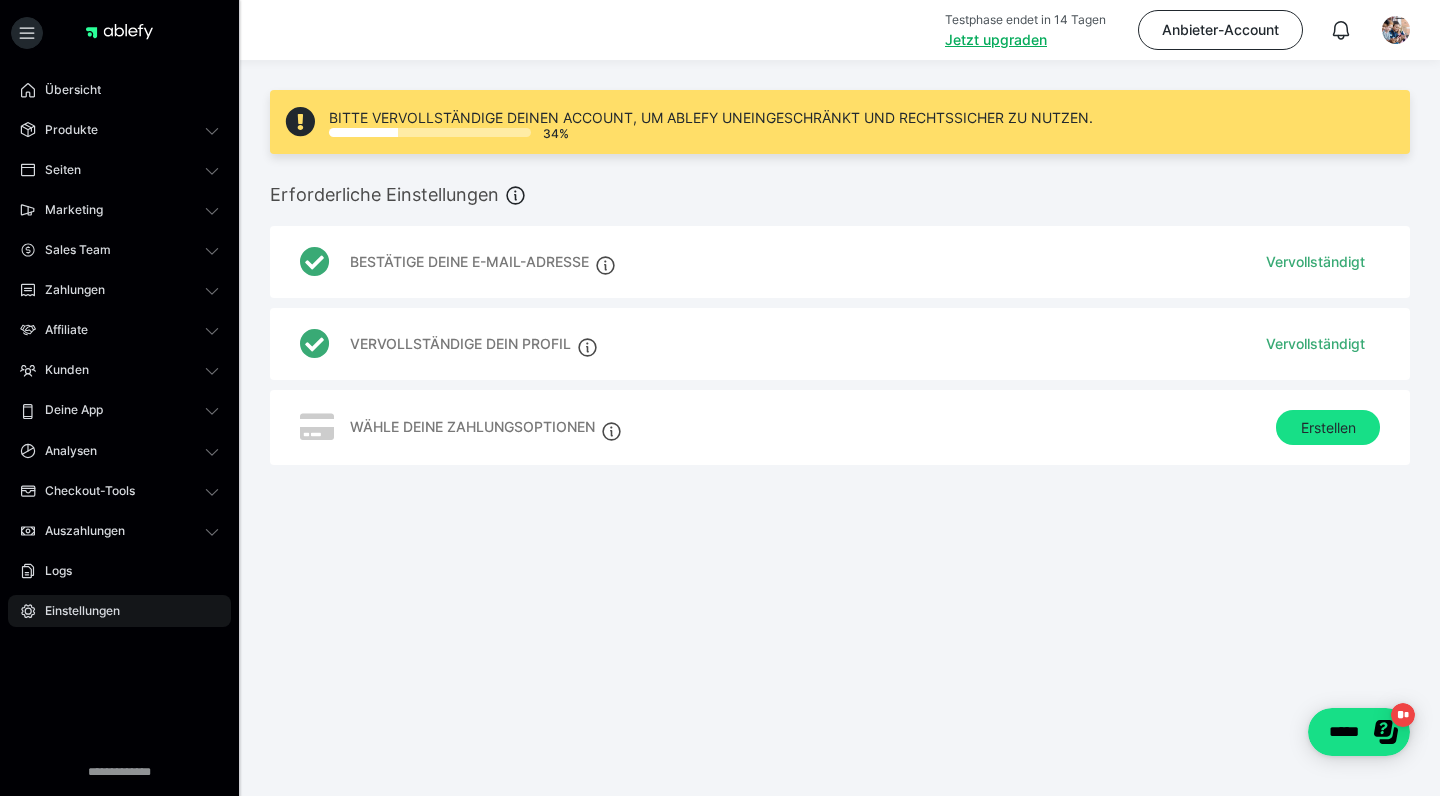 click on "Einstellungen" at bounding box center (75, 611) 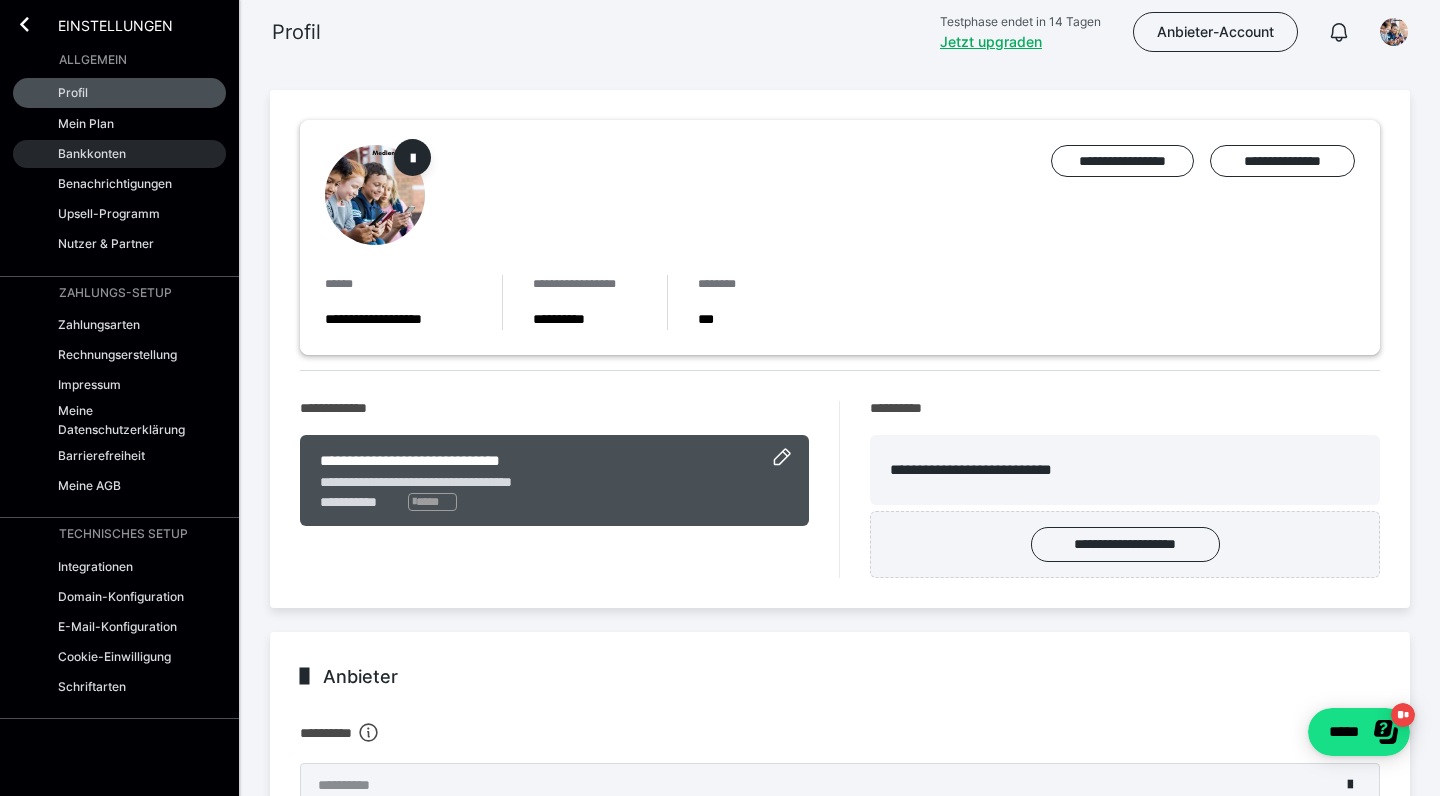click on "Bankkonten" at bounding box center [92, 153] 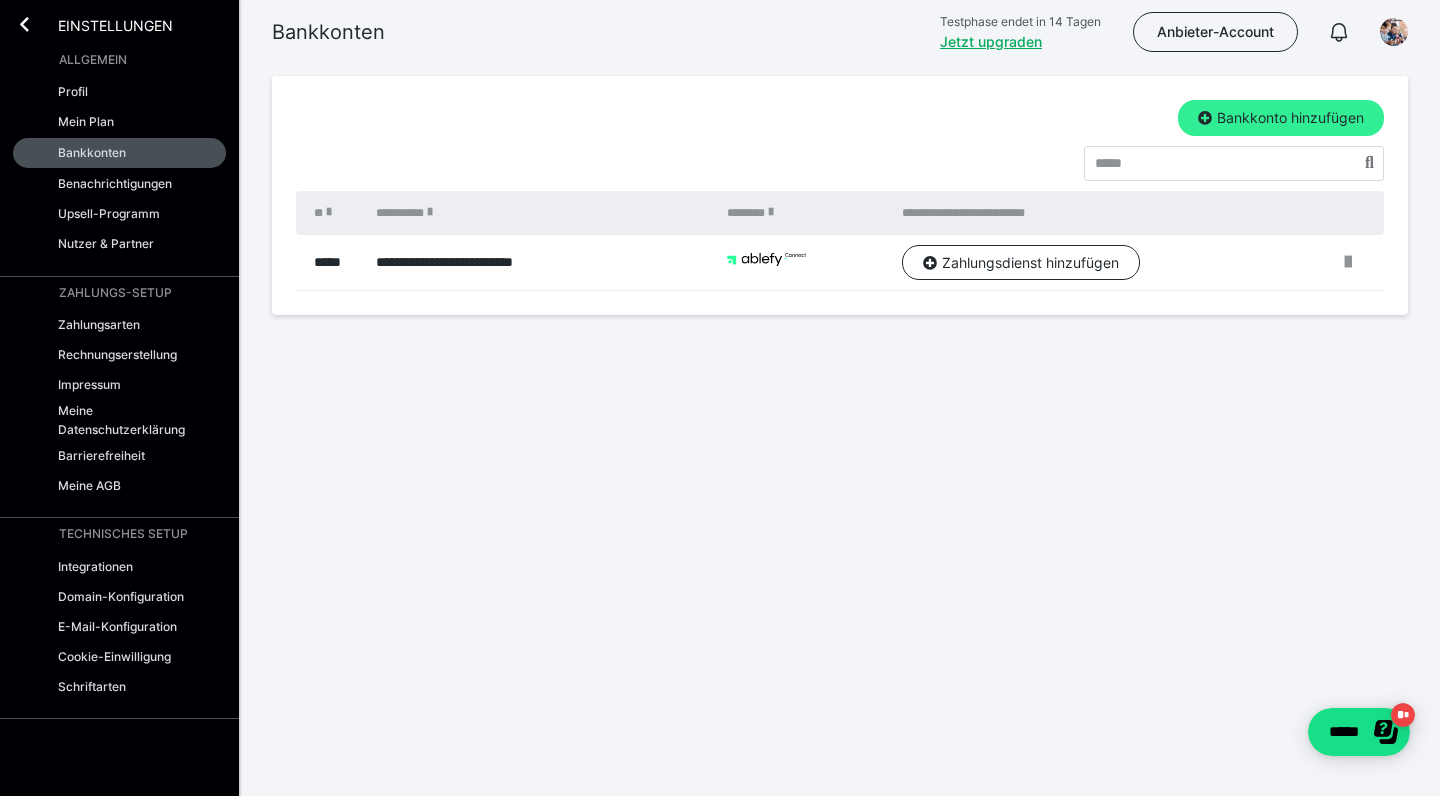 click on "Bankkonto hinzufügen" at bounding box center (1281, 118) 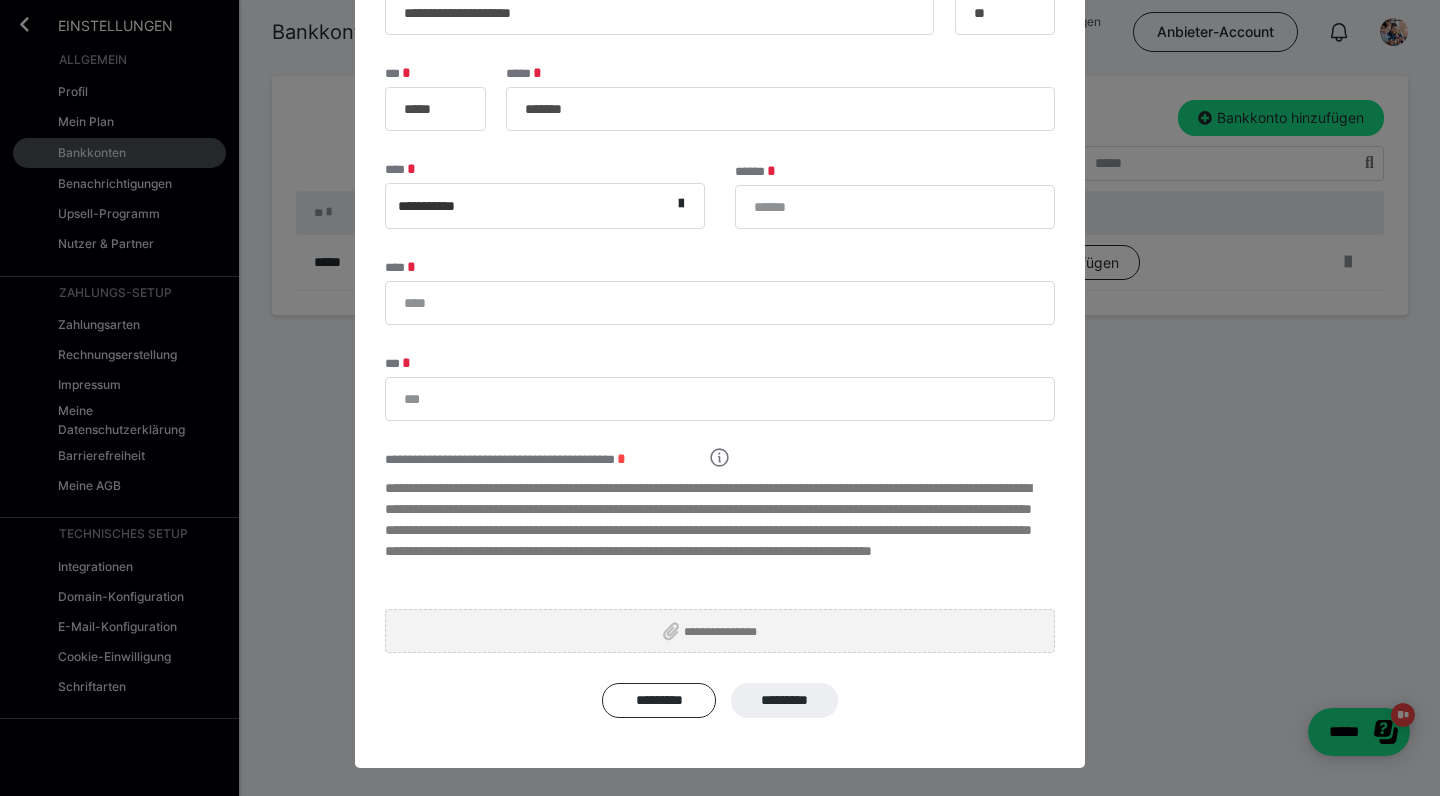 scroll, scrollTop: 247, scrollLeft: 0, axis: vertical 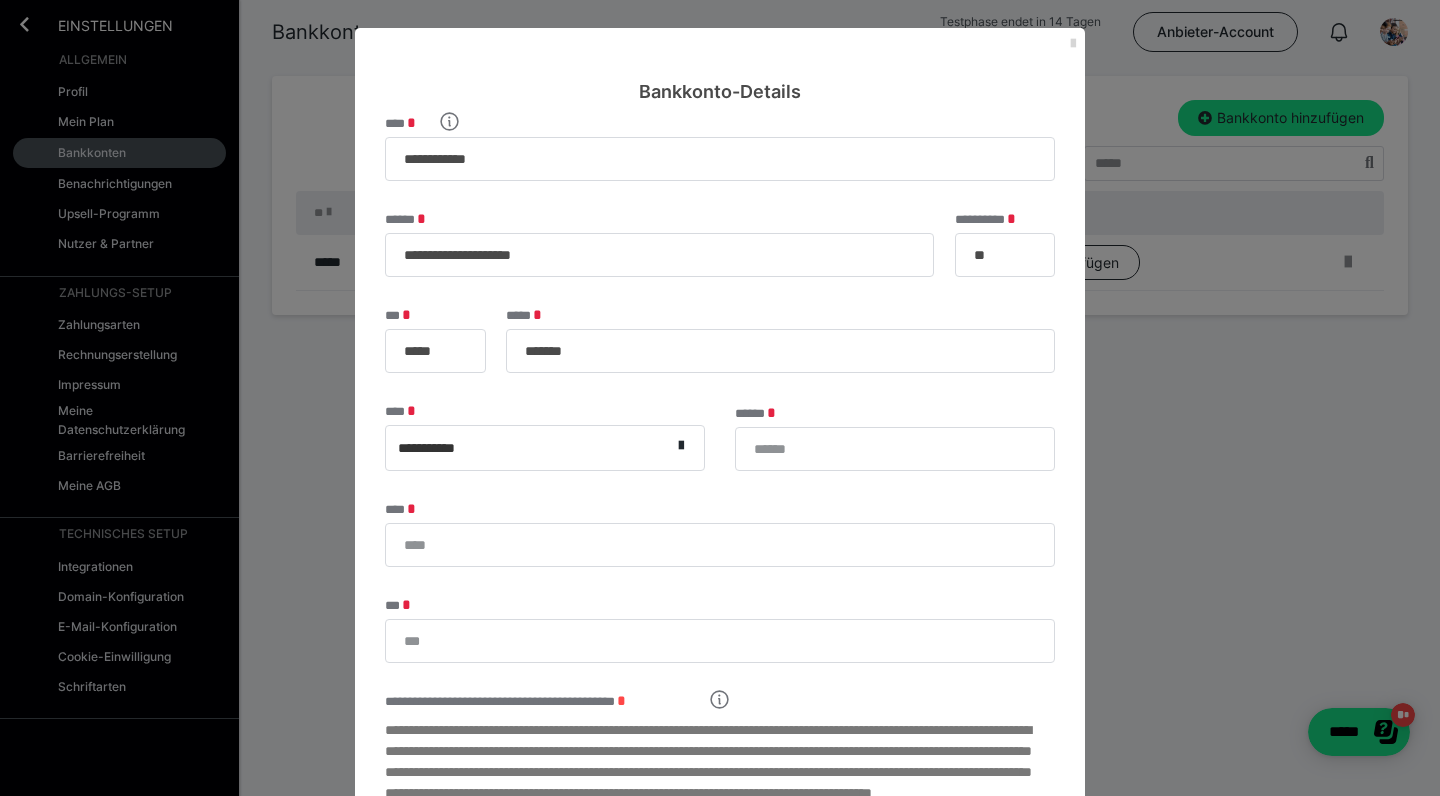 click at bounding box center (1073, 44) 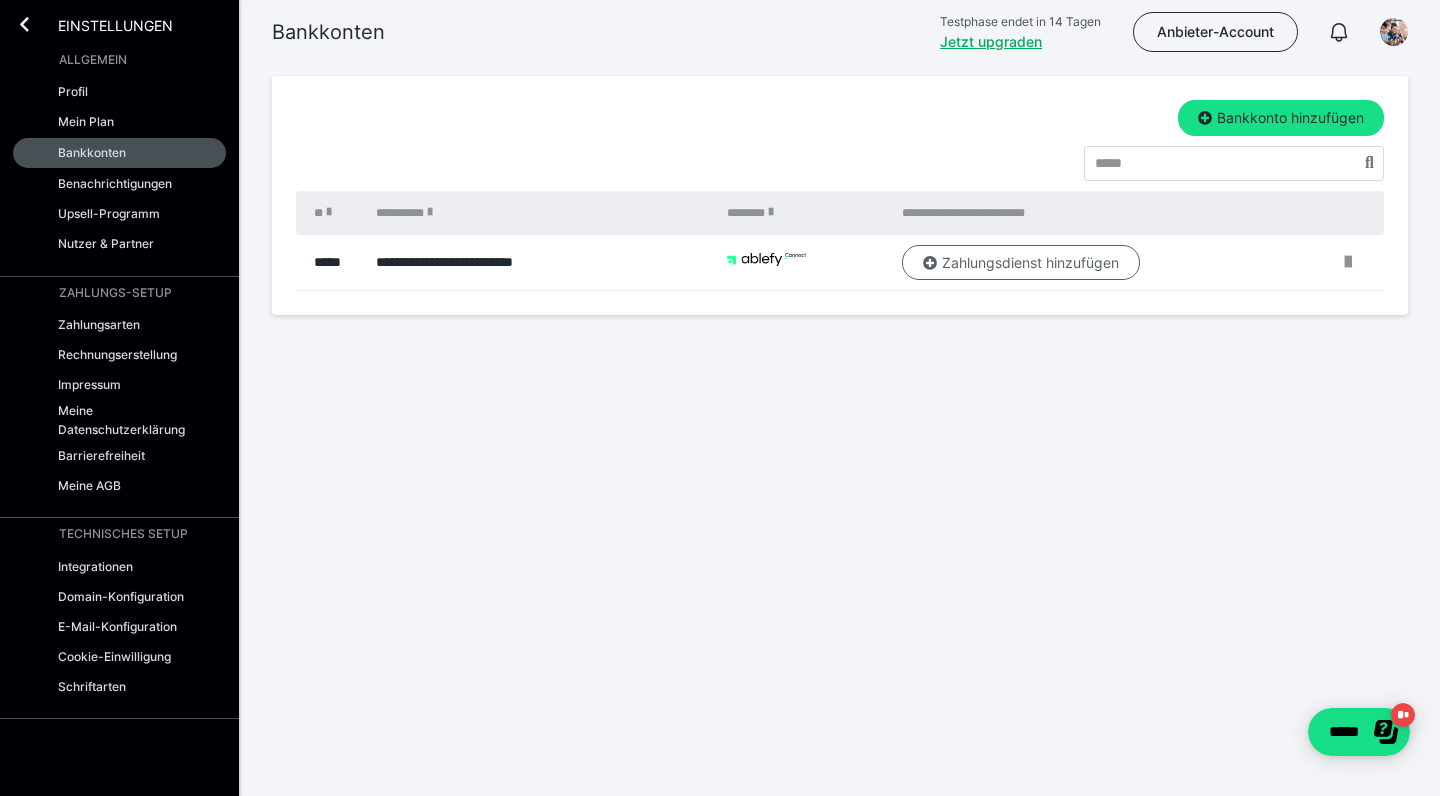 click on "Zahlungsdienst hinzufügen" at bounding box center [1021, 263] 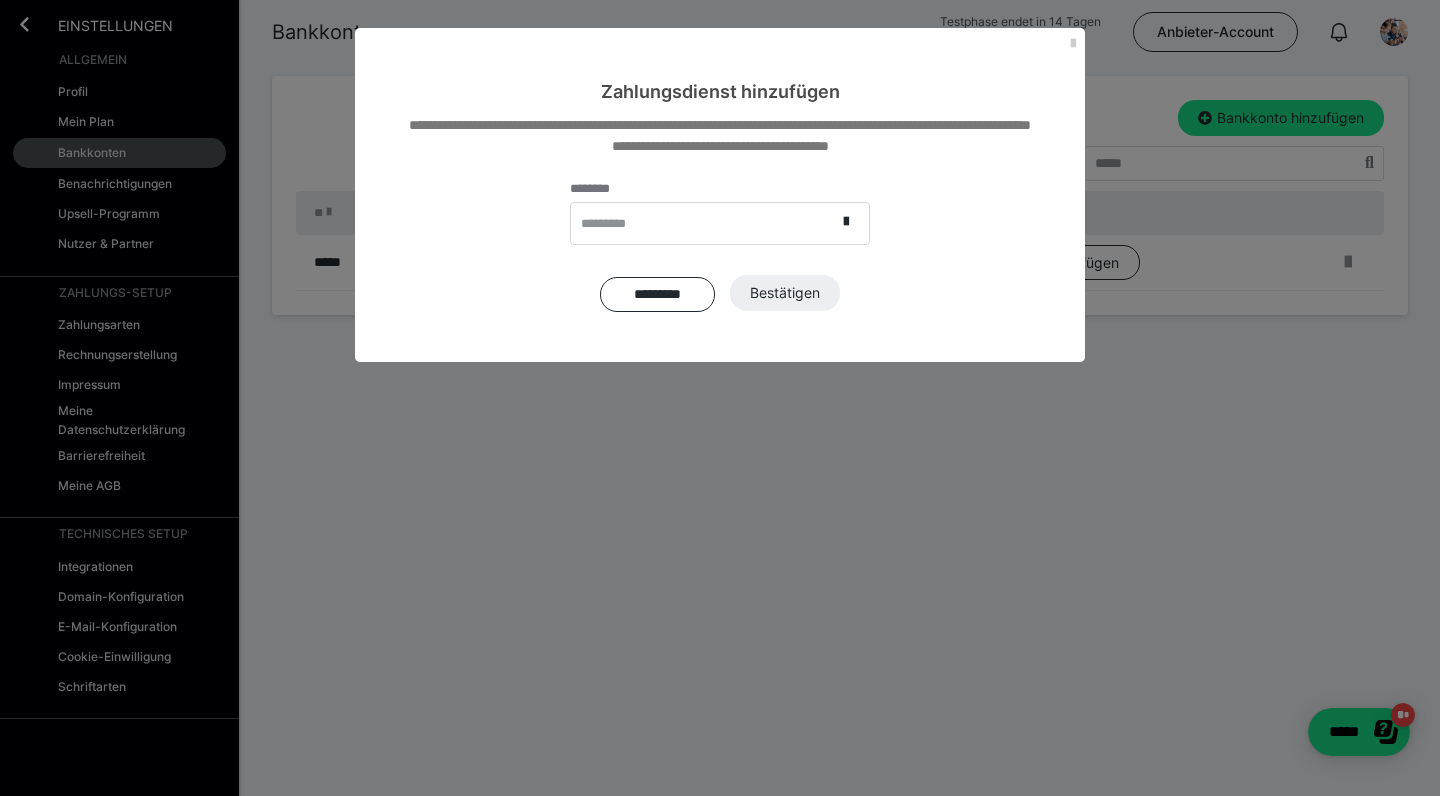 click on "*********" at bounding box center [703, 223] 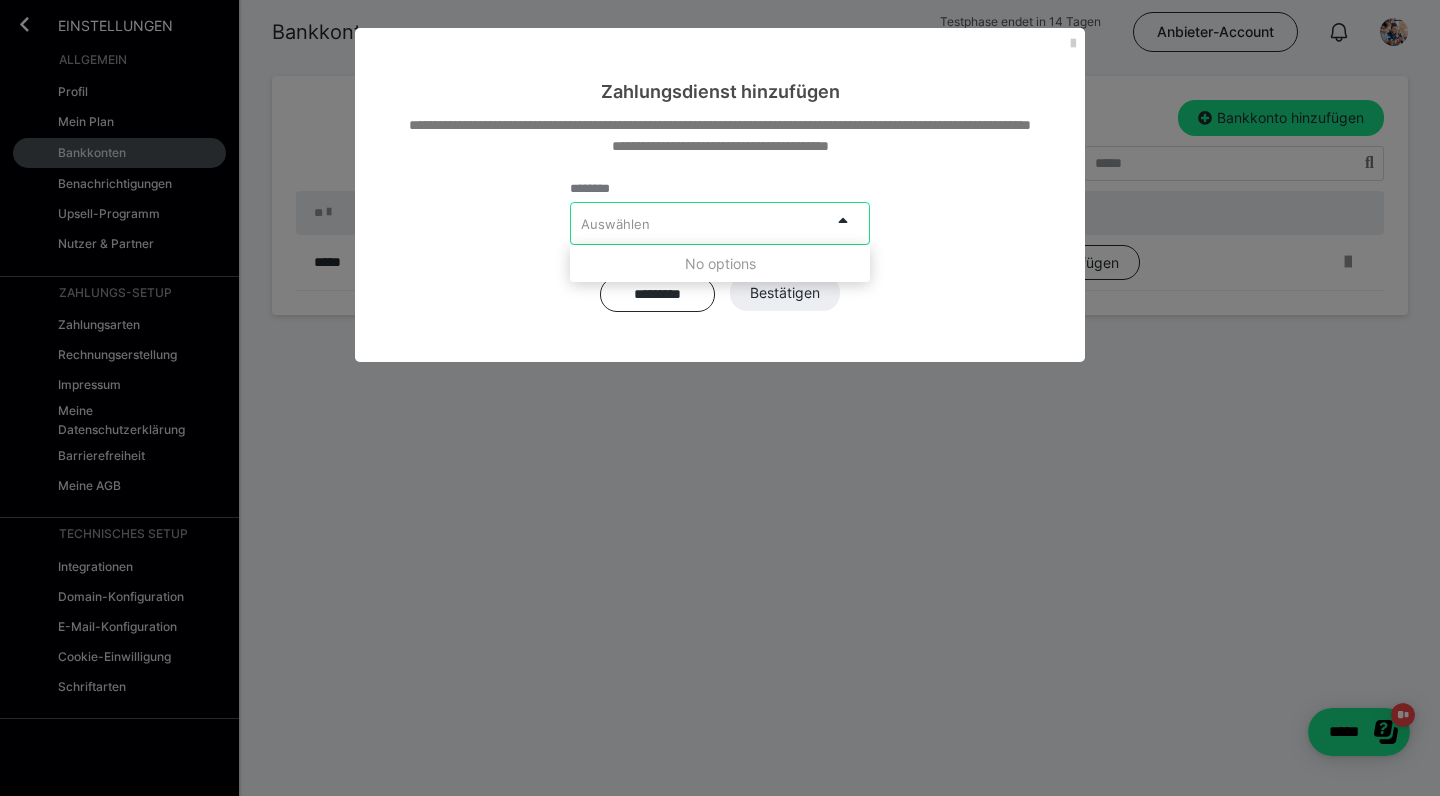 click on "Auswählen" at bounding box center [700, 223] 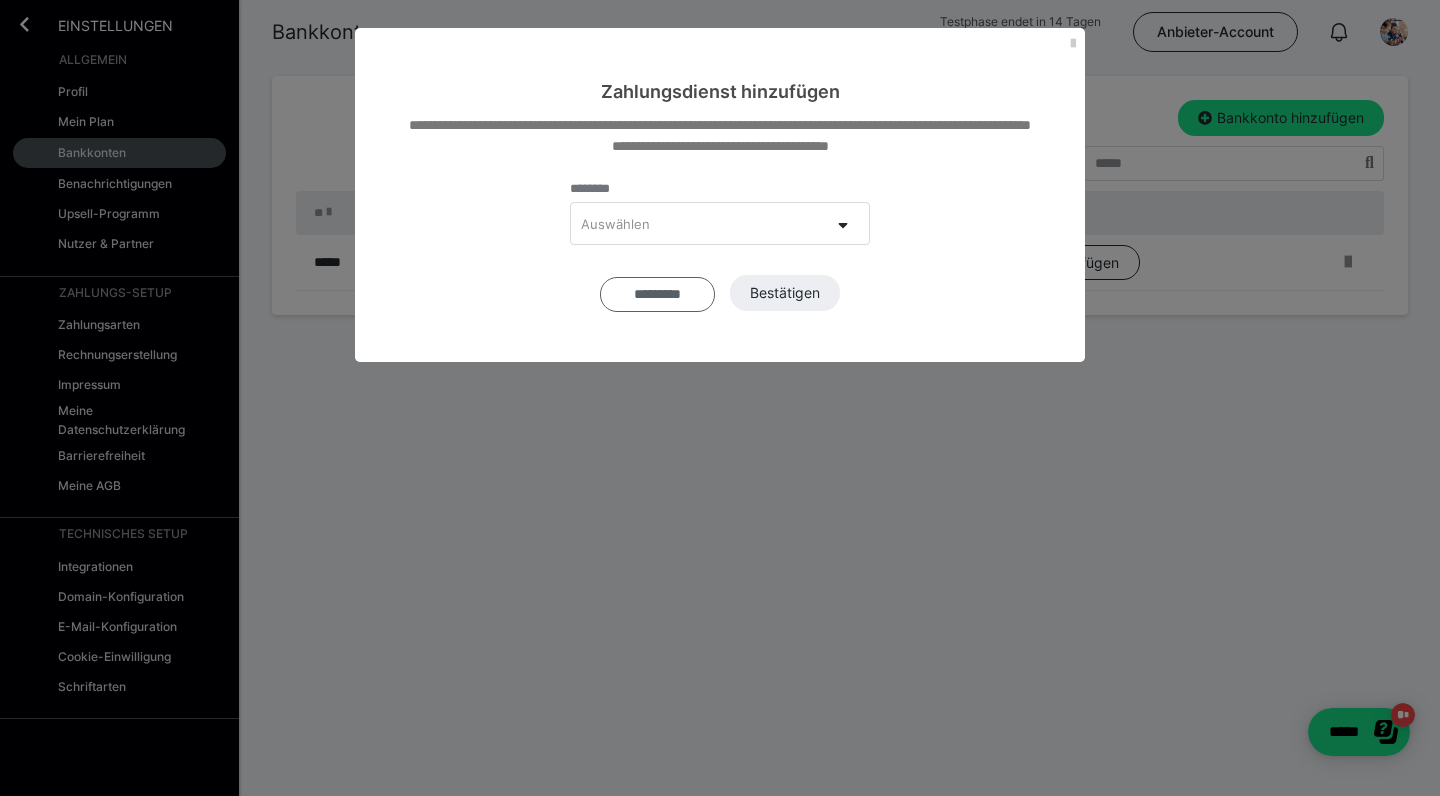 click on "*********" at bounding box center (657, 294) 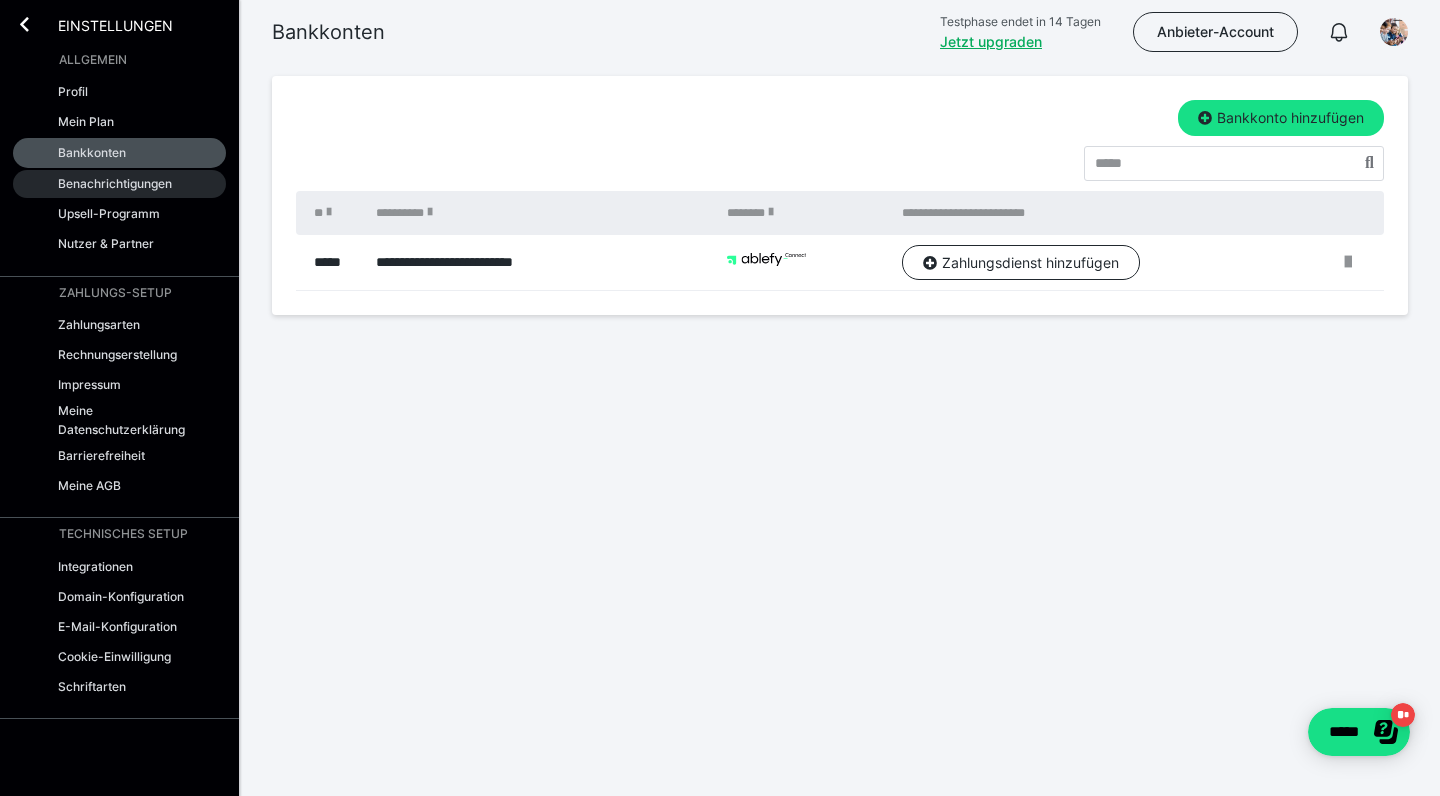 click on "Benachrichtigungen" at bounding box center [119, 184] 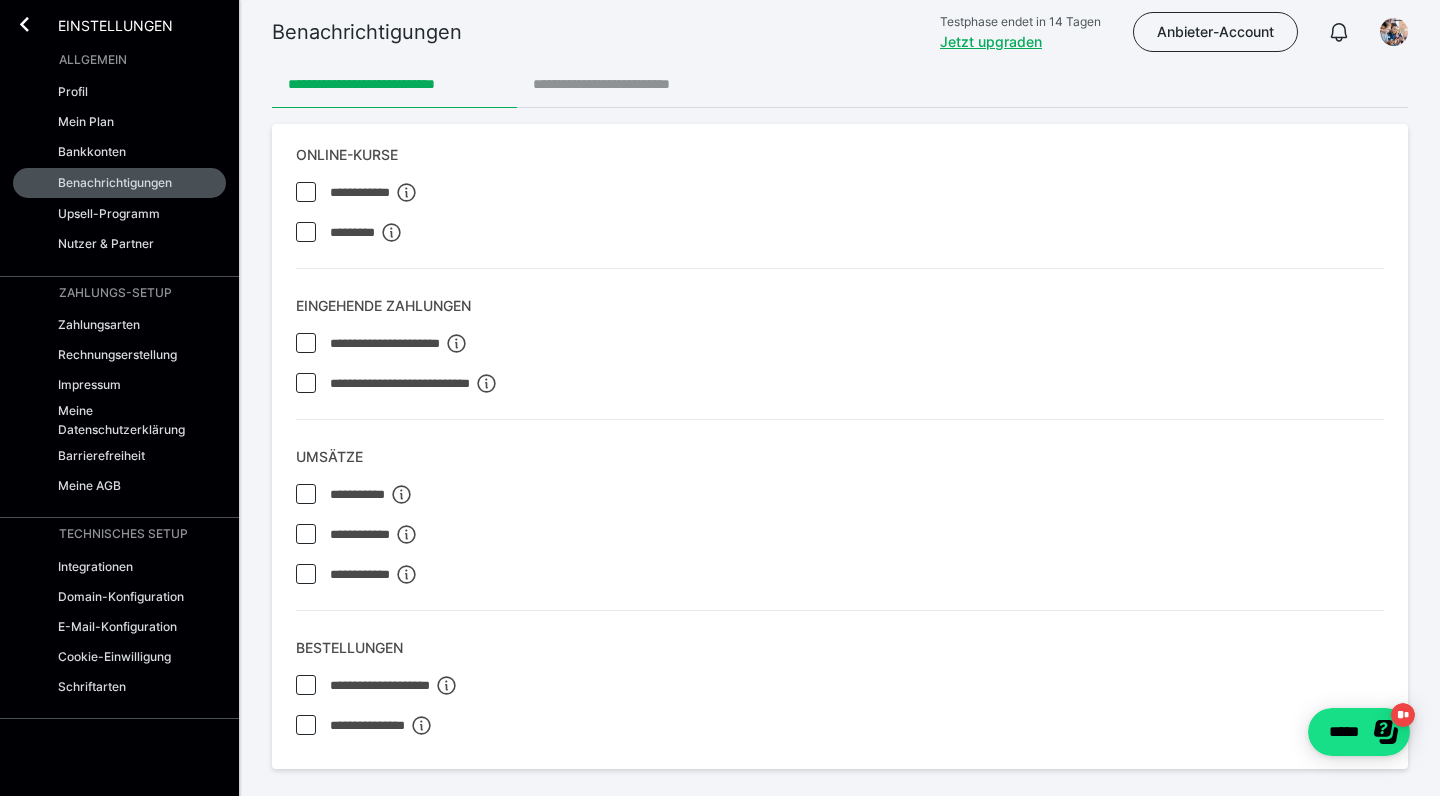 click on "**********" at bounding box center [629, 84] 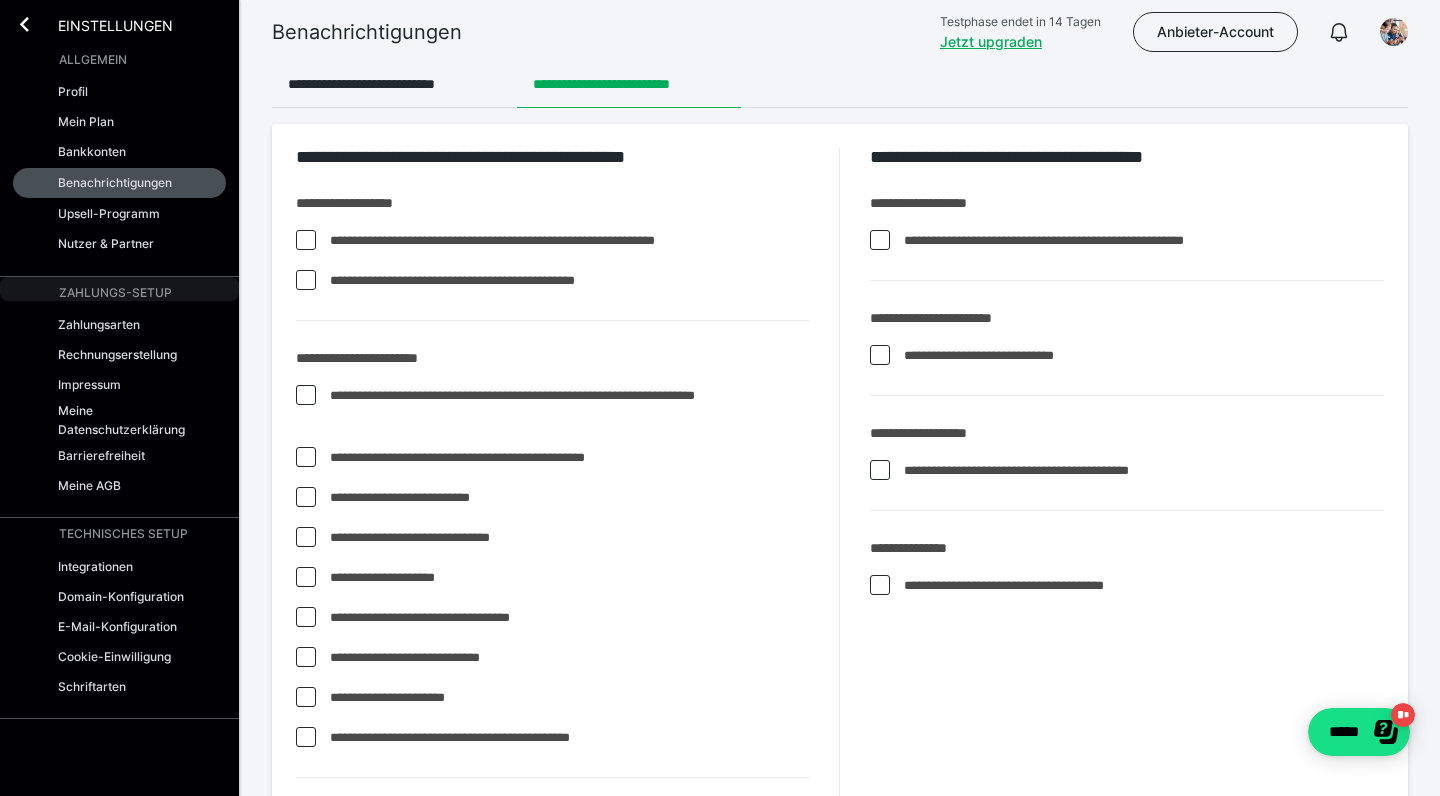 scroll, scrollTop: 0, scrollLeft: 0, axis: both 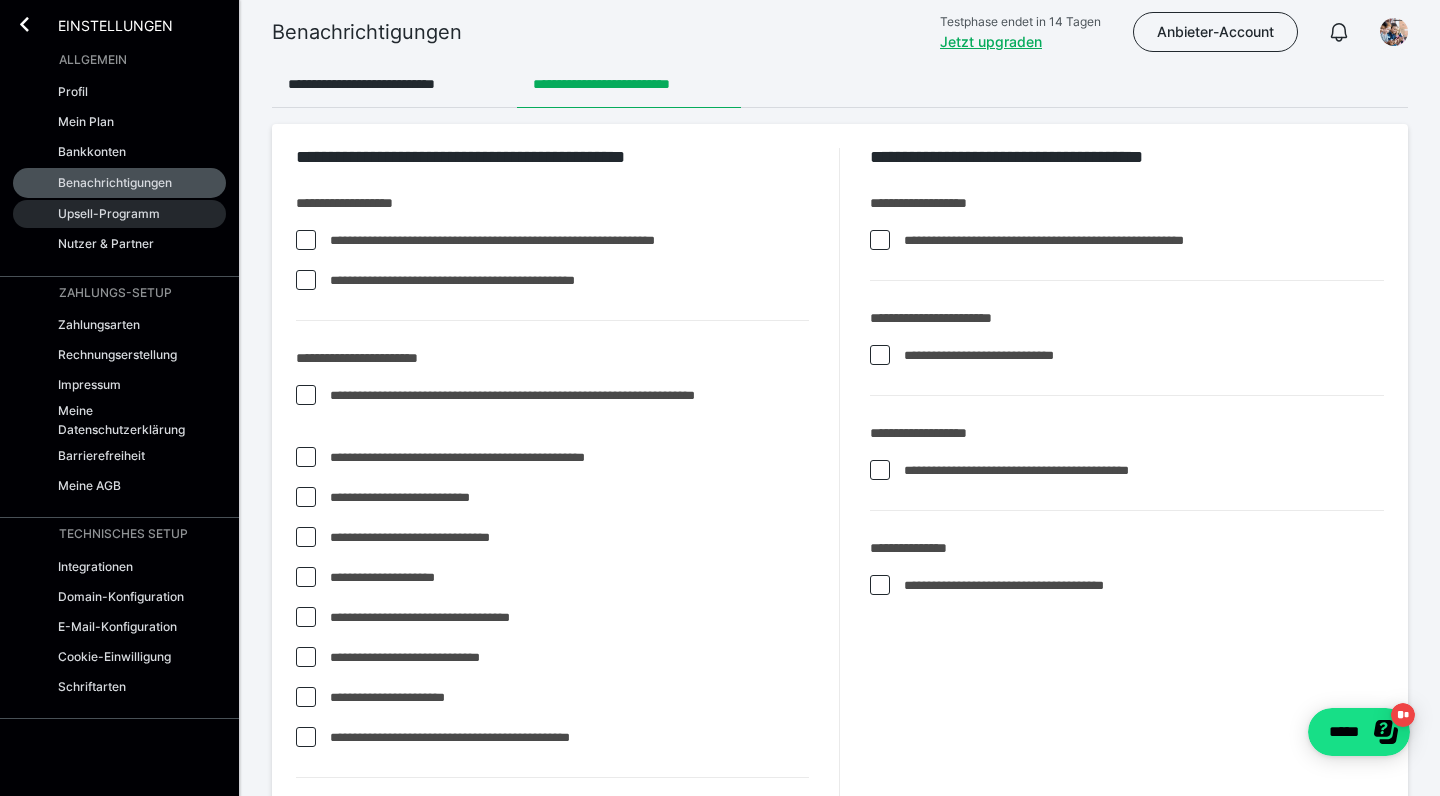 click on "Upsell-Programm" at bounding box center [109, 213] 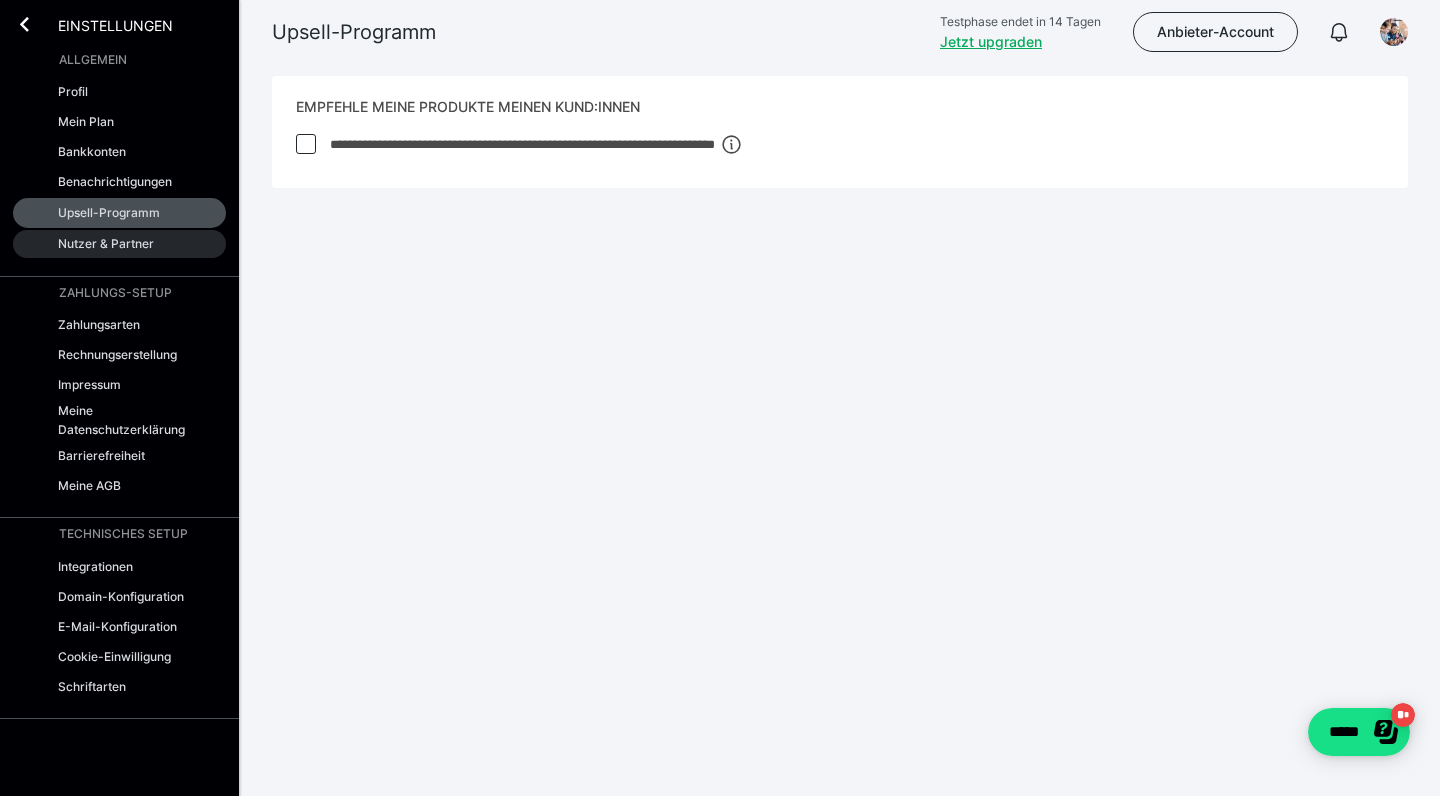 click on "Nutzer & Partner" at bounding box center [106, 243] 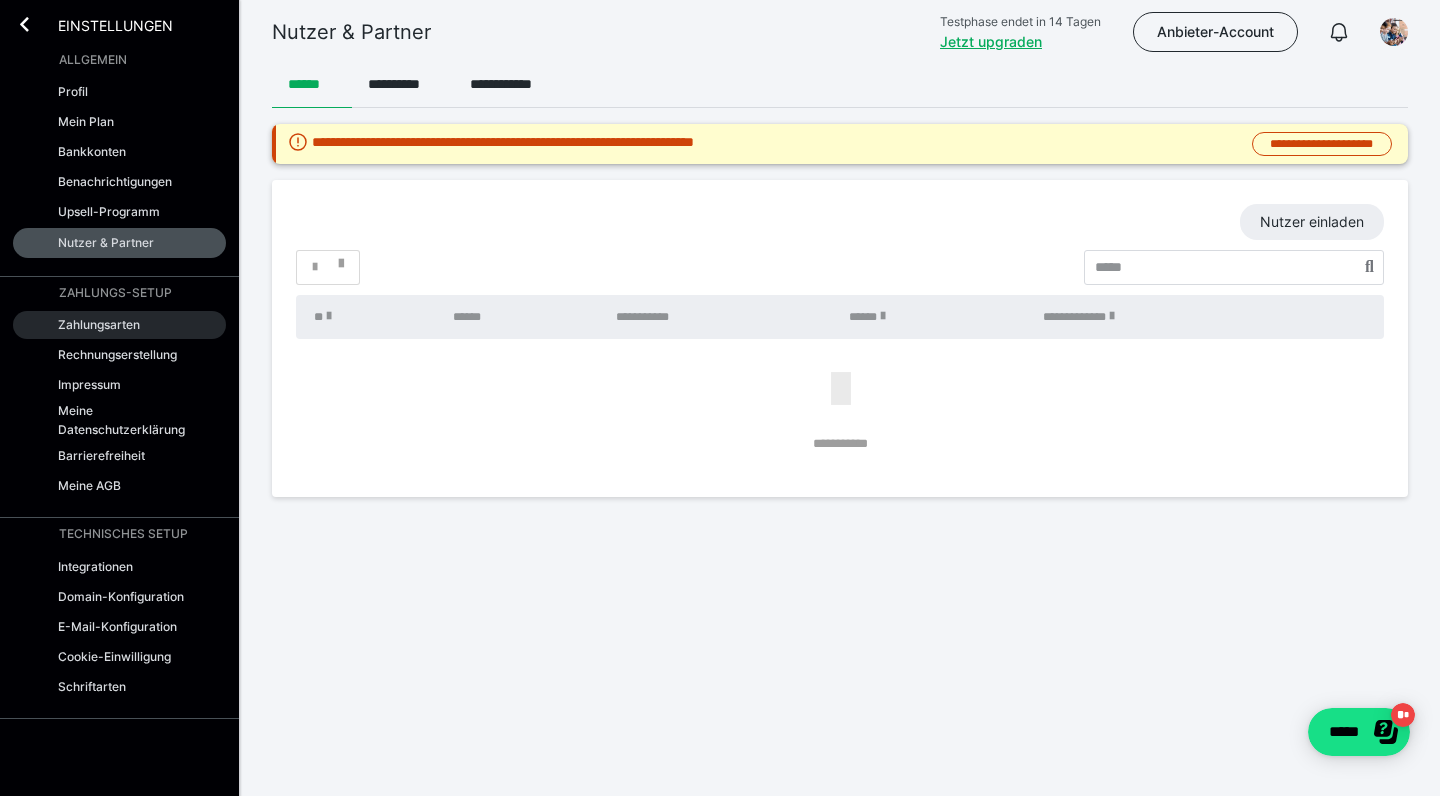 click on "Zahlungsarten" at bounding box center [99, 324] 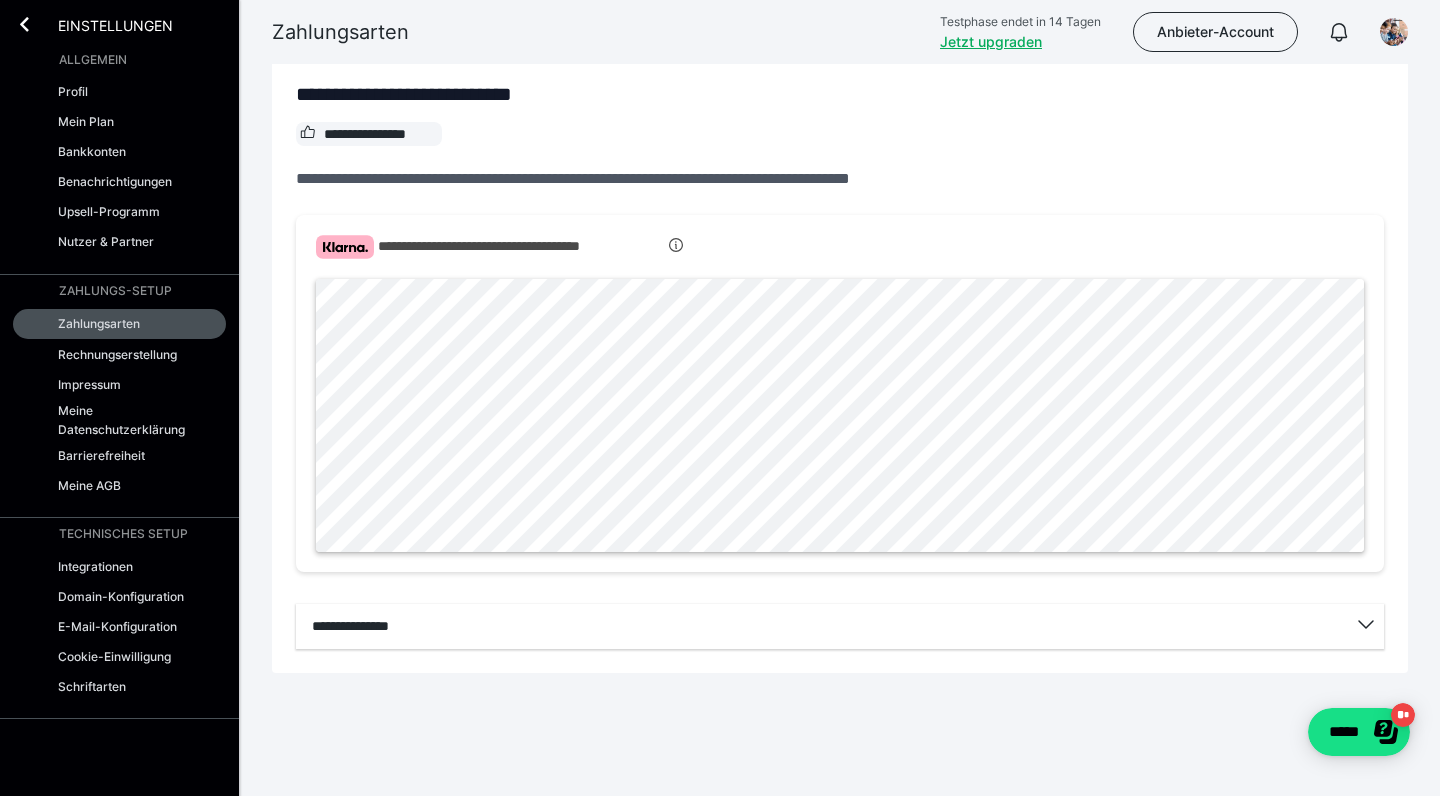 scroll, scrollTop: 515, scrollLeft: 0, axis: vertical 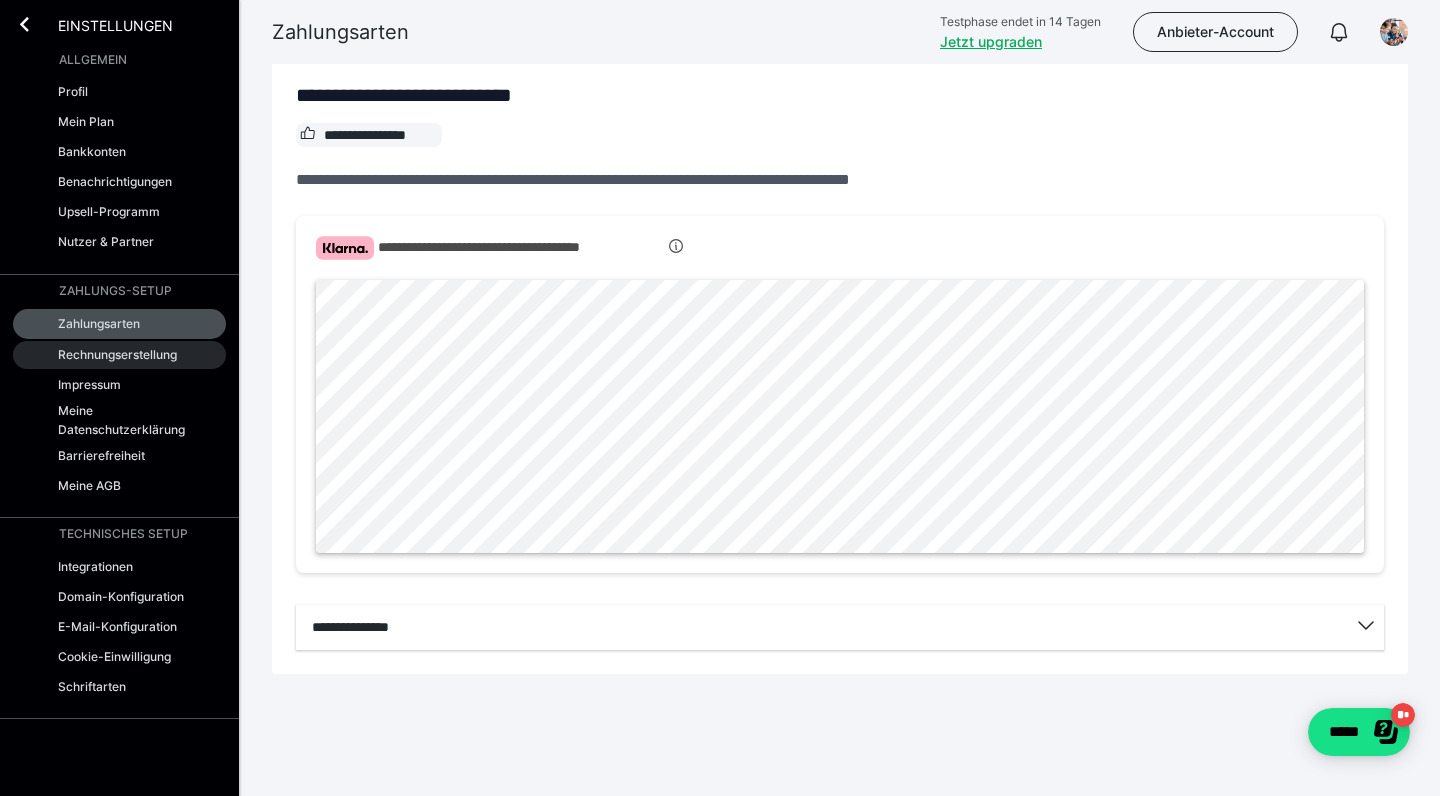 click on "Rechnungserstellung" at bounding box center (117, 354) 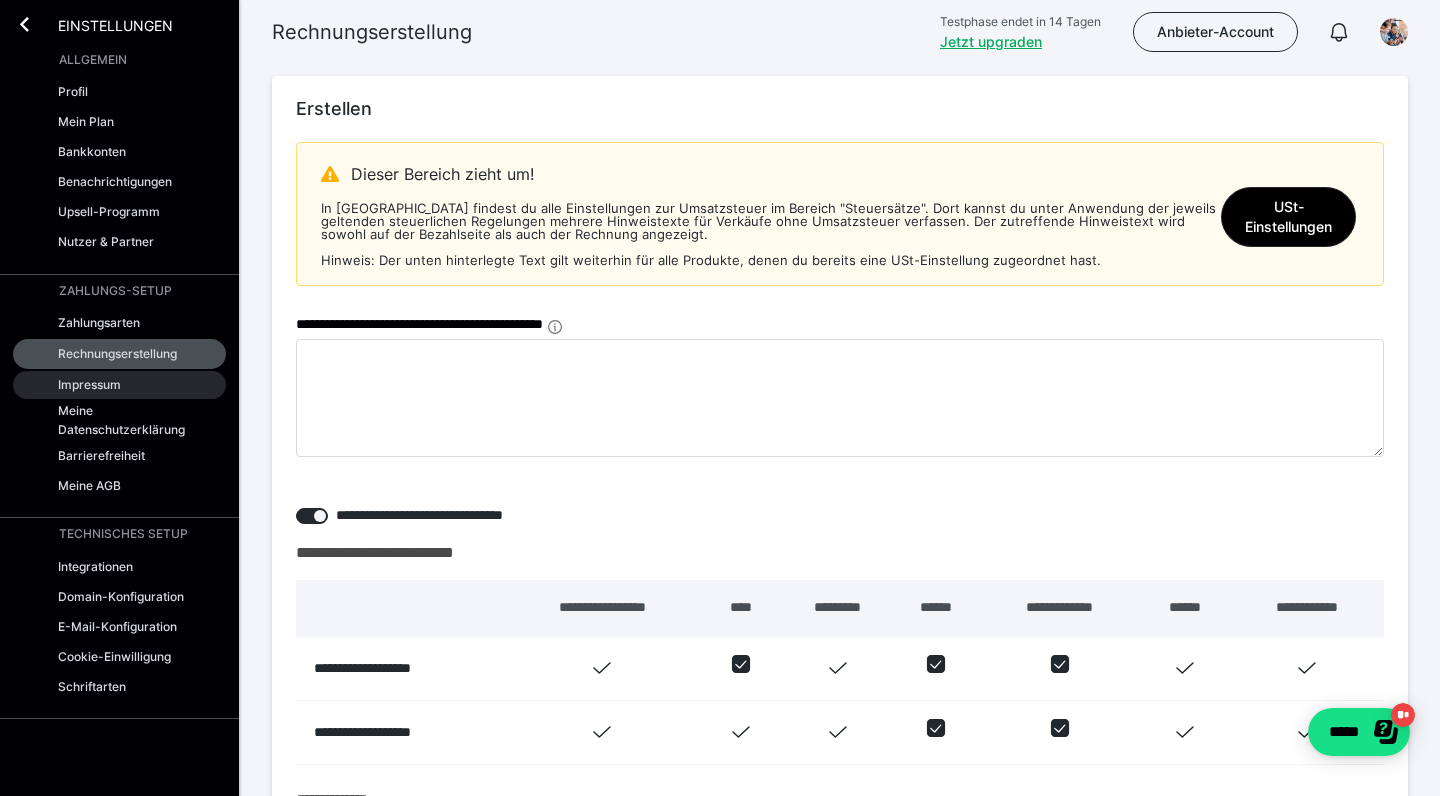 click on "Impressum" at bounding box center (89, 384) 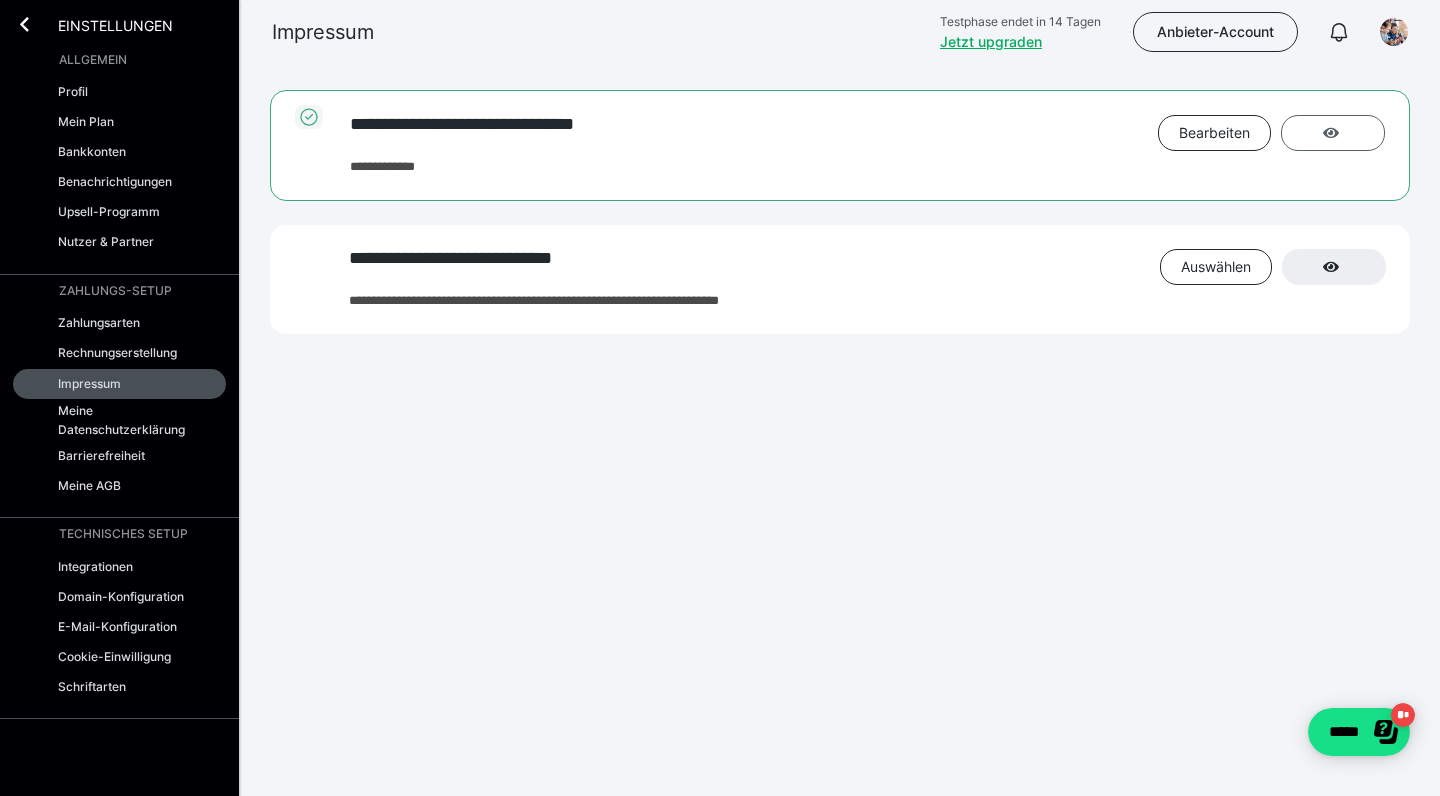 click at bounding box center (1333, 133) 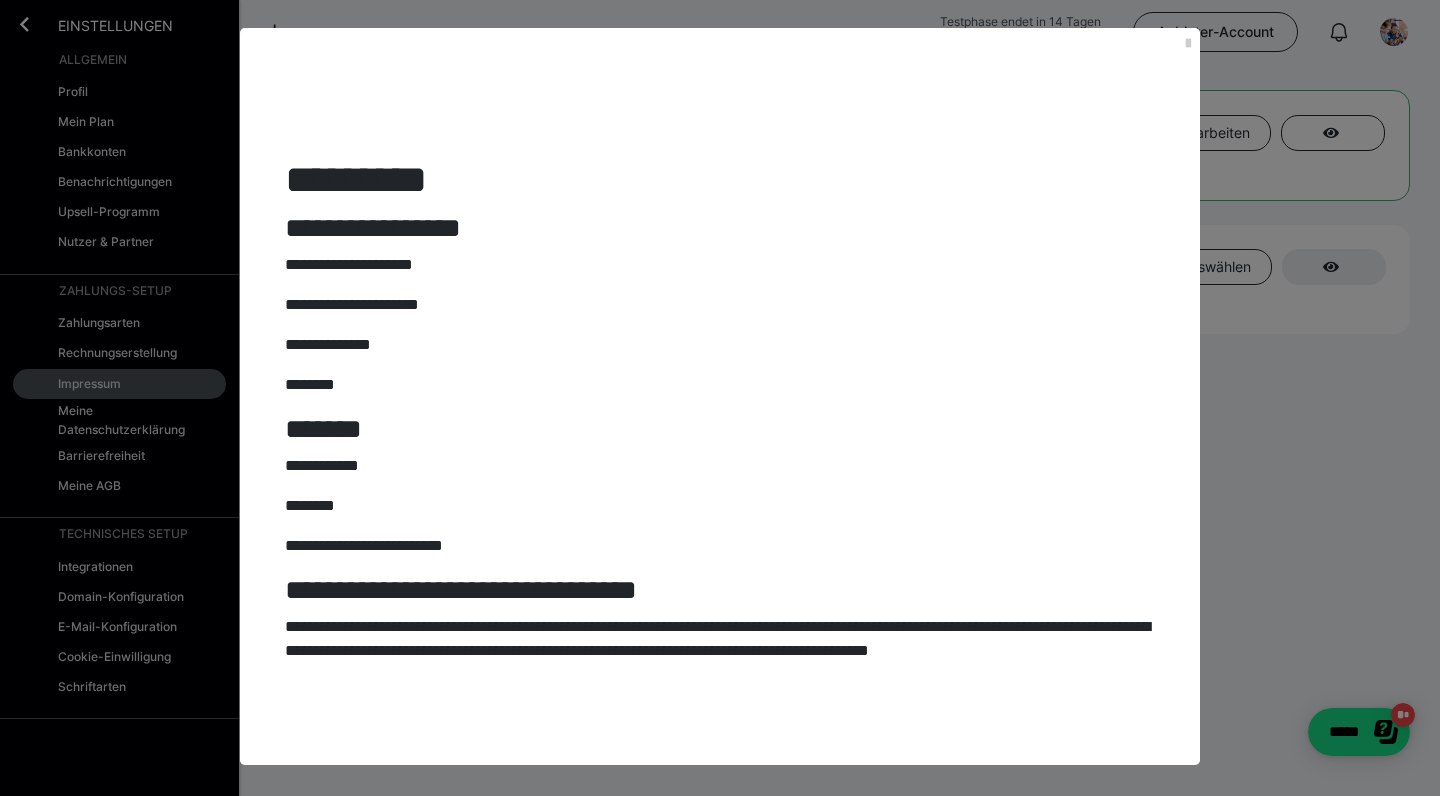 scroll, scrollTop: 0, scrollLeft: 0, axis: both 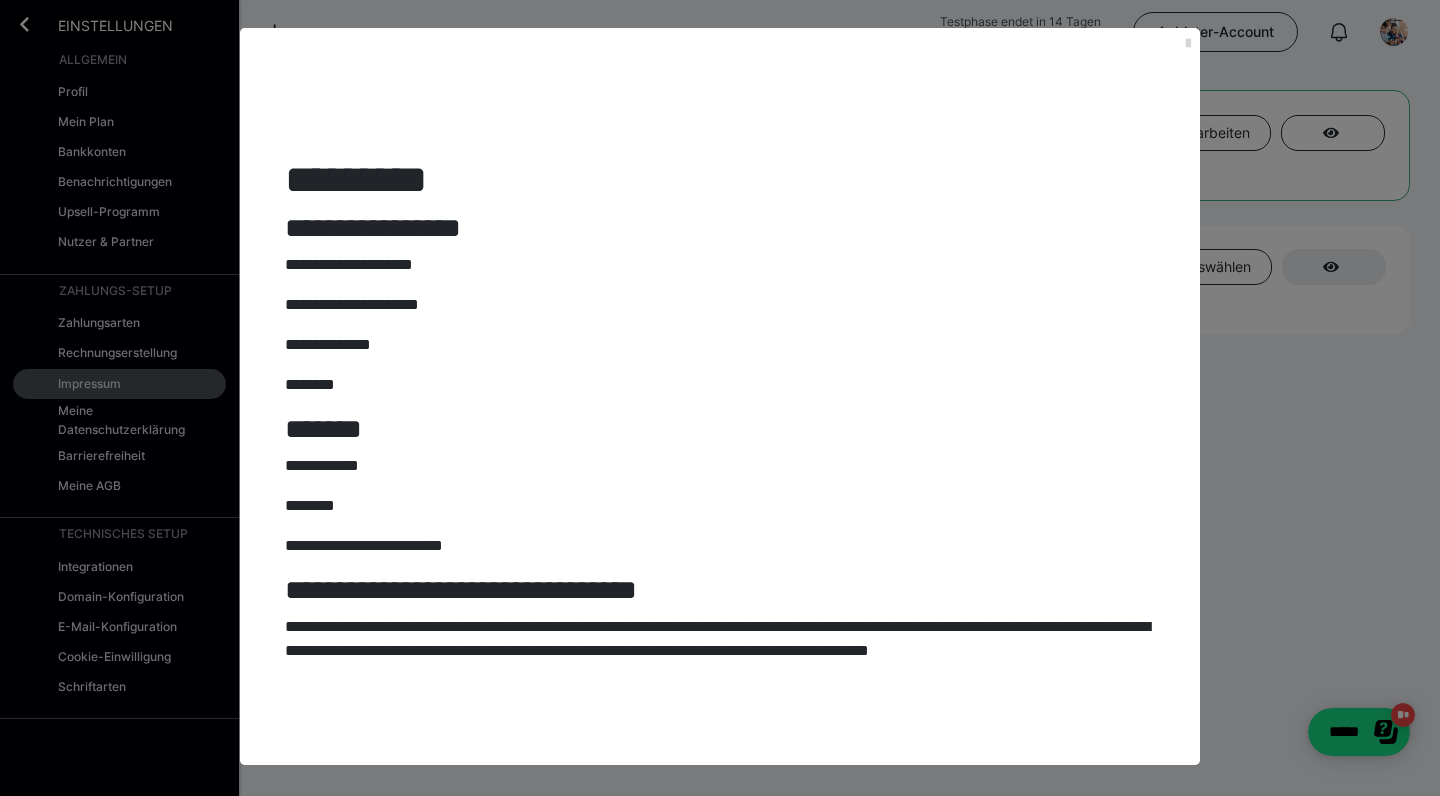click at bounding box center [1188, 44] 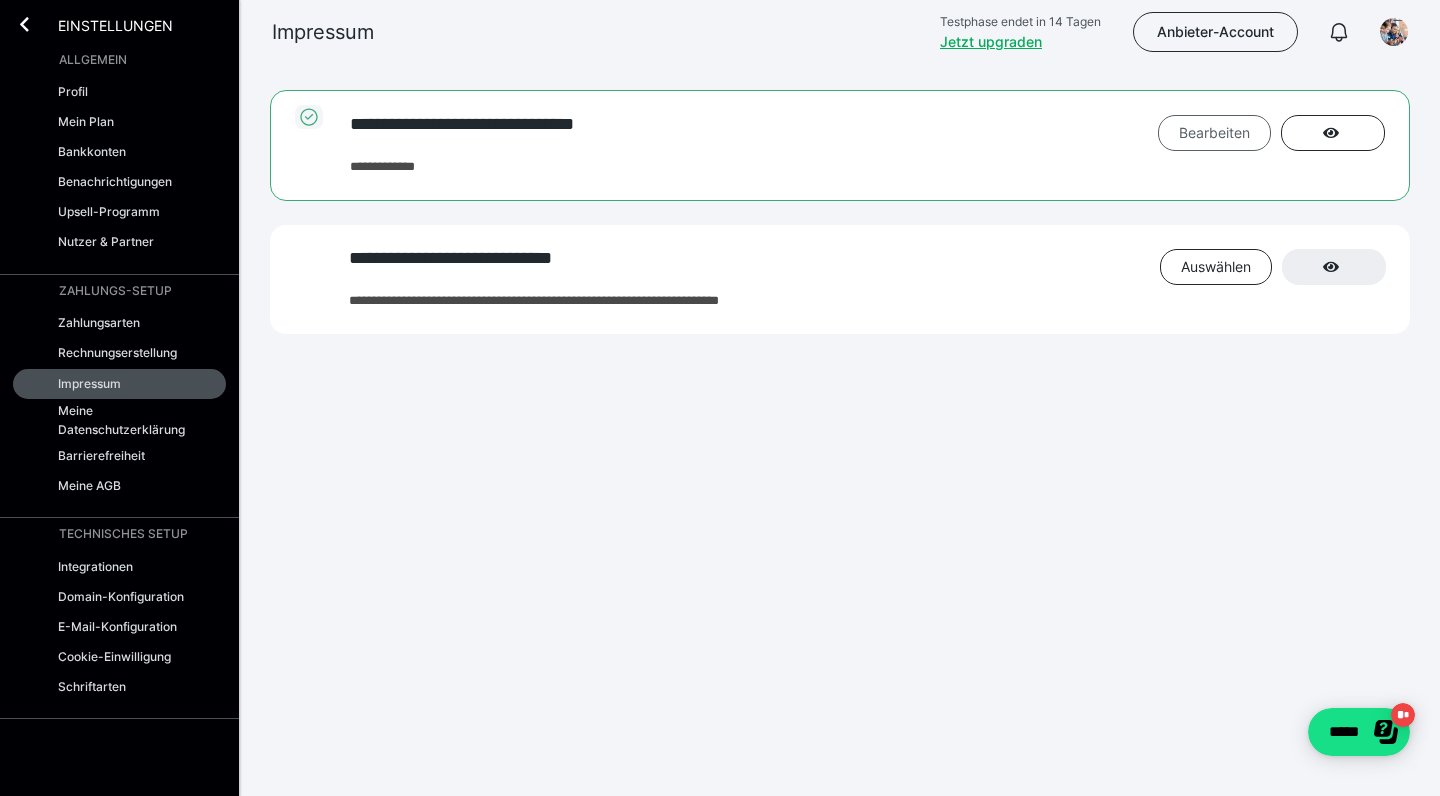 click on "Bearbeiten" at bounding box center [1214, 132] 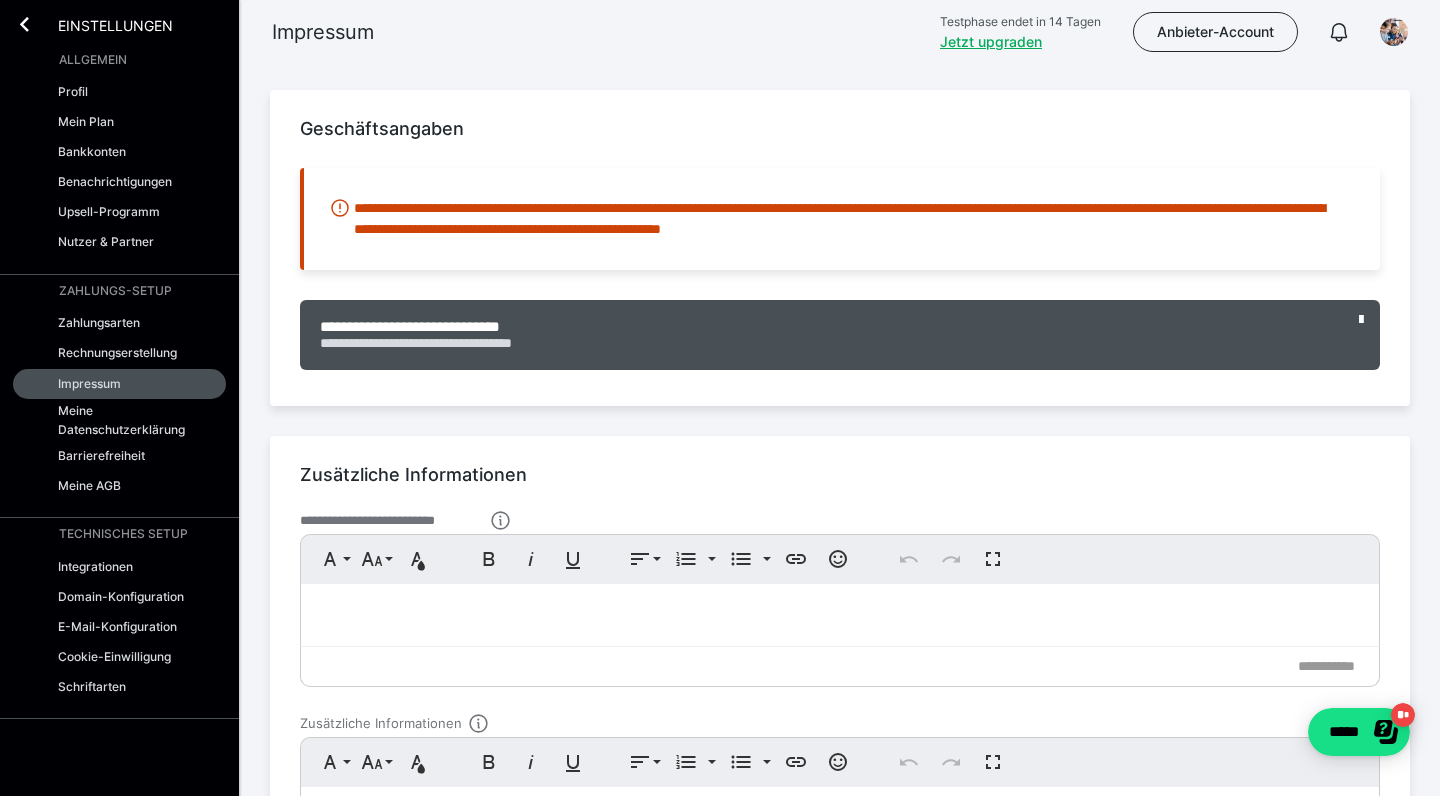 scroll, scrollTop: 0, scrollLeft: 0, axis: both 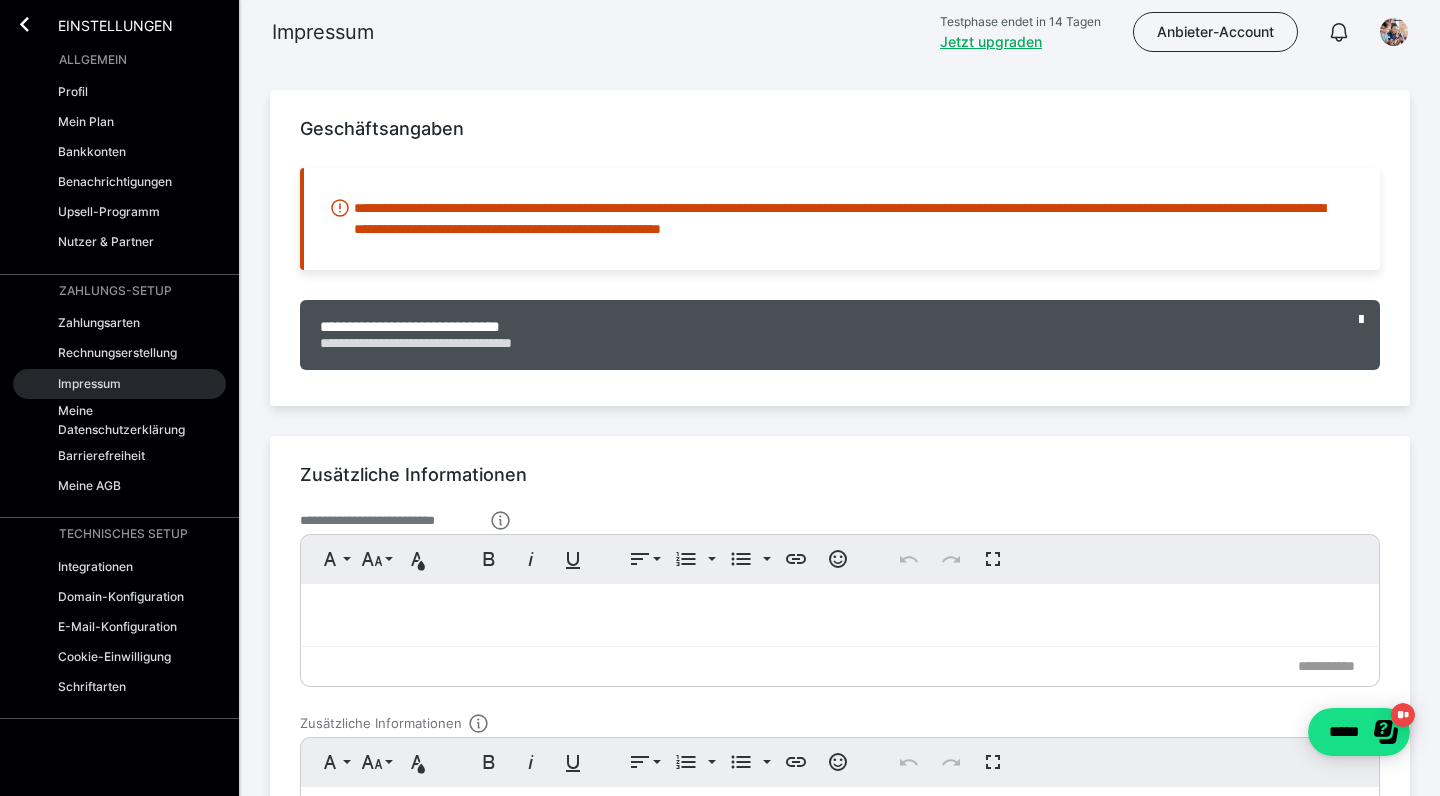 click on "Impressum" at bounding box center (119, 384) 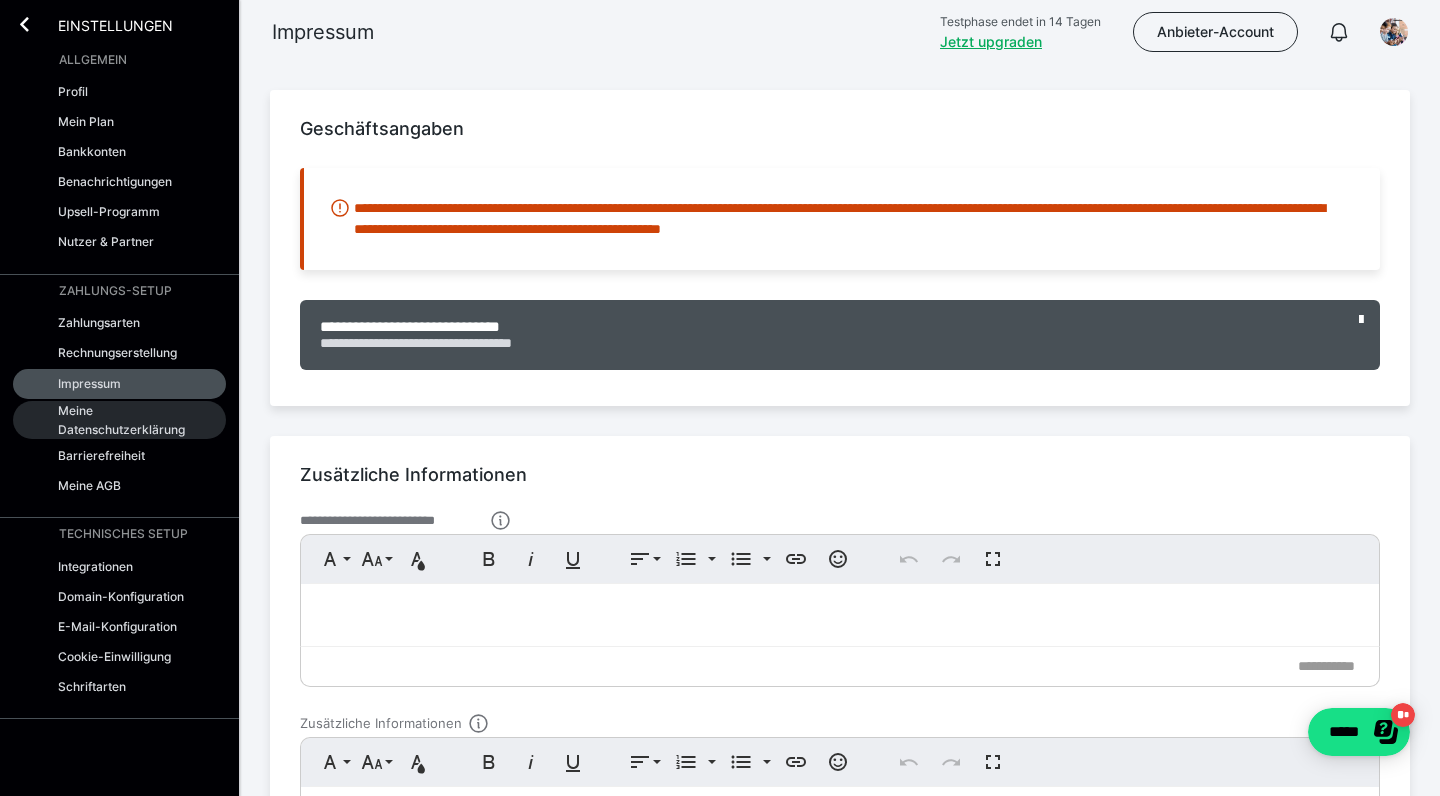 click on "Meine Datenschutzerklärung" at bounding box center (125, 420) 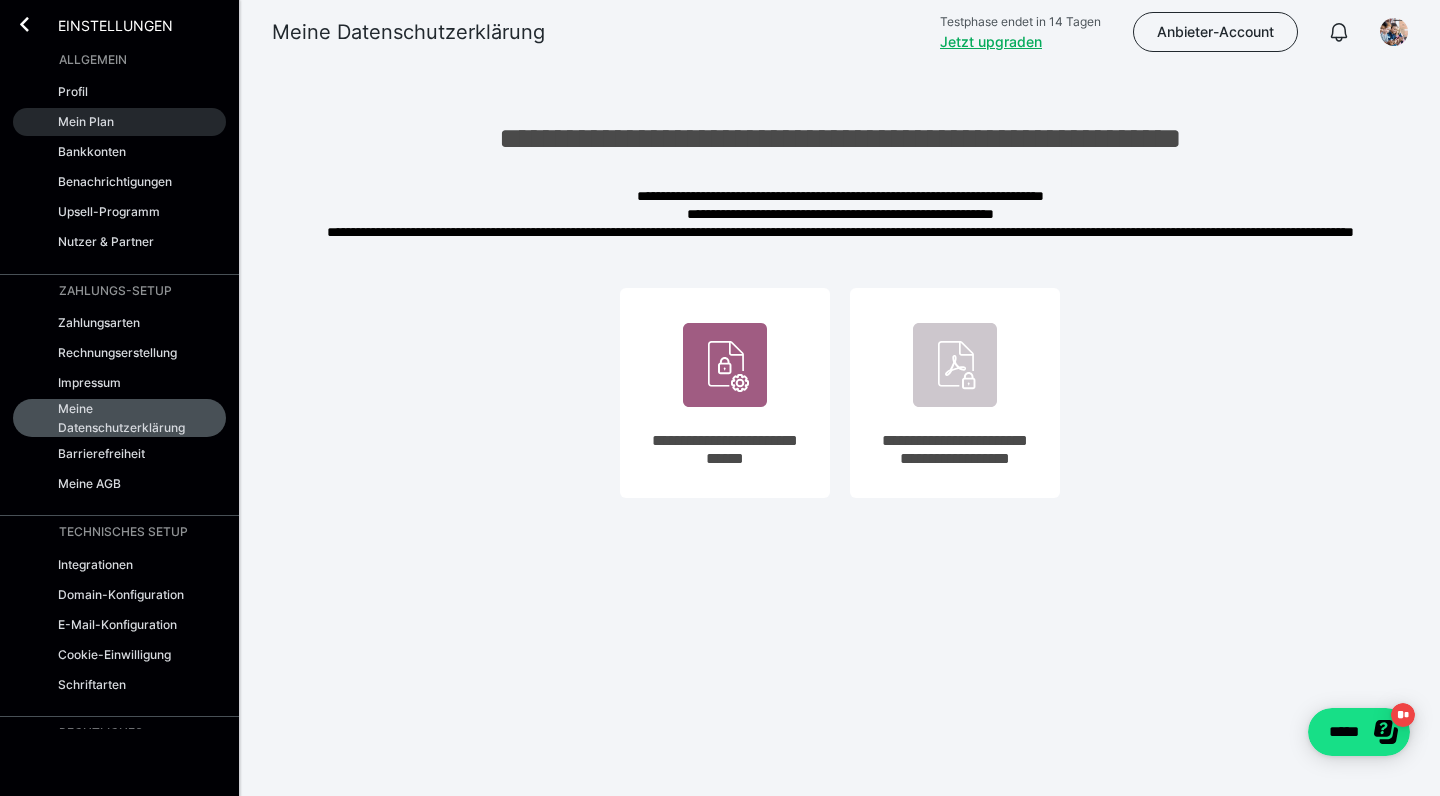 scroll, scrollTop: 0, scrollLeft: 0, axis: both 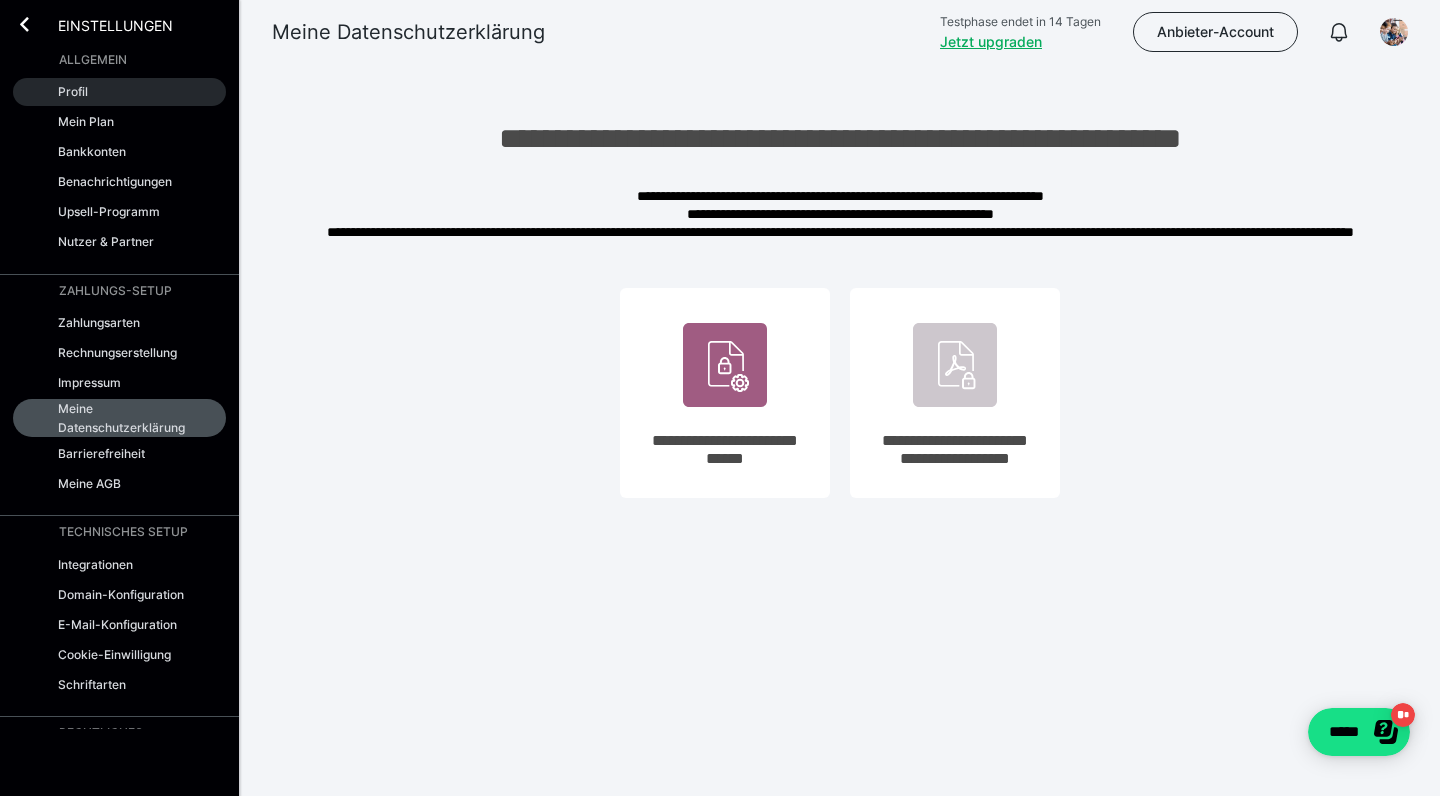 click on "Profil" at bounding box center [73, 91] 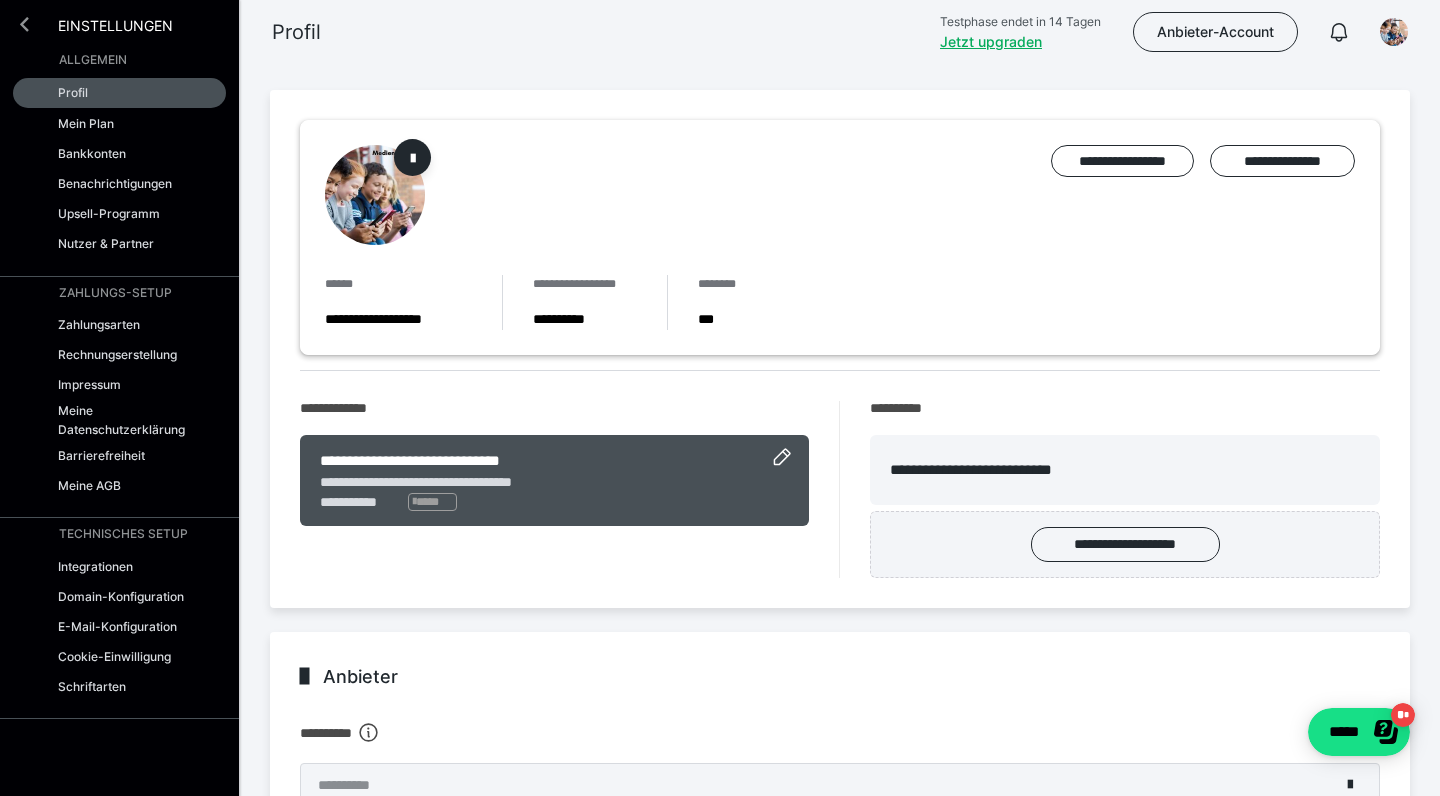 click at bounding box center (24, 24) 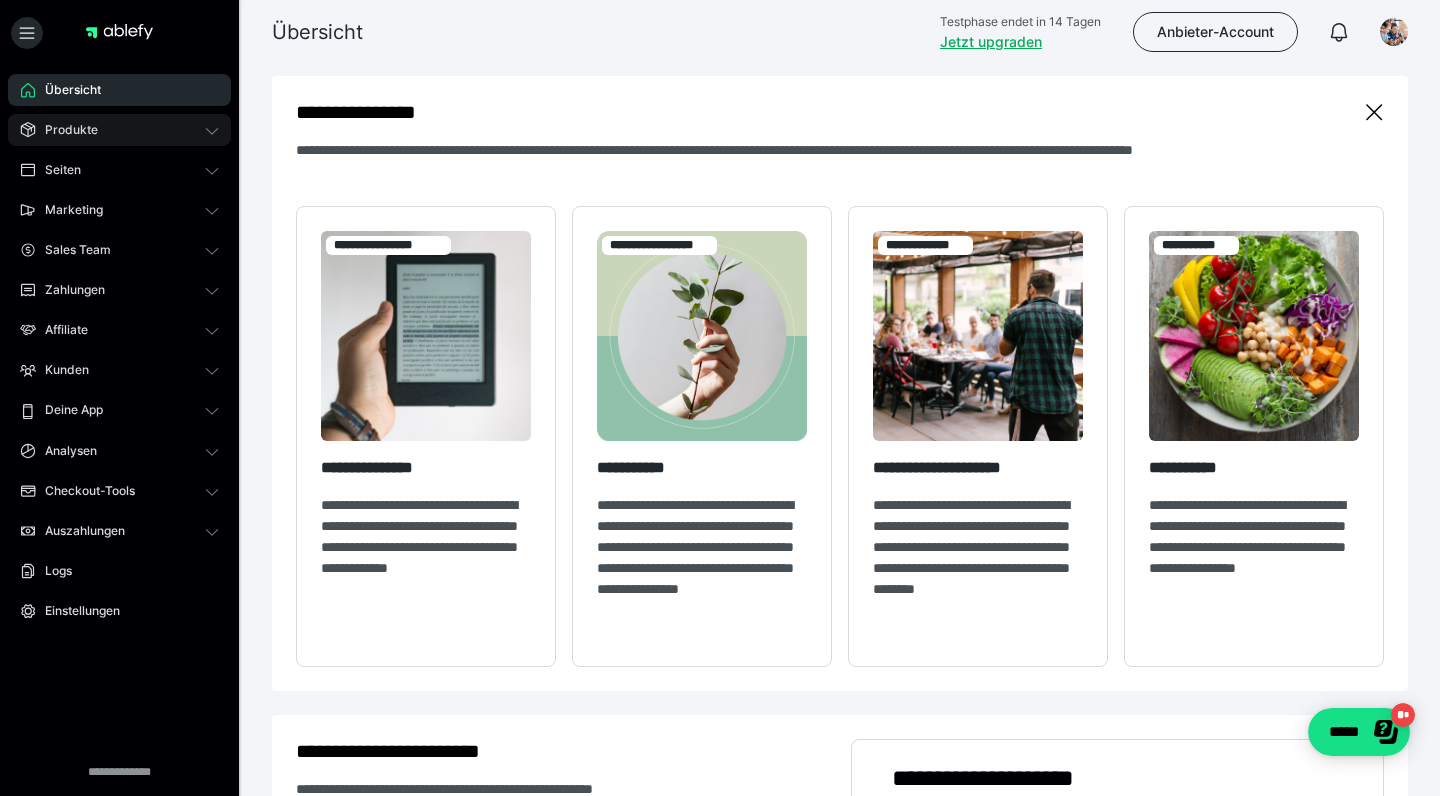 click on "Produkte" at bounding box center (64, 130) 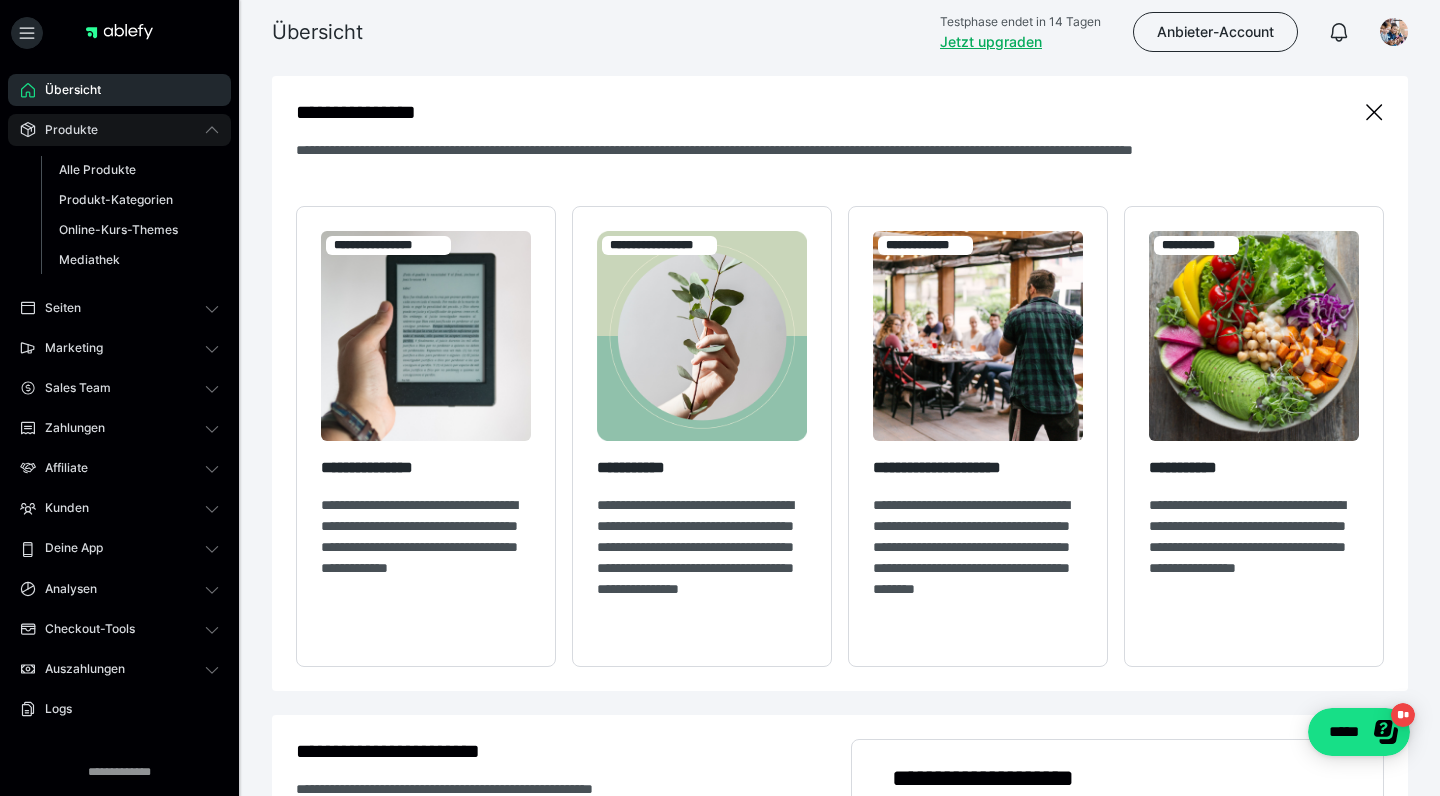 click on "Produkte" at bounding box center [64, 130] 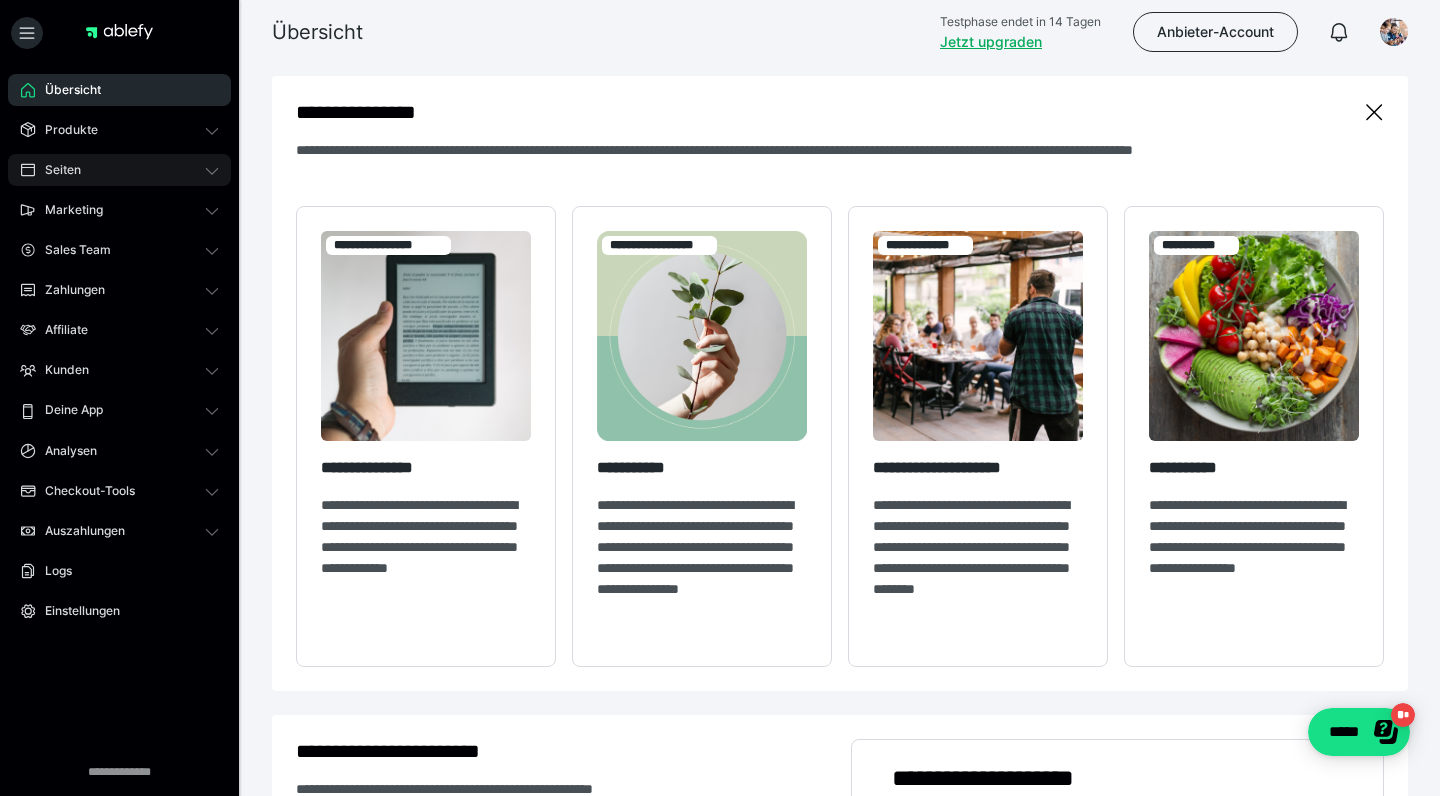 click on "Seiten" at bounding box center (56, 170) 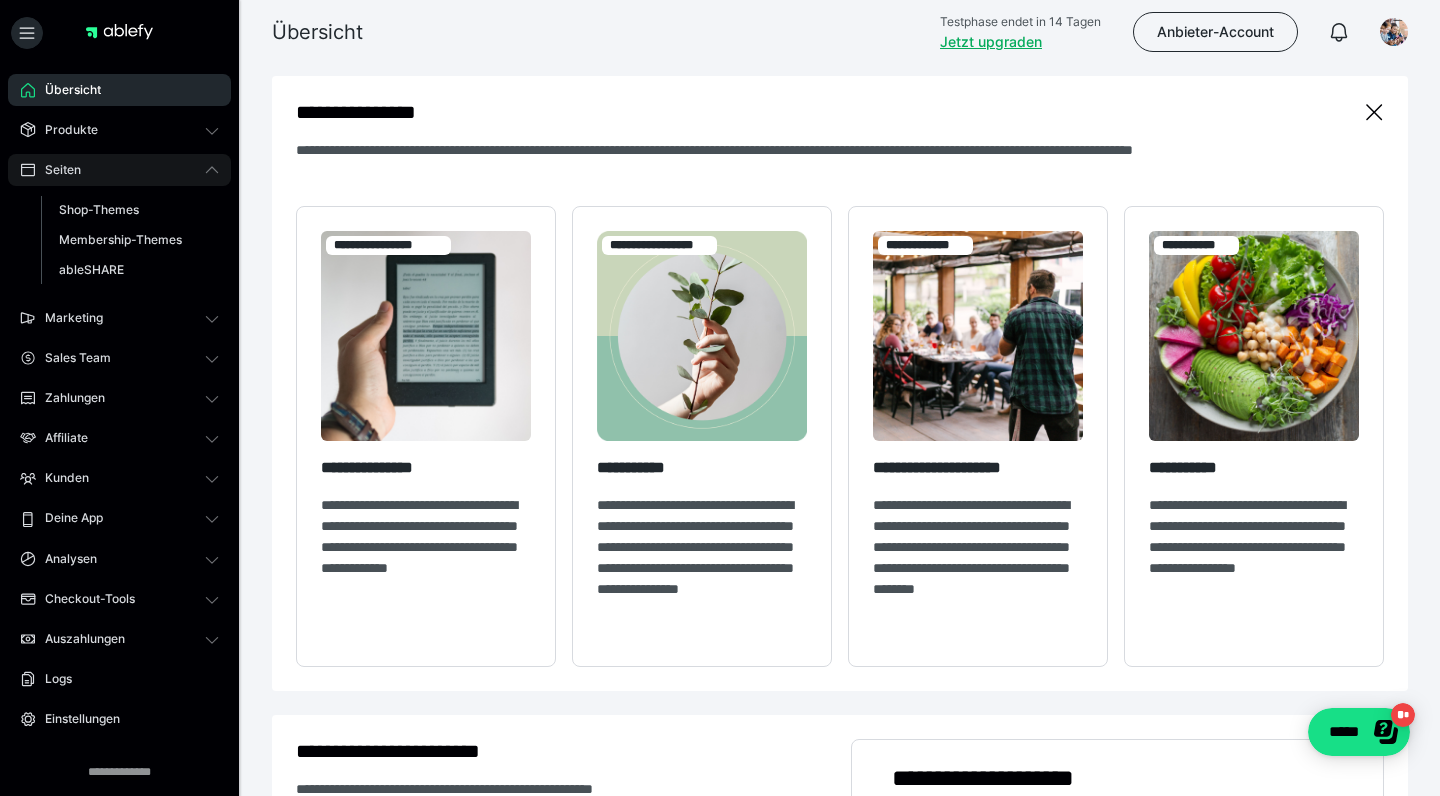 click on "Seiten" at bounding box center (56, 170) 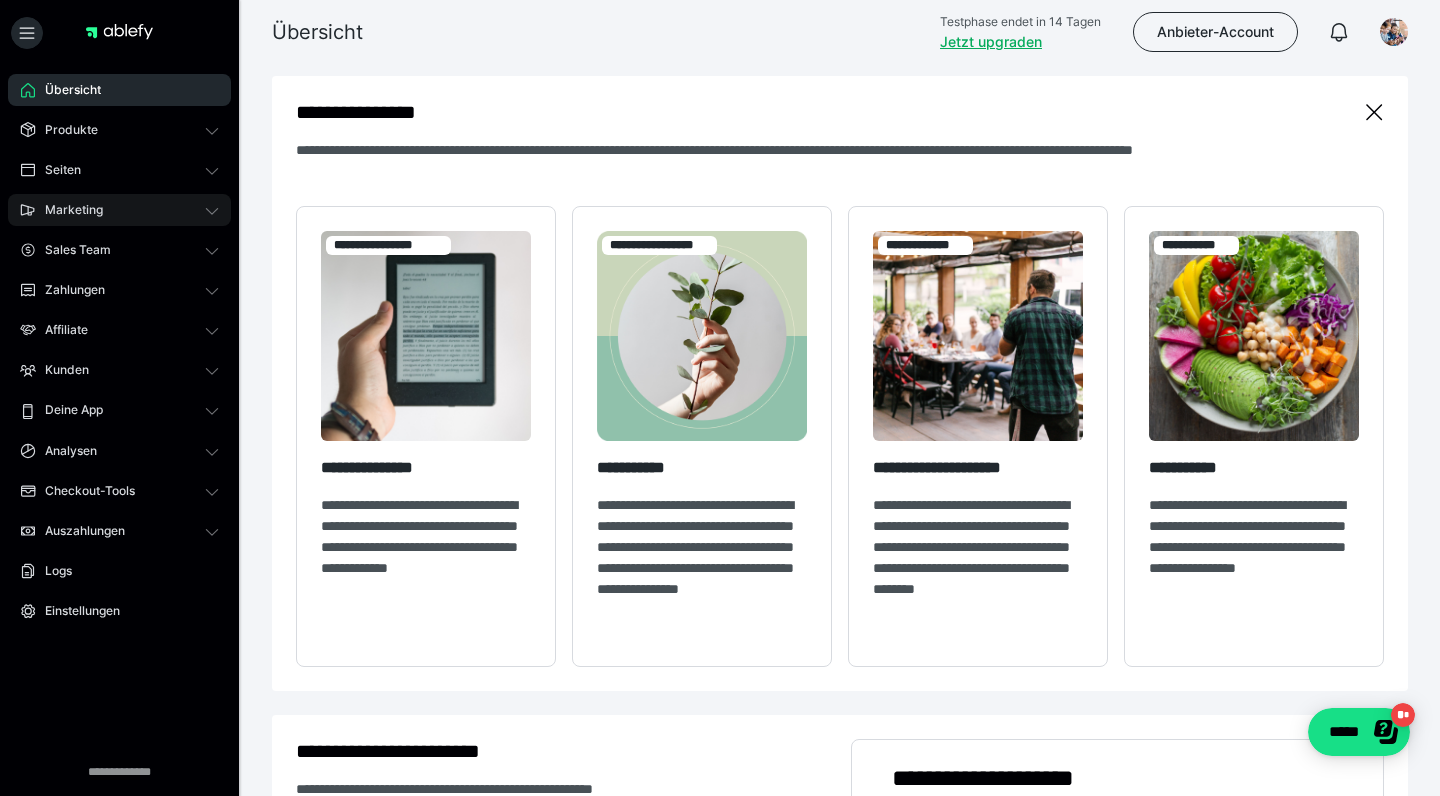 click on "Marketing" at bounding box center [67, 210] 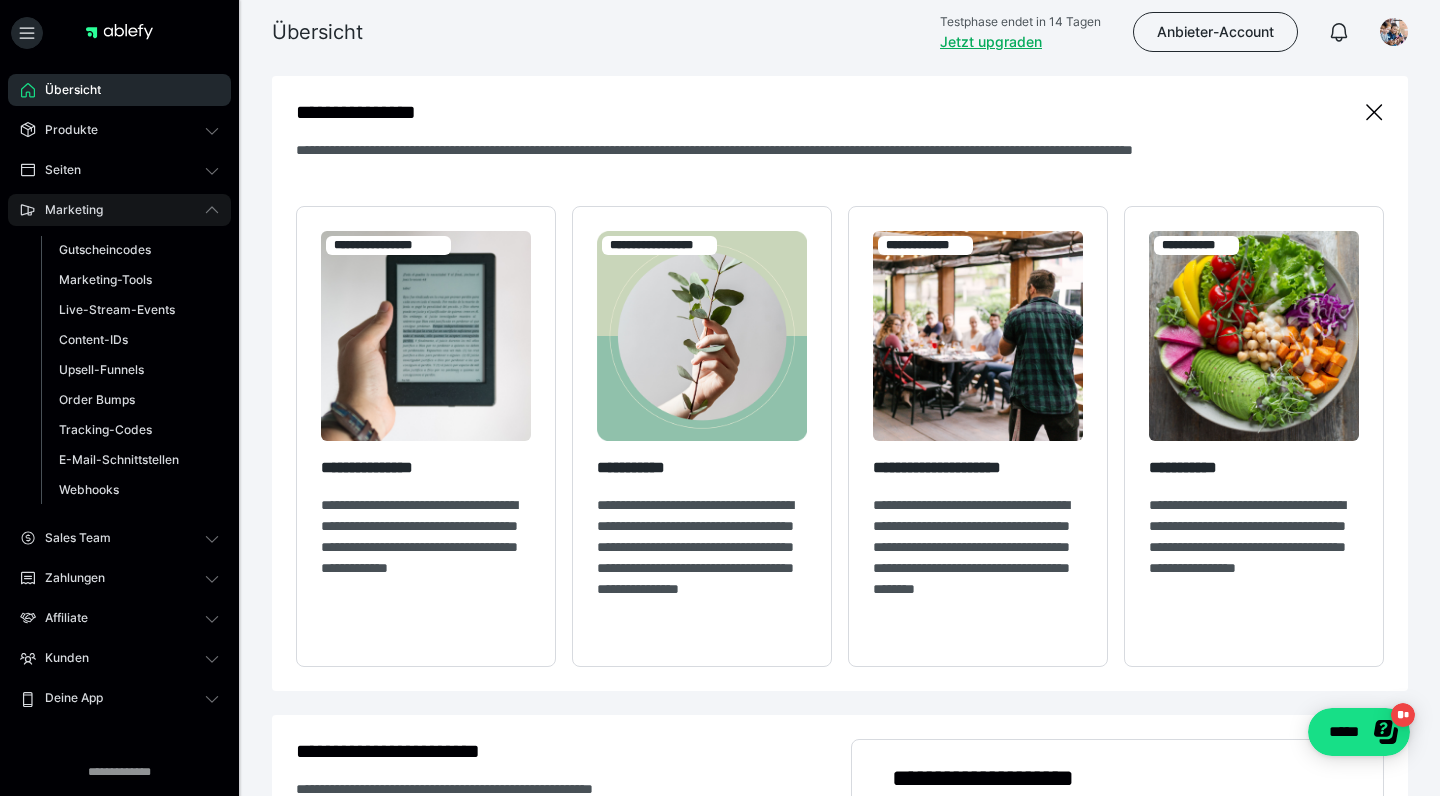 click on "Marketing" at bounding box center [67, 210] 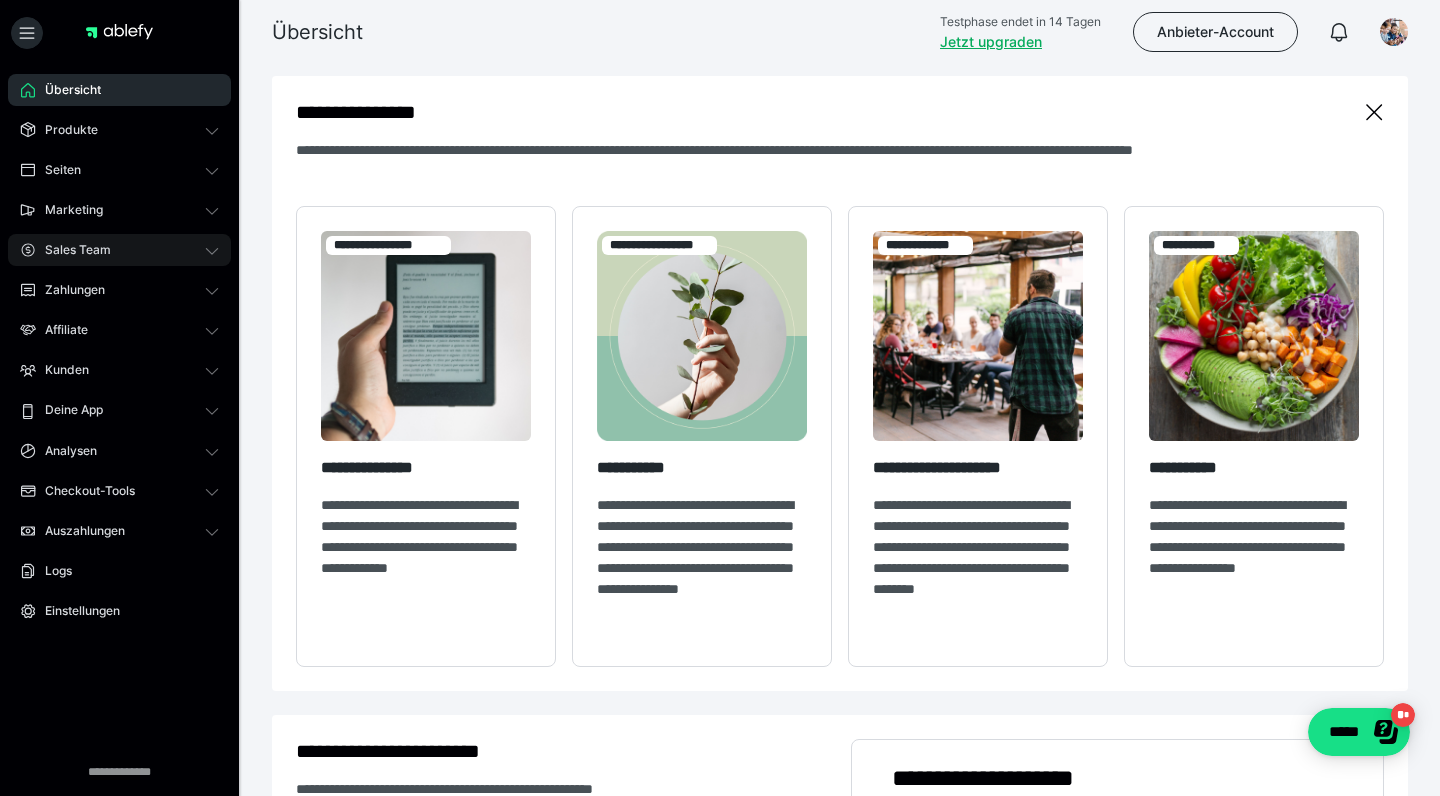 click on "Sales Team" at bounding box center [71, 250] 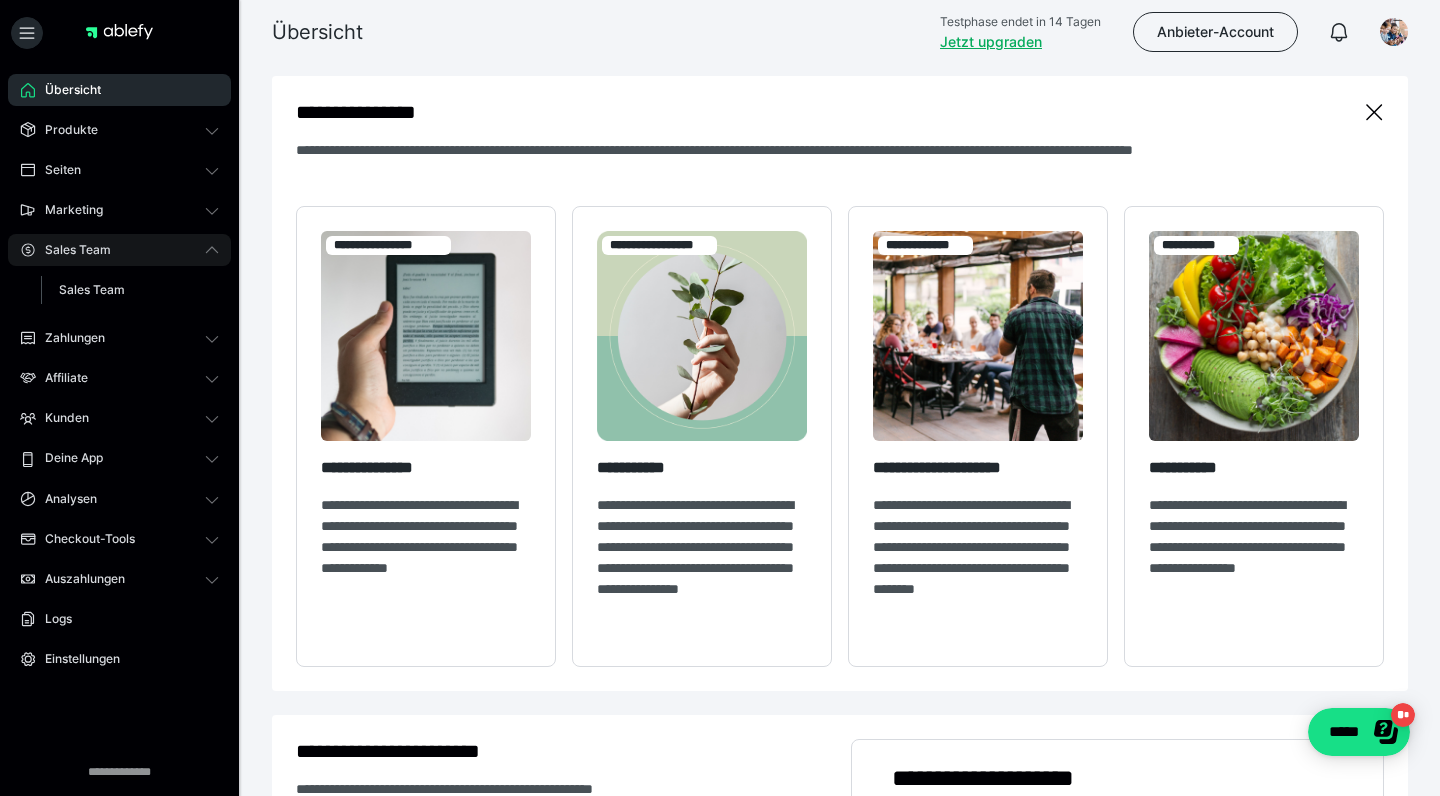 scroll, scrollTop: 1, scrollLeft: 0, axis: vertical 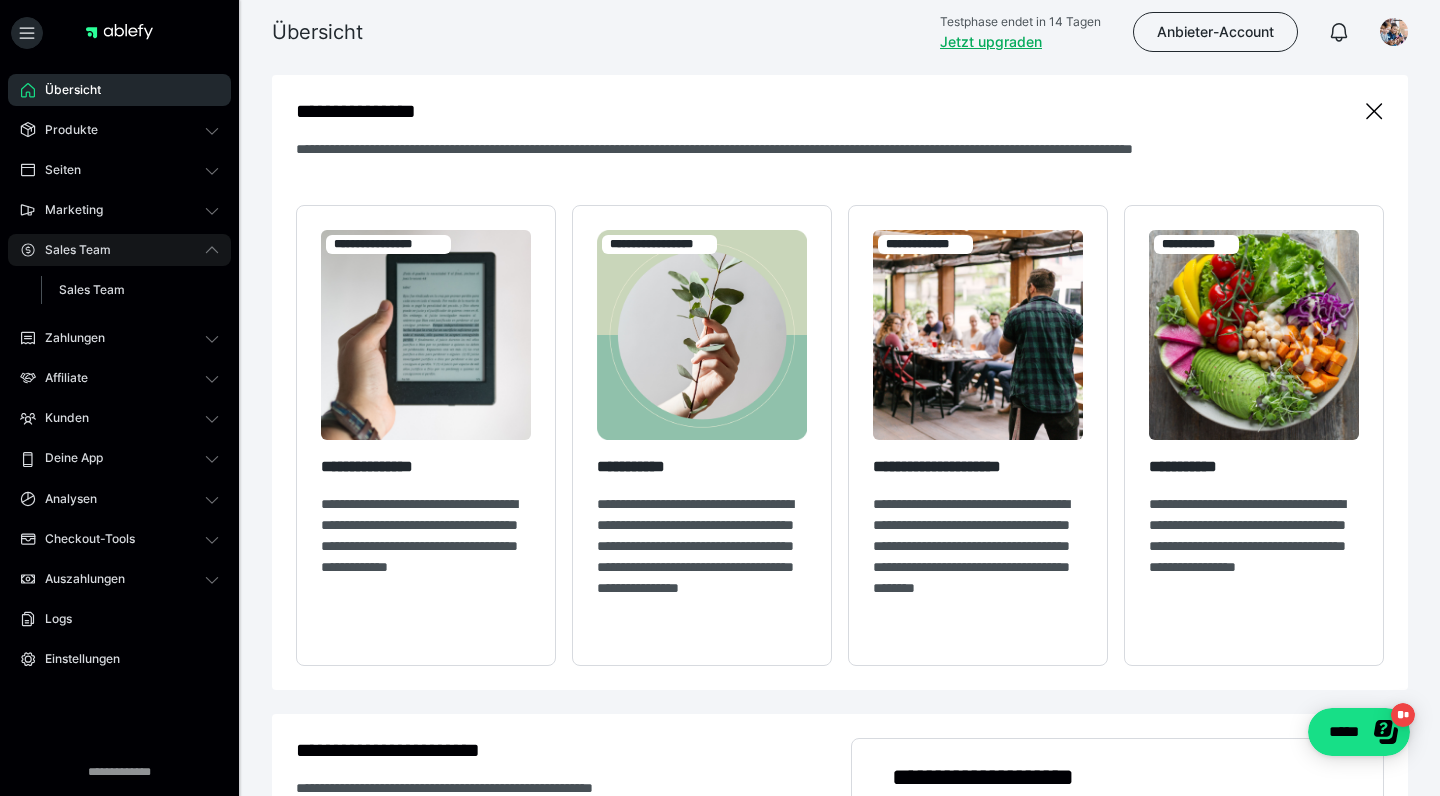 click on "Sales Team" at bounding box center [71, 250] 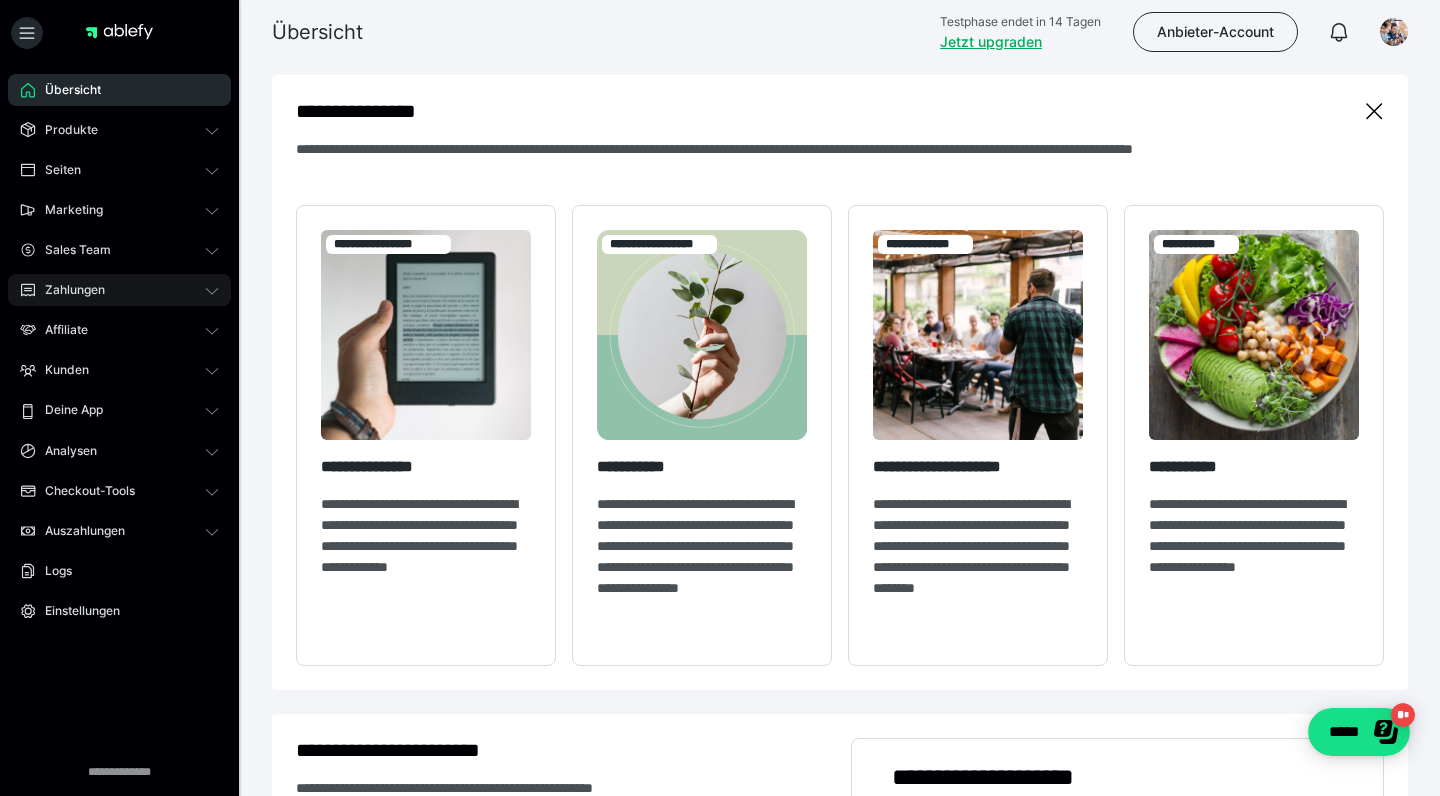 click on "Zahlungen" at bounding box center [68, 290] 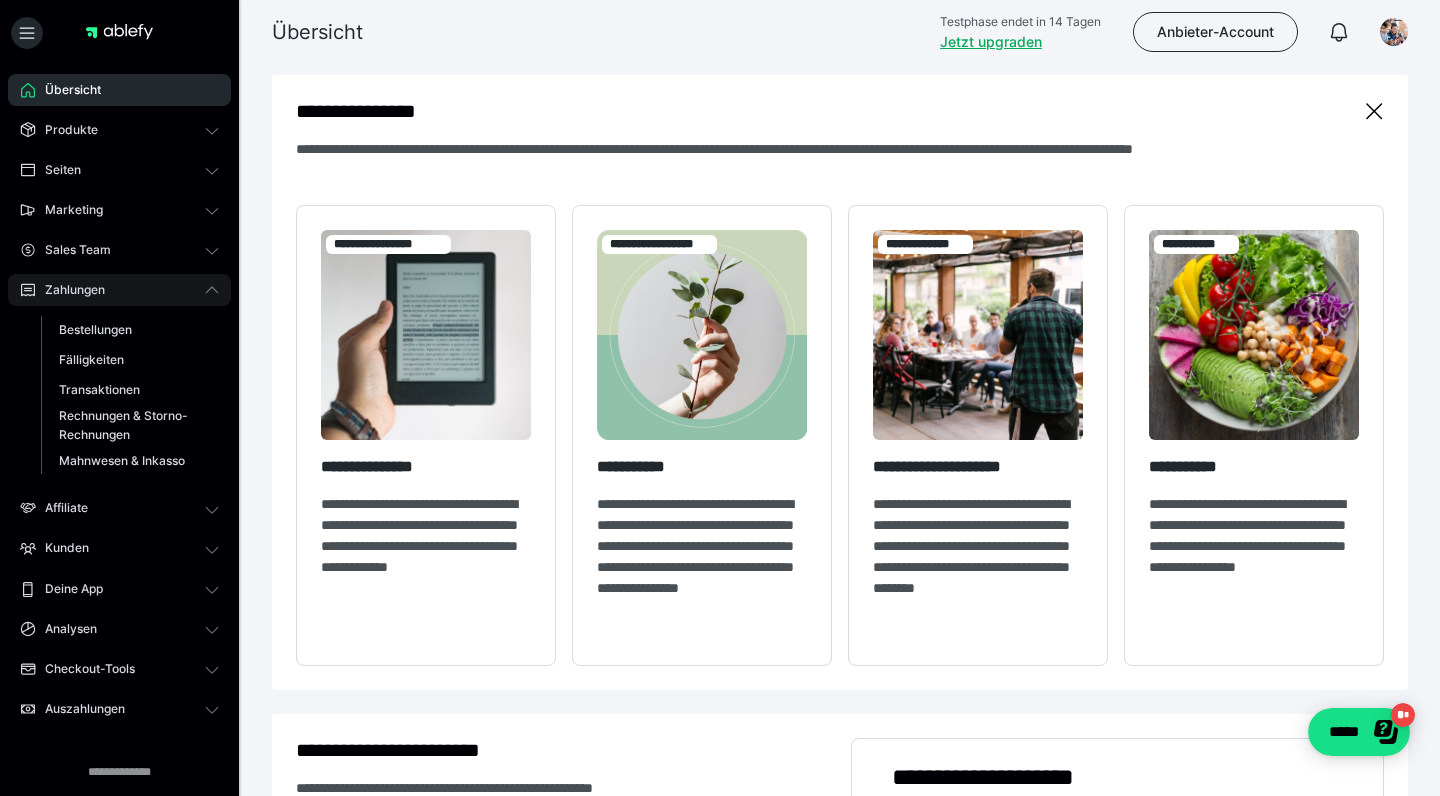 click on "Zahlungen" at bounding box center (68, 290) 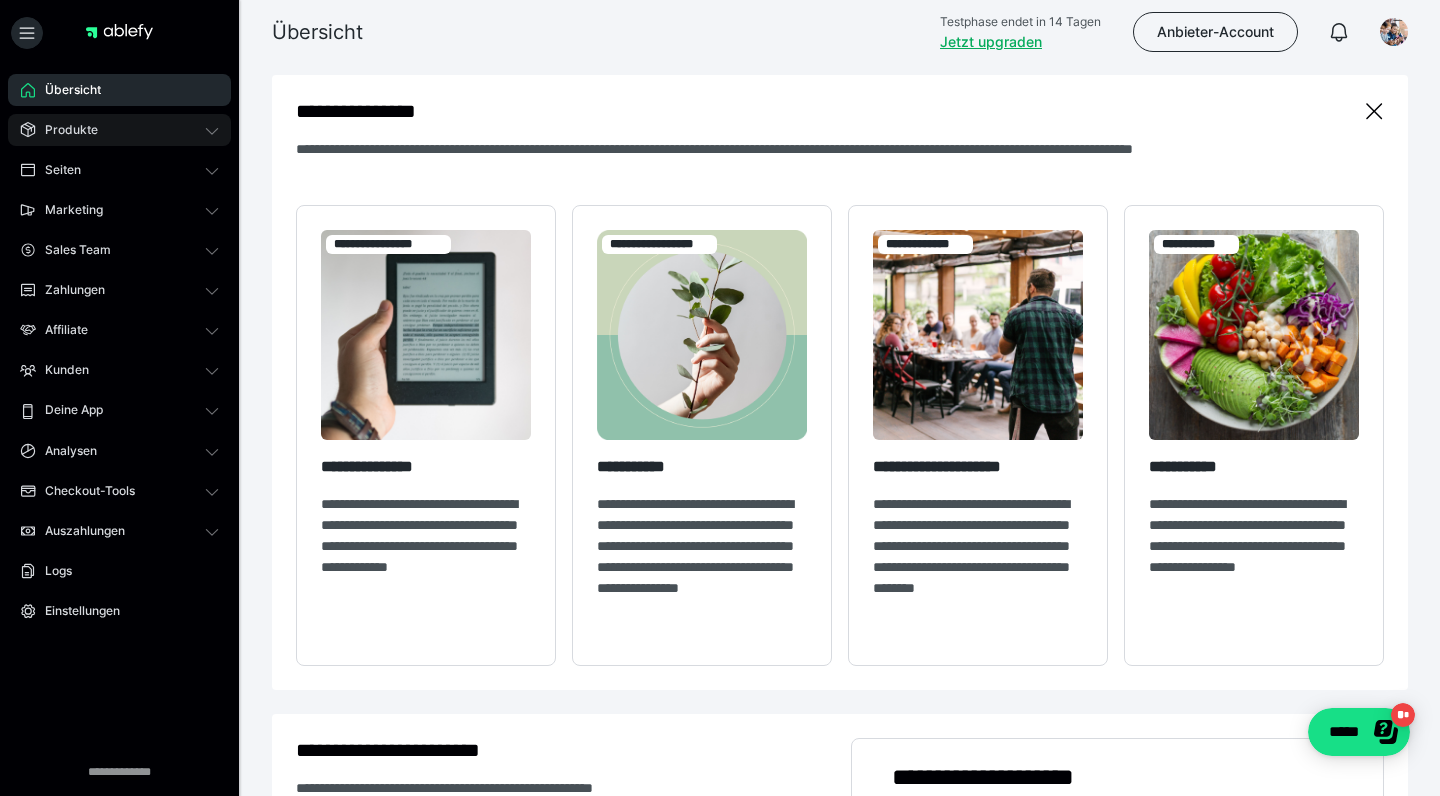 click on "Produkte" at bounding box center (64, 130) 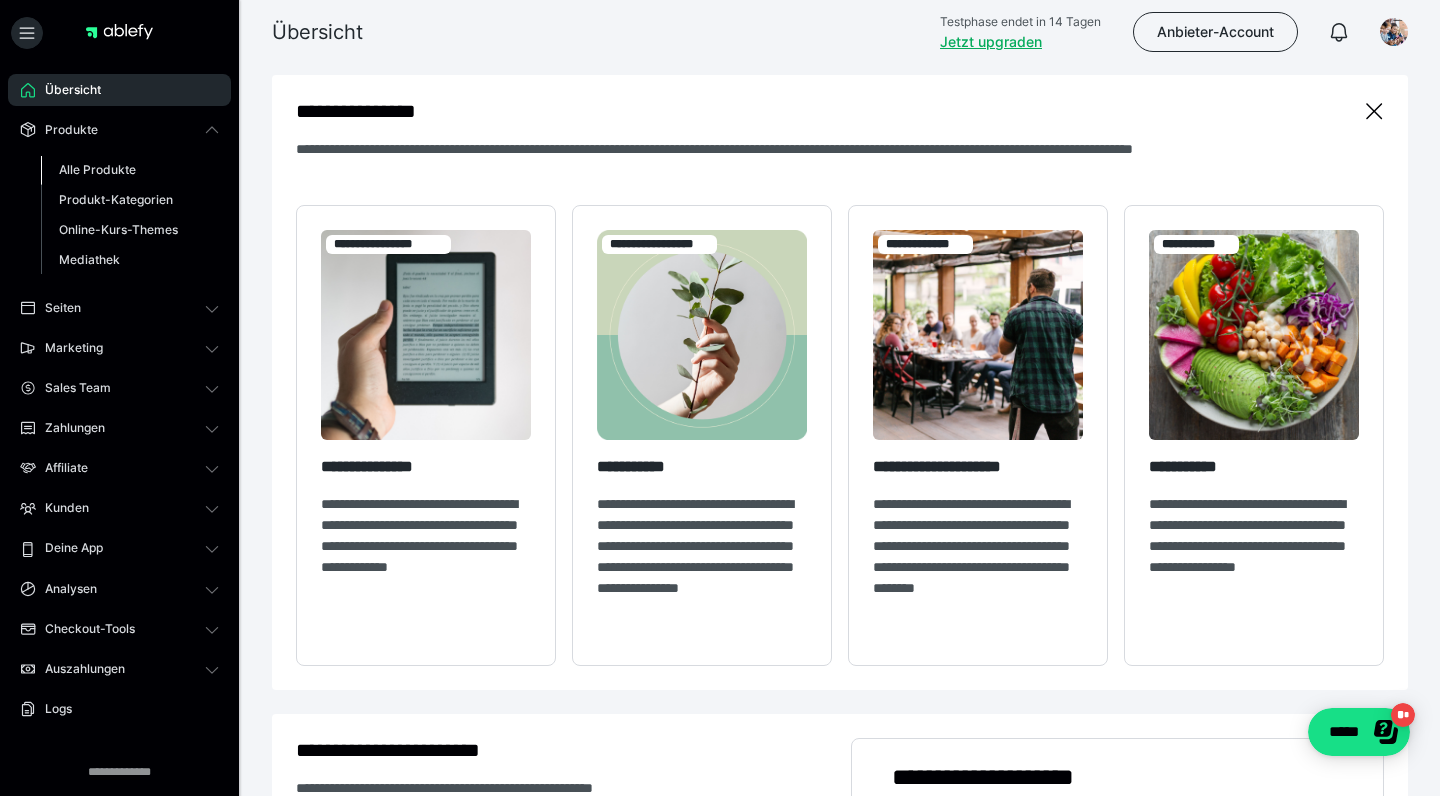 click on "Alle Produkte" at bounding box center [97, 169] 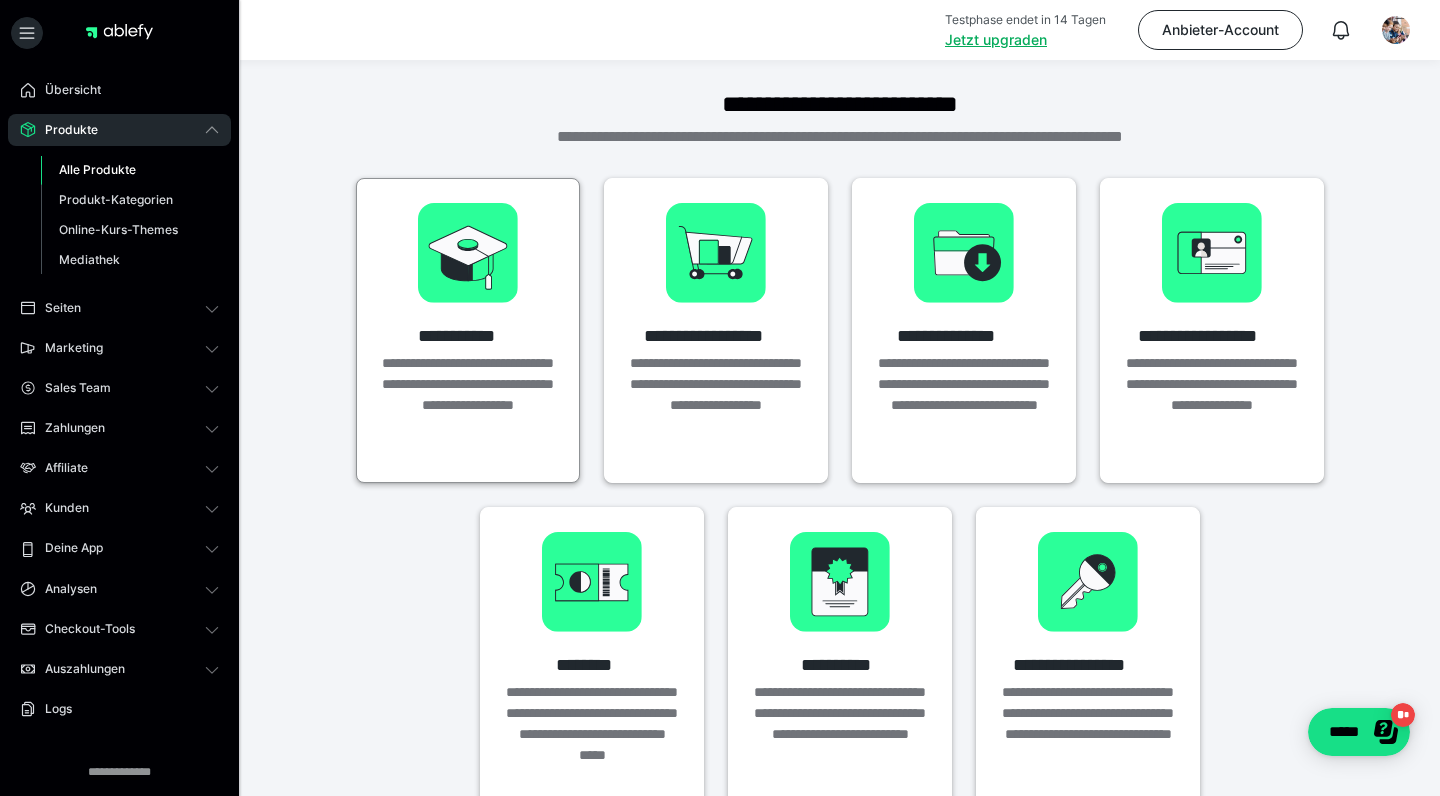 click on "**********" at bounding box center (468, 330) 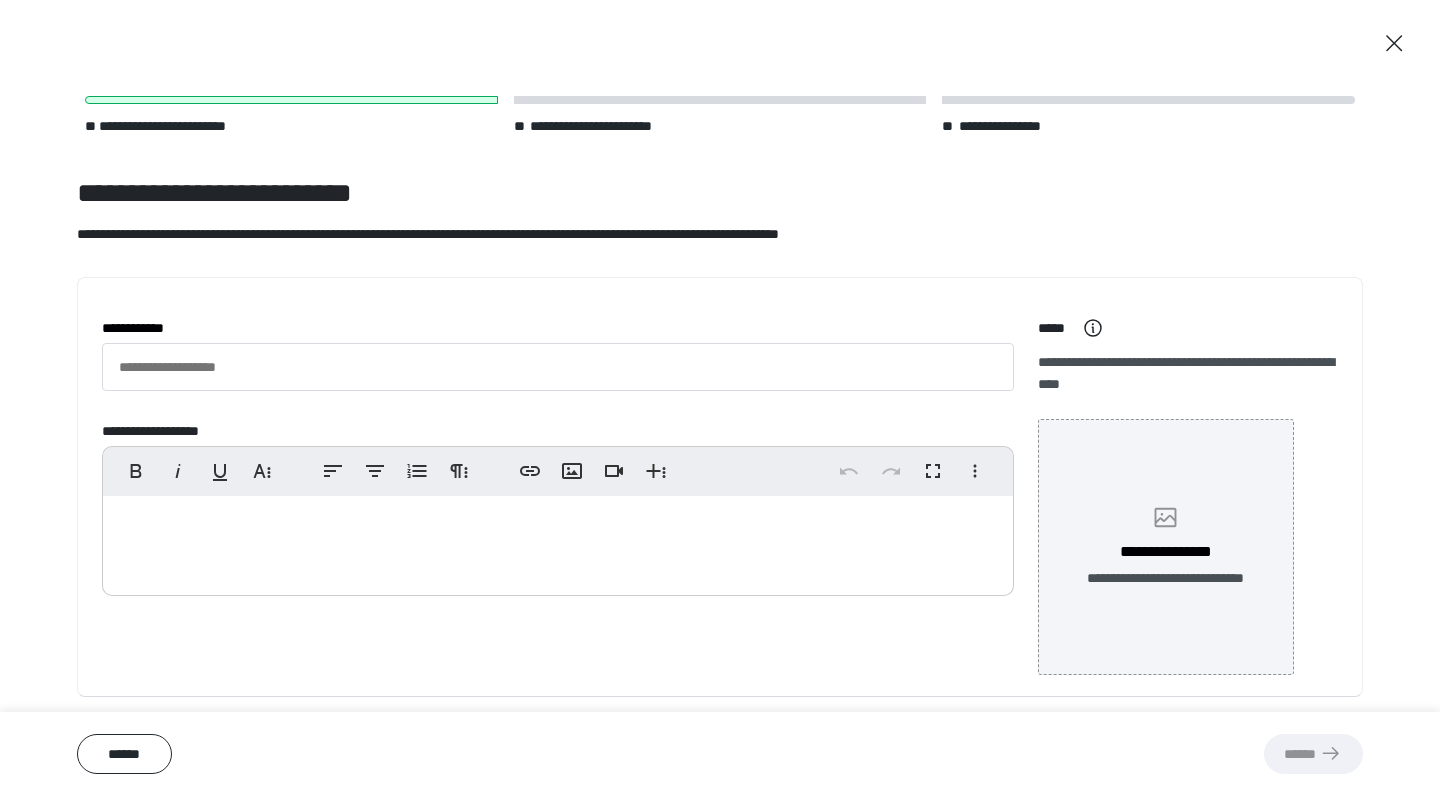 click on "**********" at bounding box center [1166, 552] 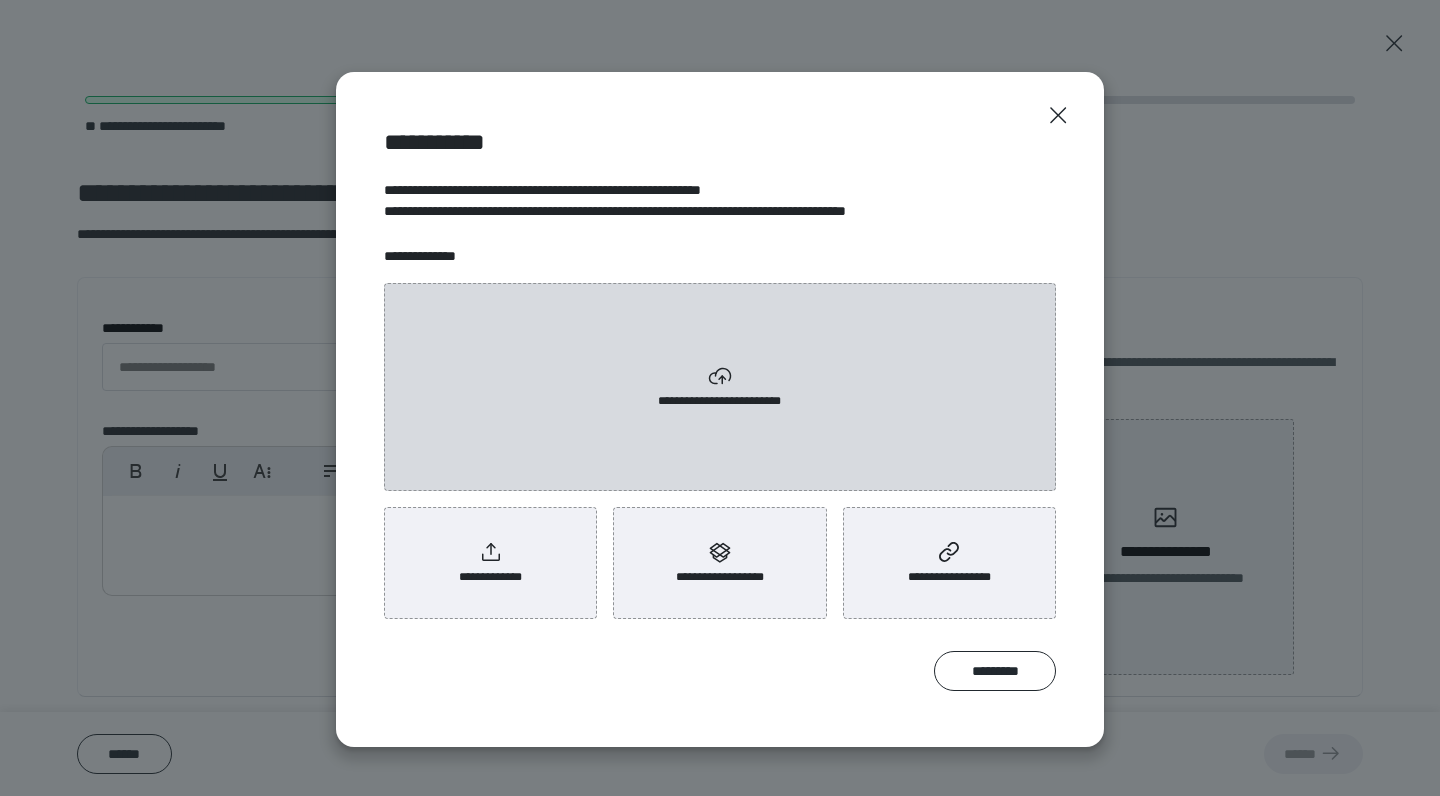 click on "**********" at bounding box center (720, 387) 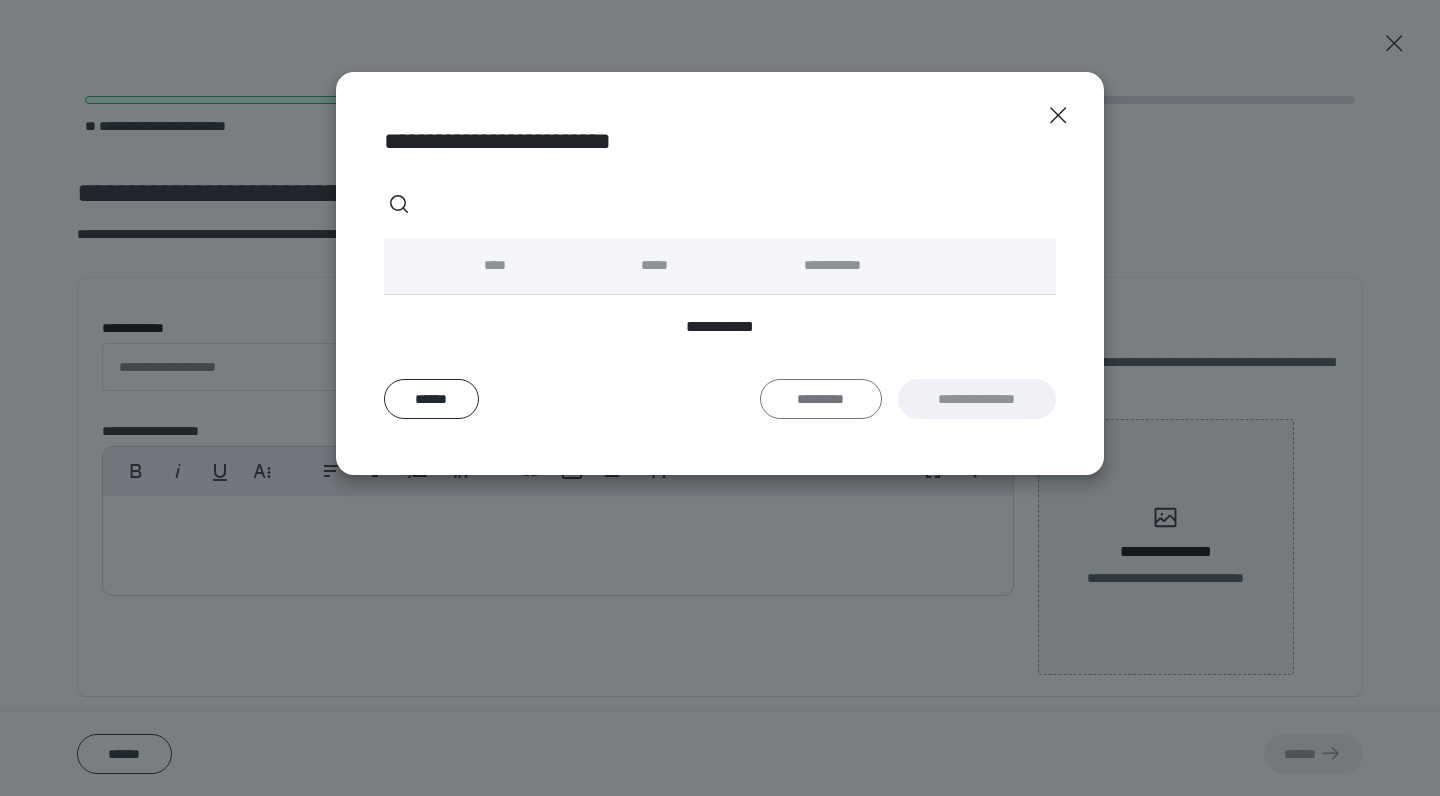 click on "*********" at bounding box center [821, 399] 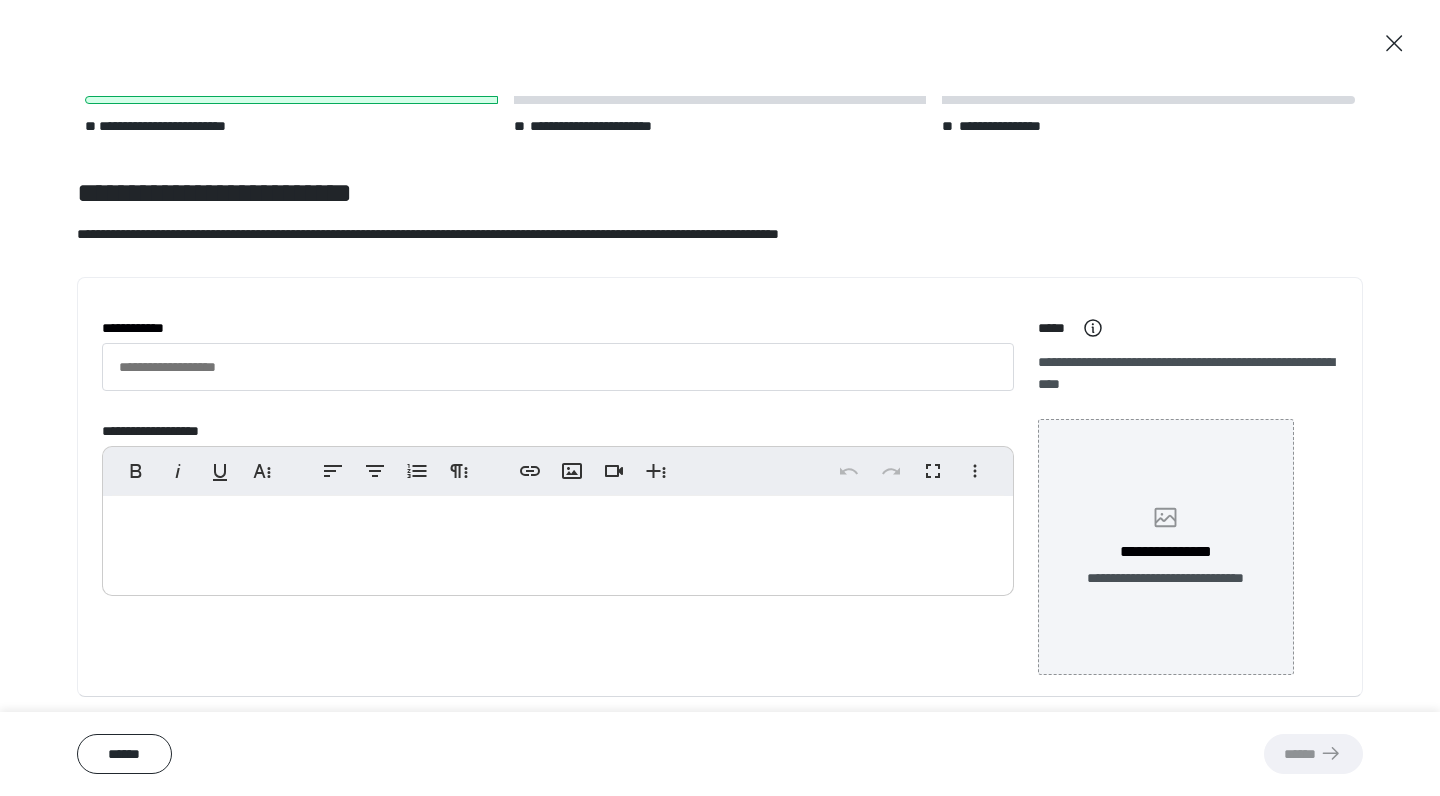 click on "**********" at bounding box center (1166, 552) 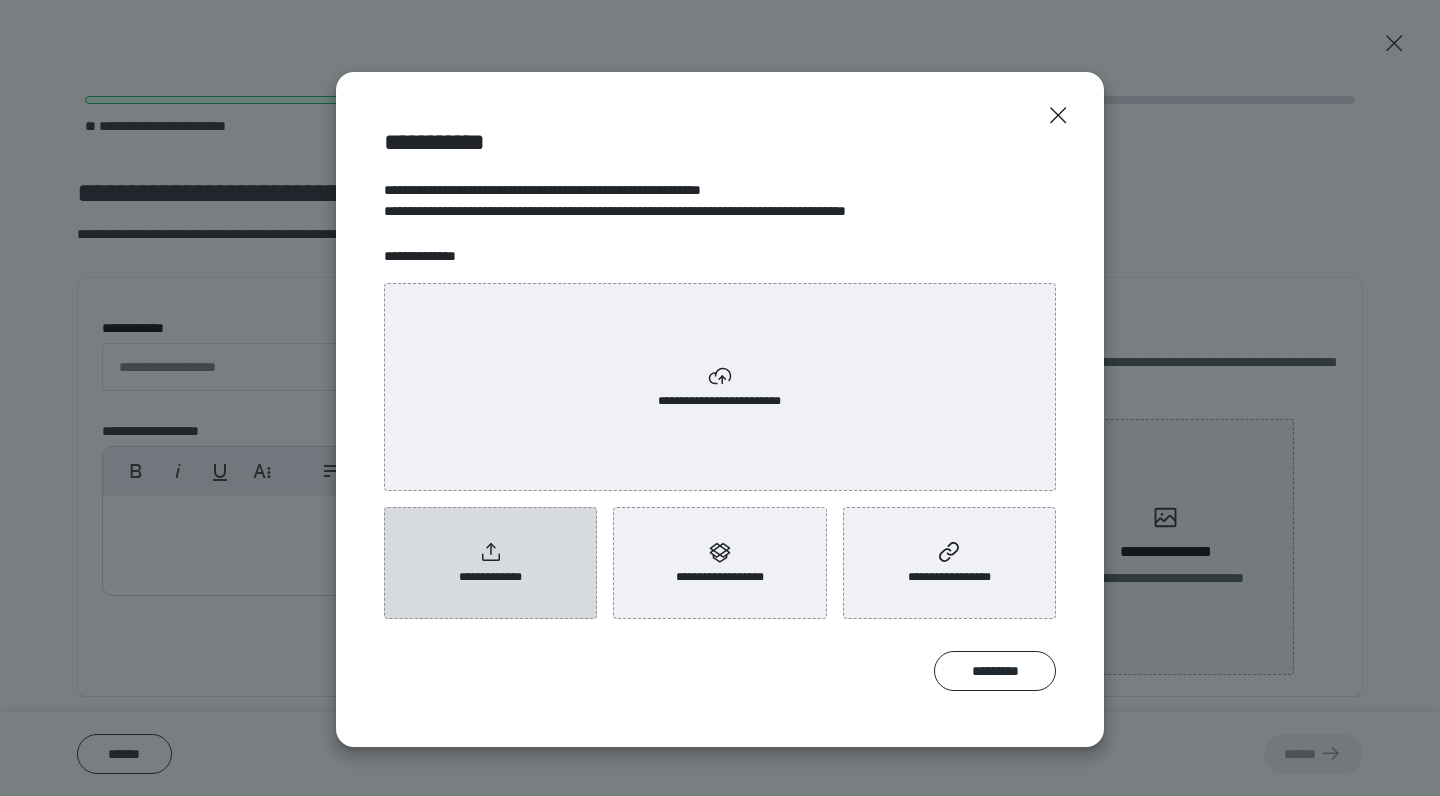 click on "**********" at bounding box center [490, 563] 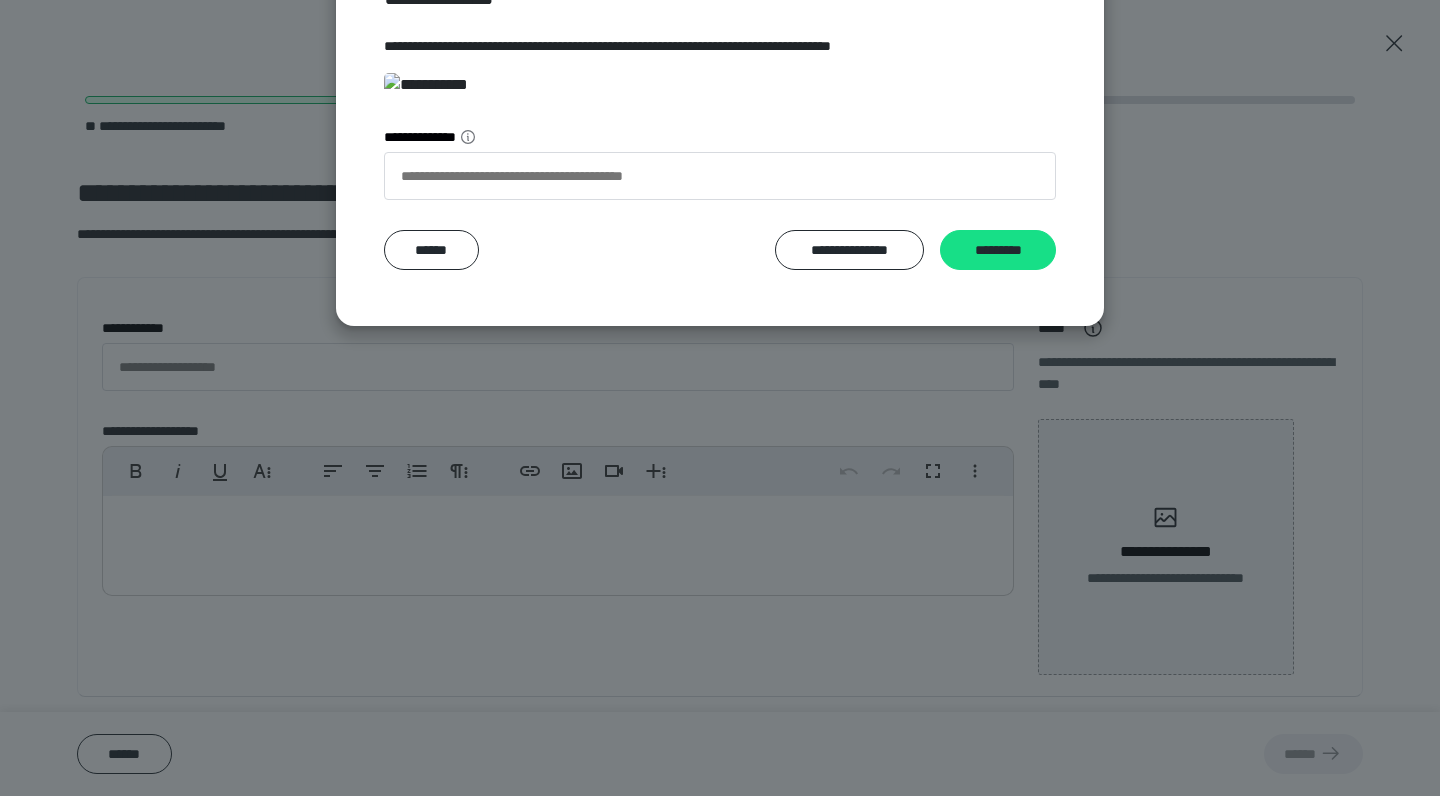 scroll, scrollTop: 322, scrollLeft: 0, axis: vertical 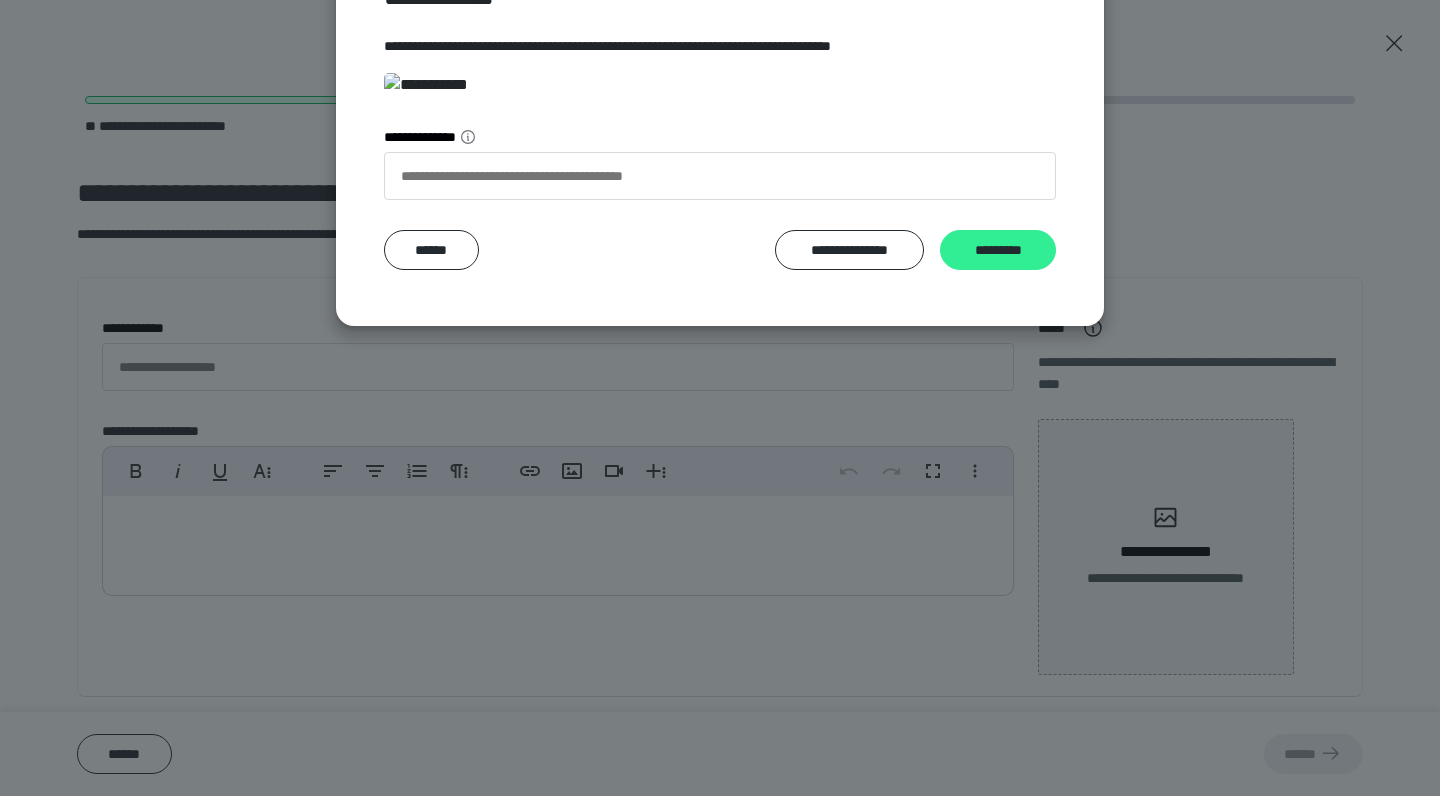click on "*********" at bounding box center (998, 250) 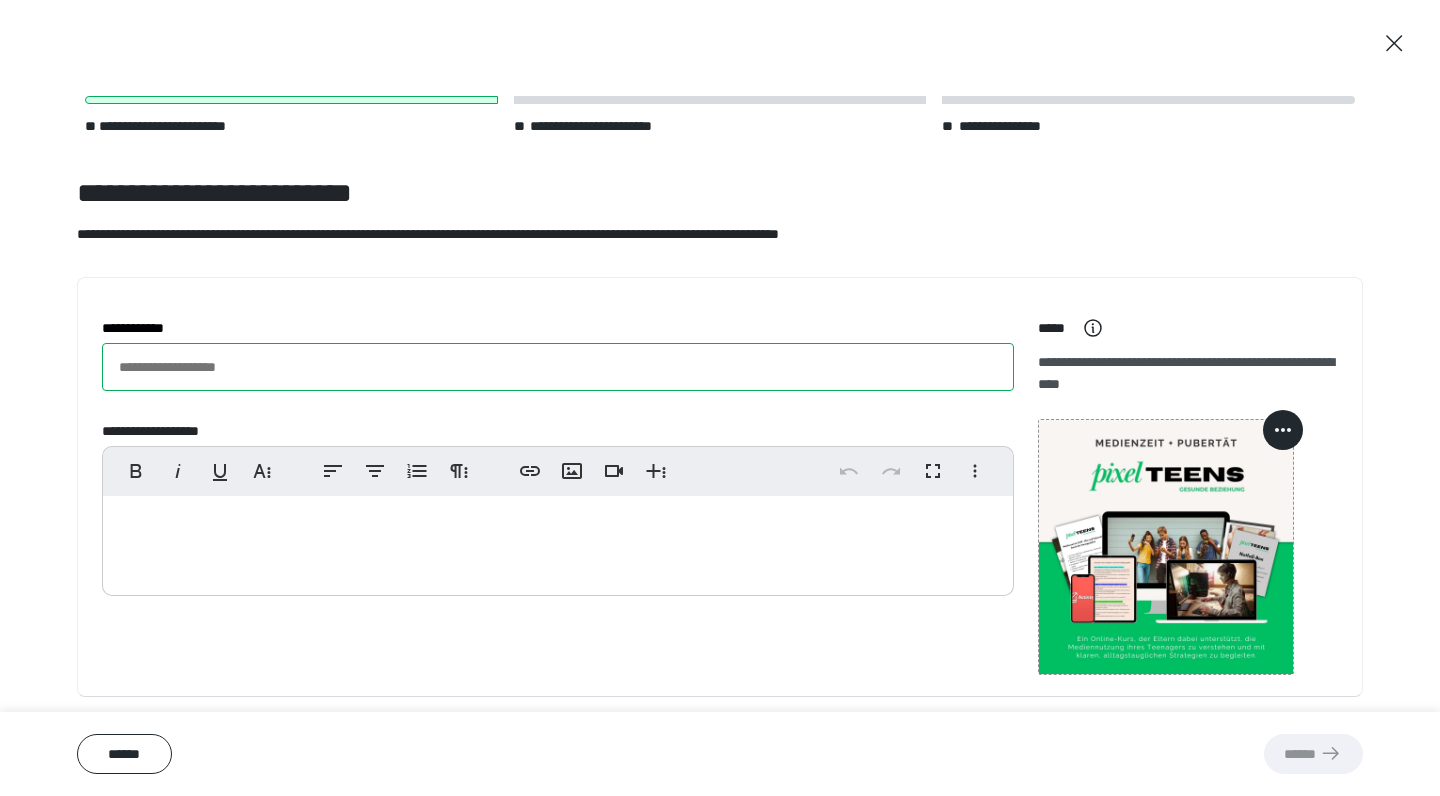 click on "**********" at bounding box center [558, 367] 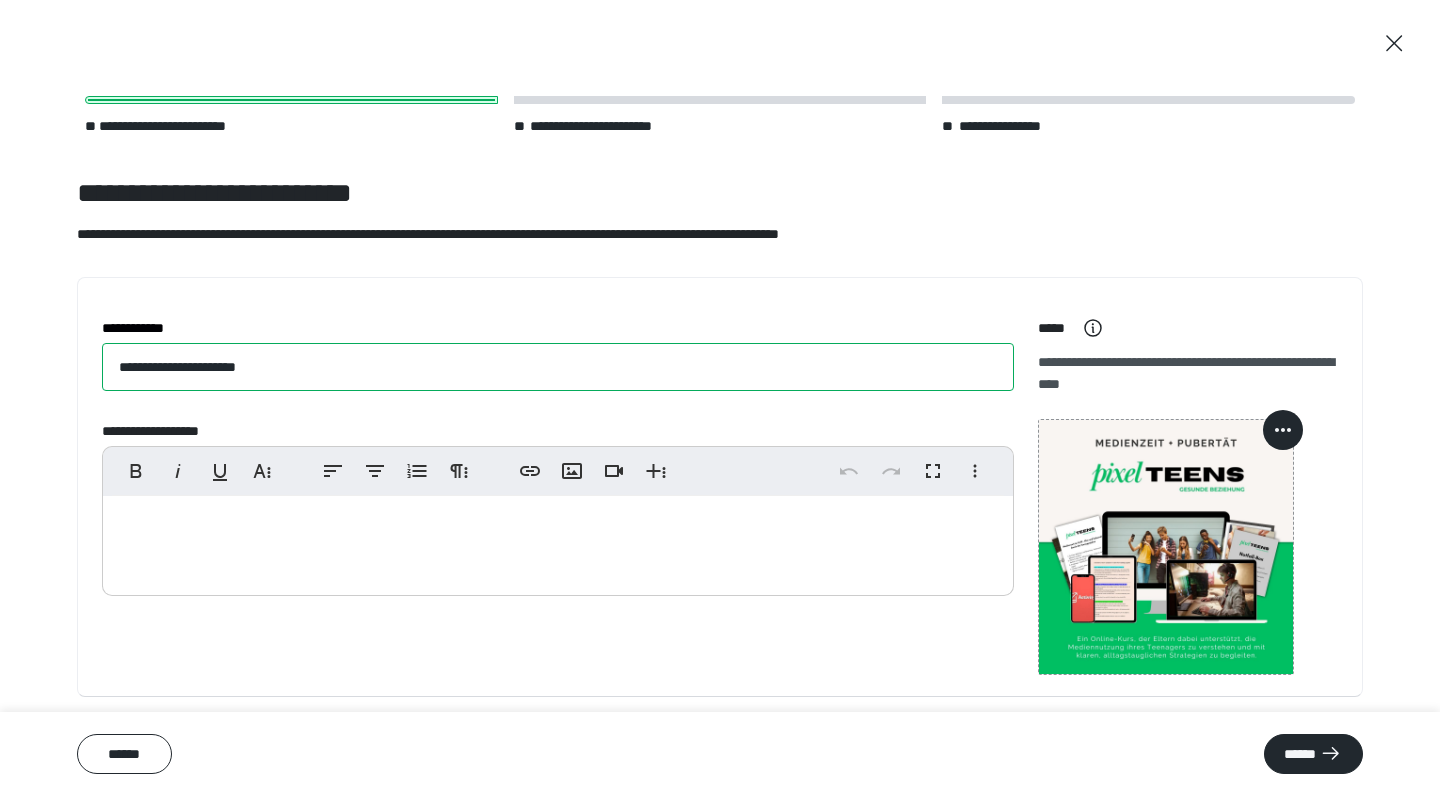 type on "**********" 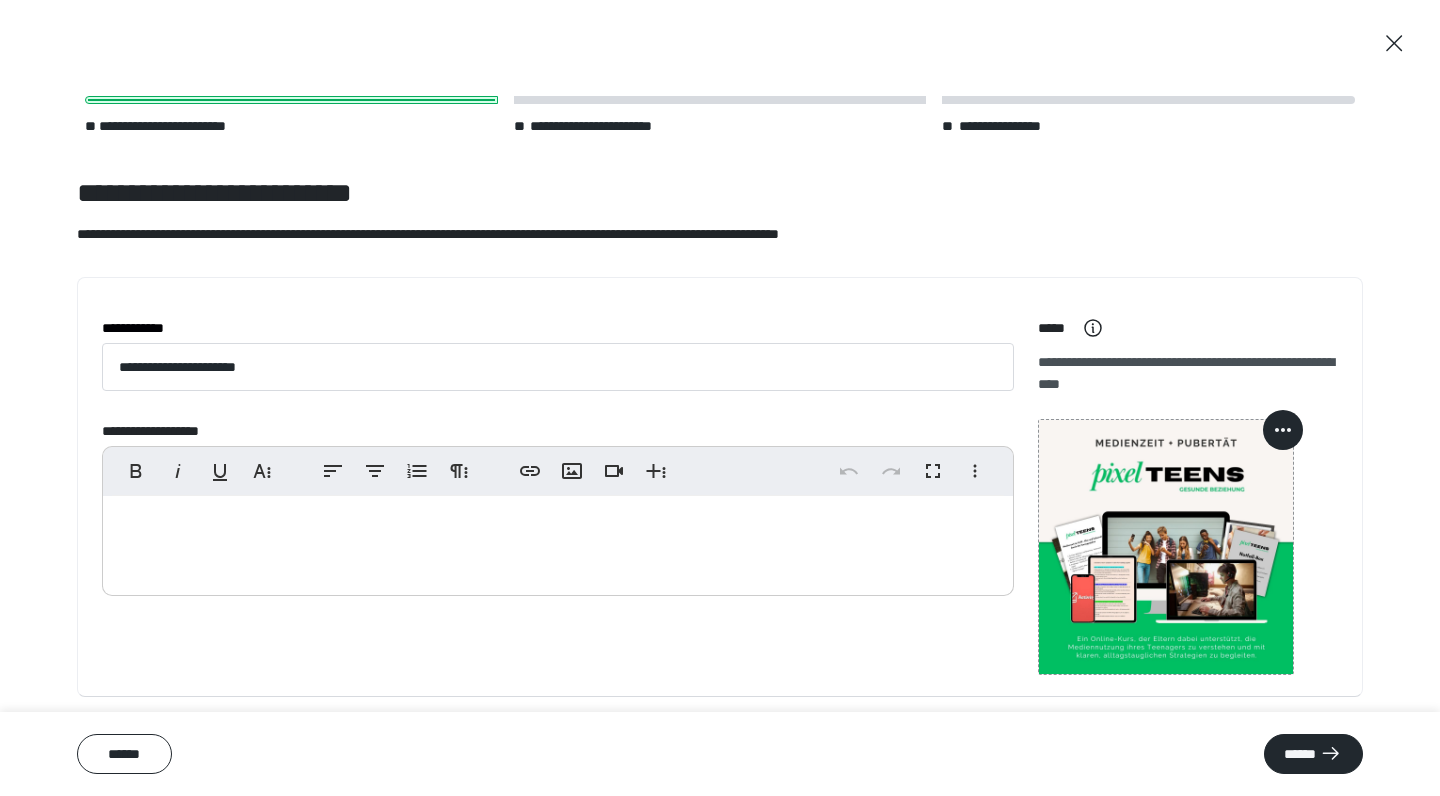 click at bounding box center [558, 541] 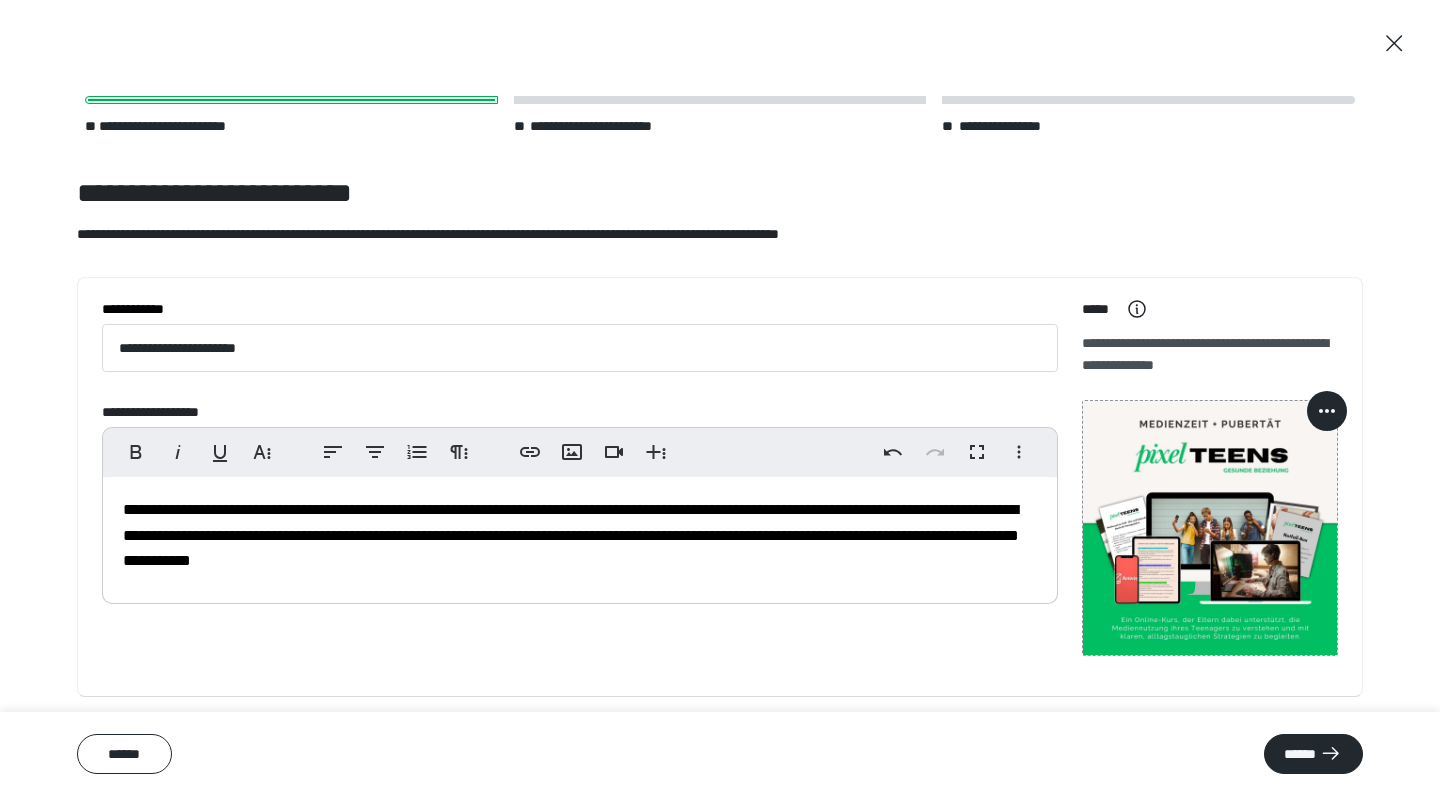 scroll, scrollTop: 20, scrollLeft: 0, axis: vertical 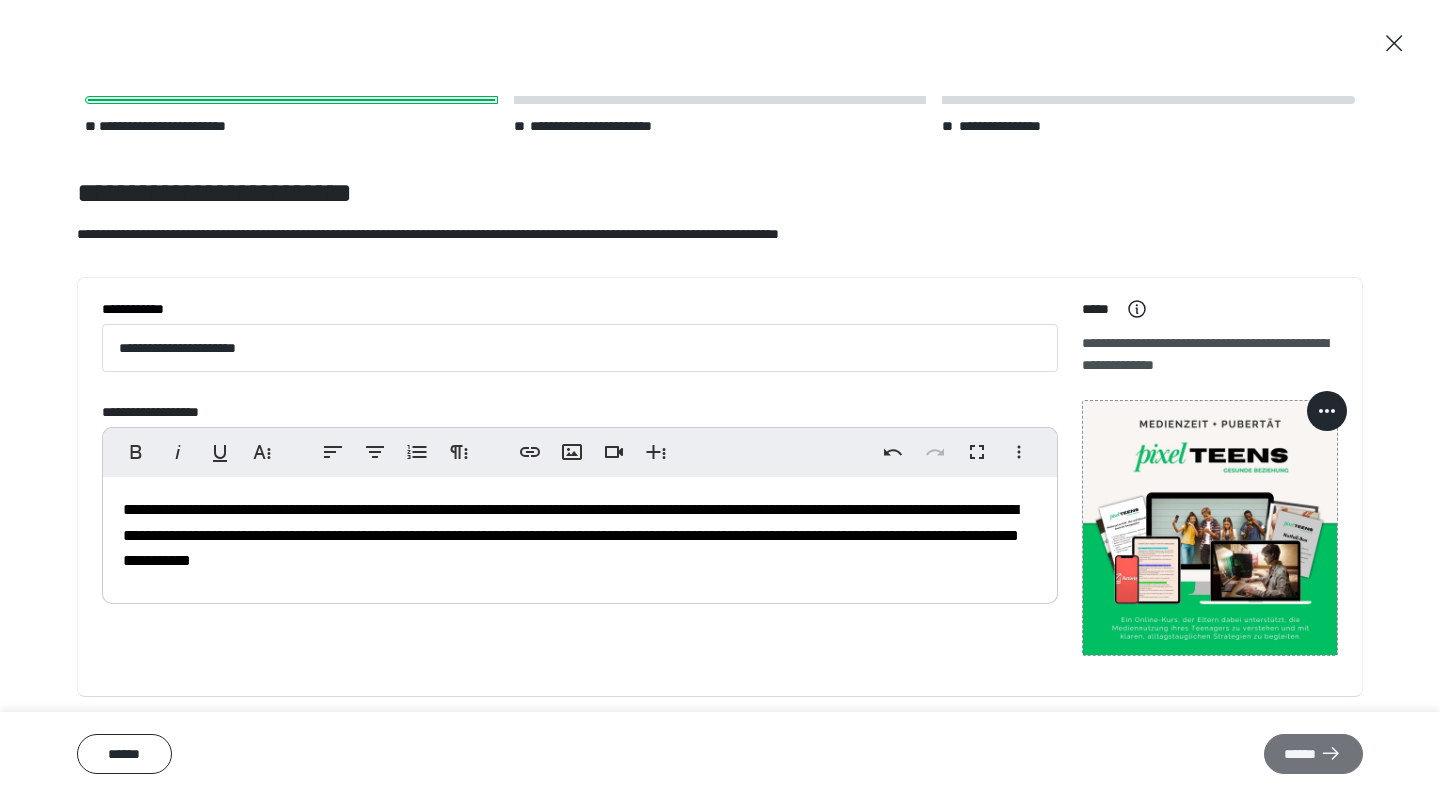 click on "******" at bounding box center (1313, 754) 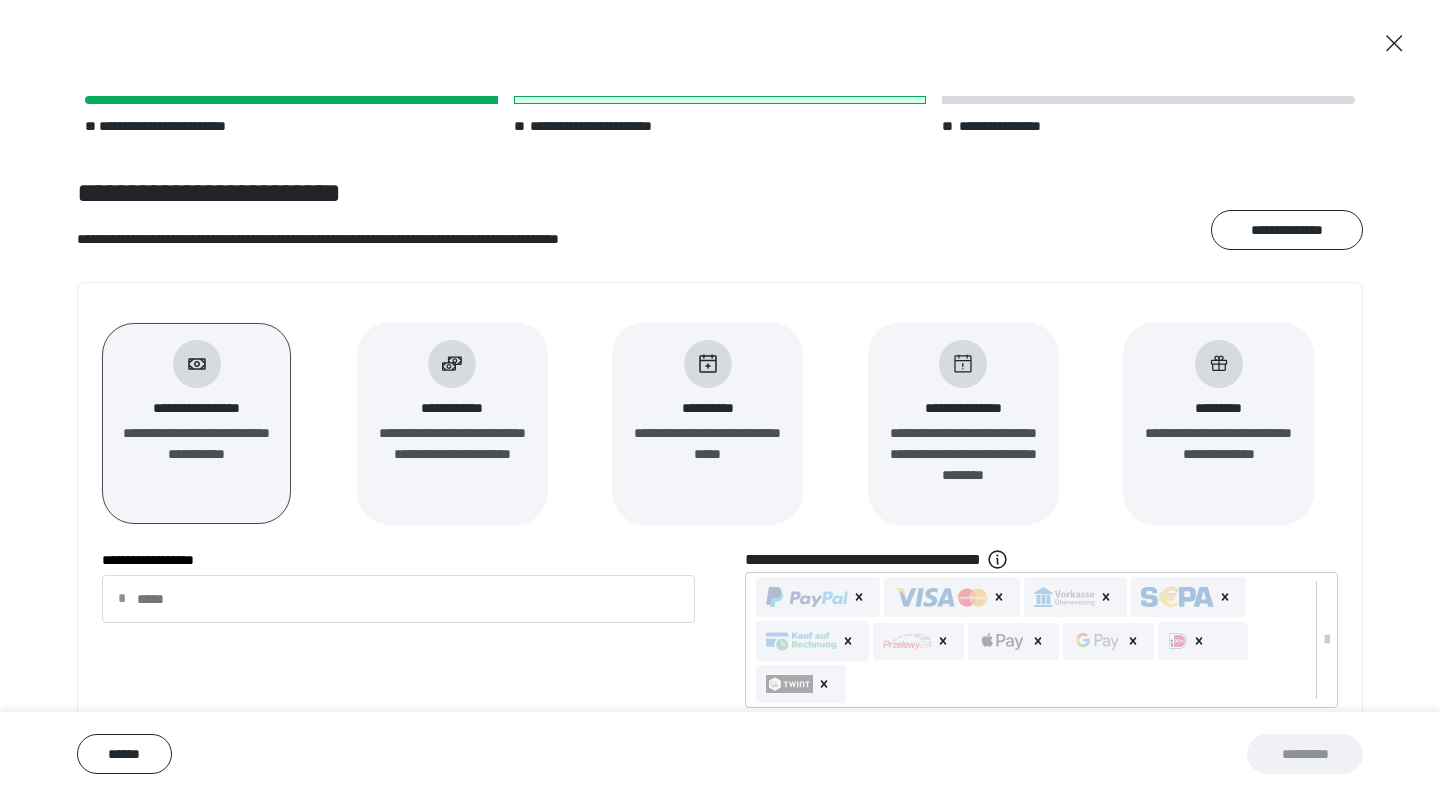 click on "**********" at bounding box center (196, 454) 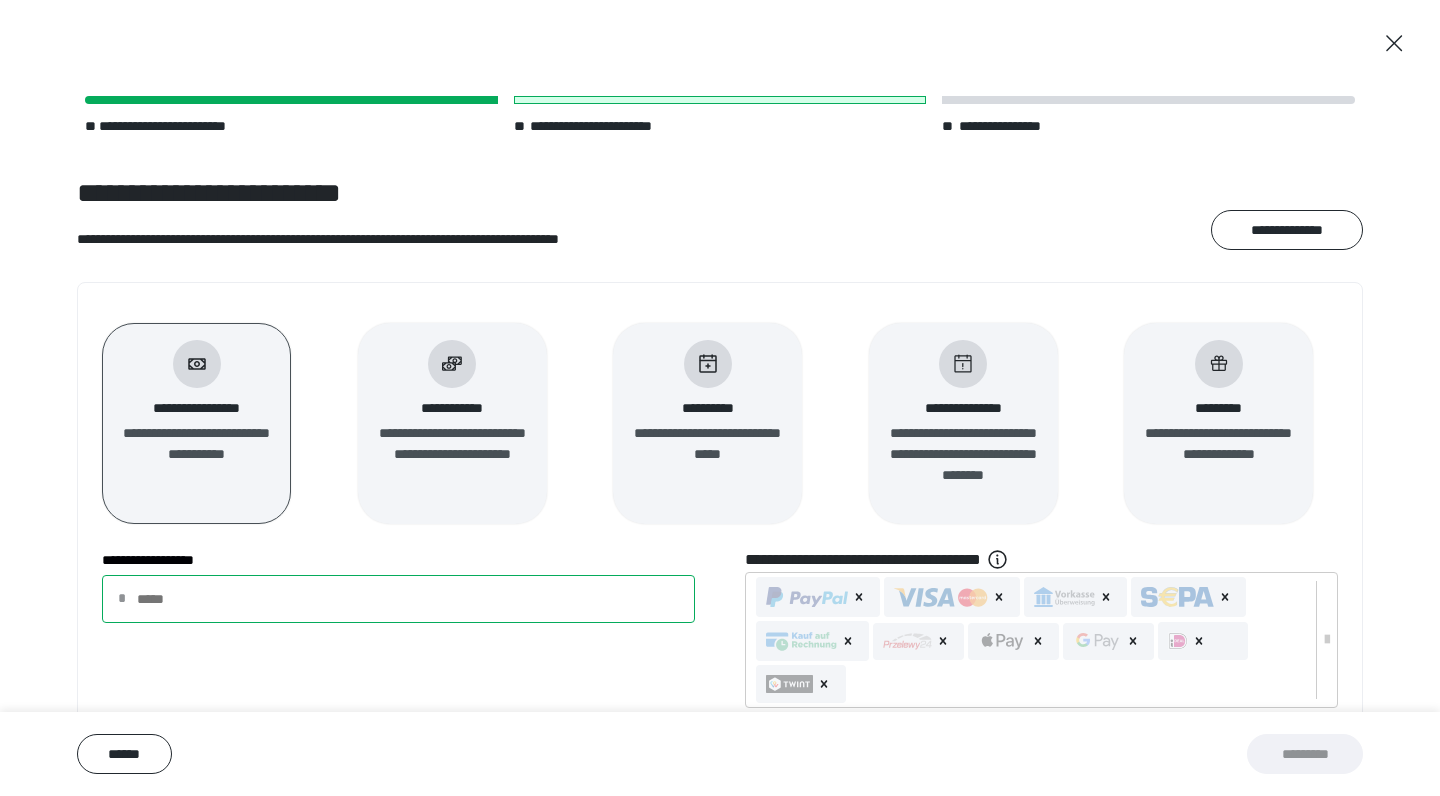 click on "**********" at bounding box center [398, 599] 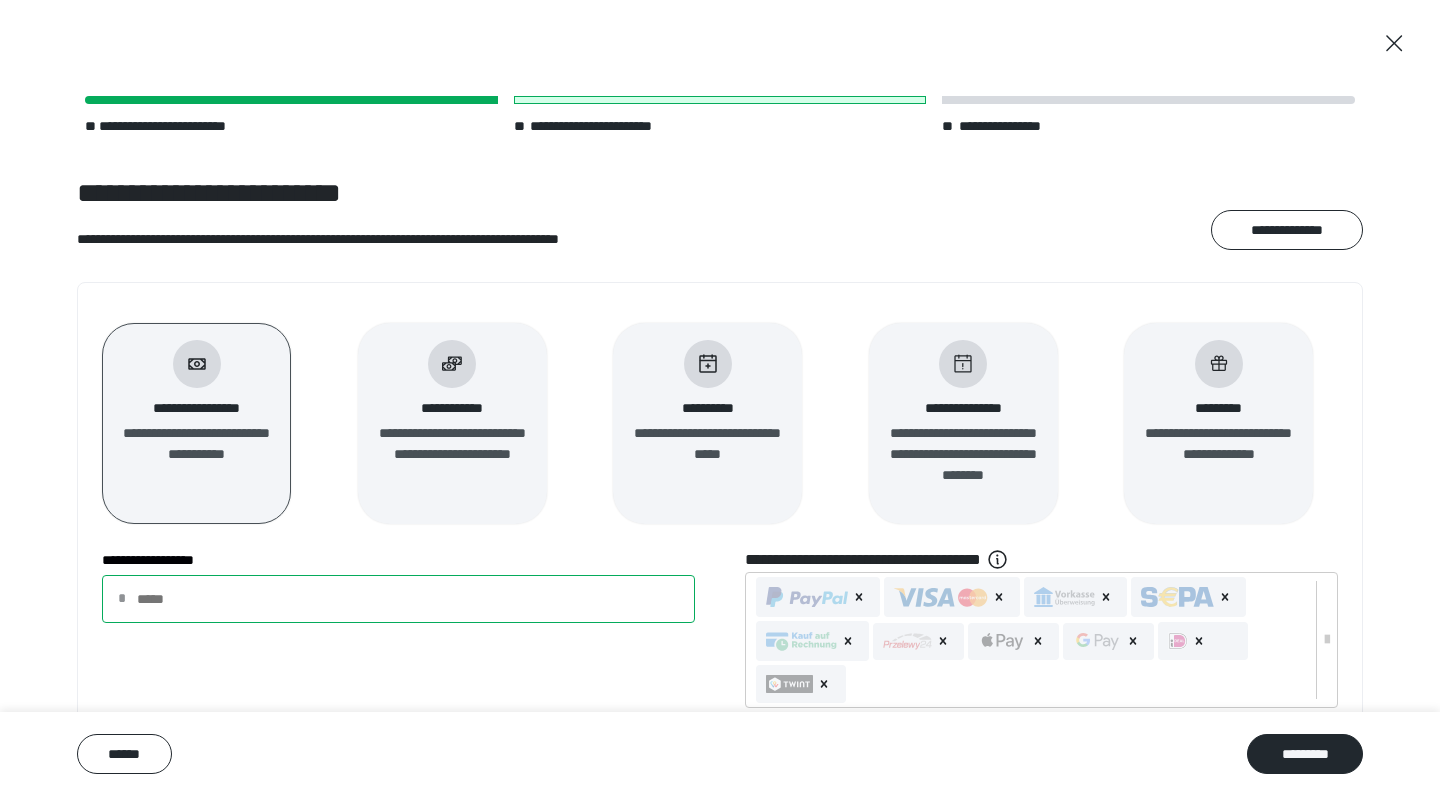 type on "***" 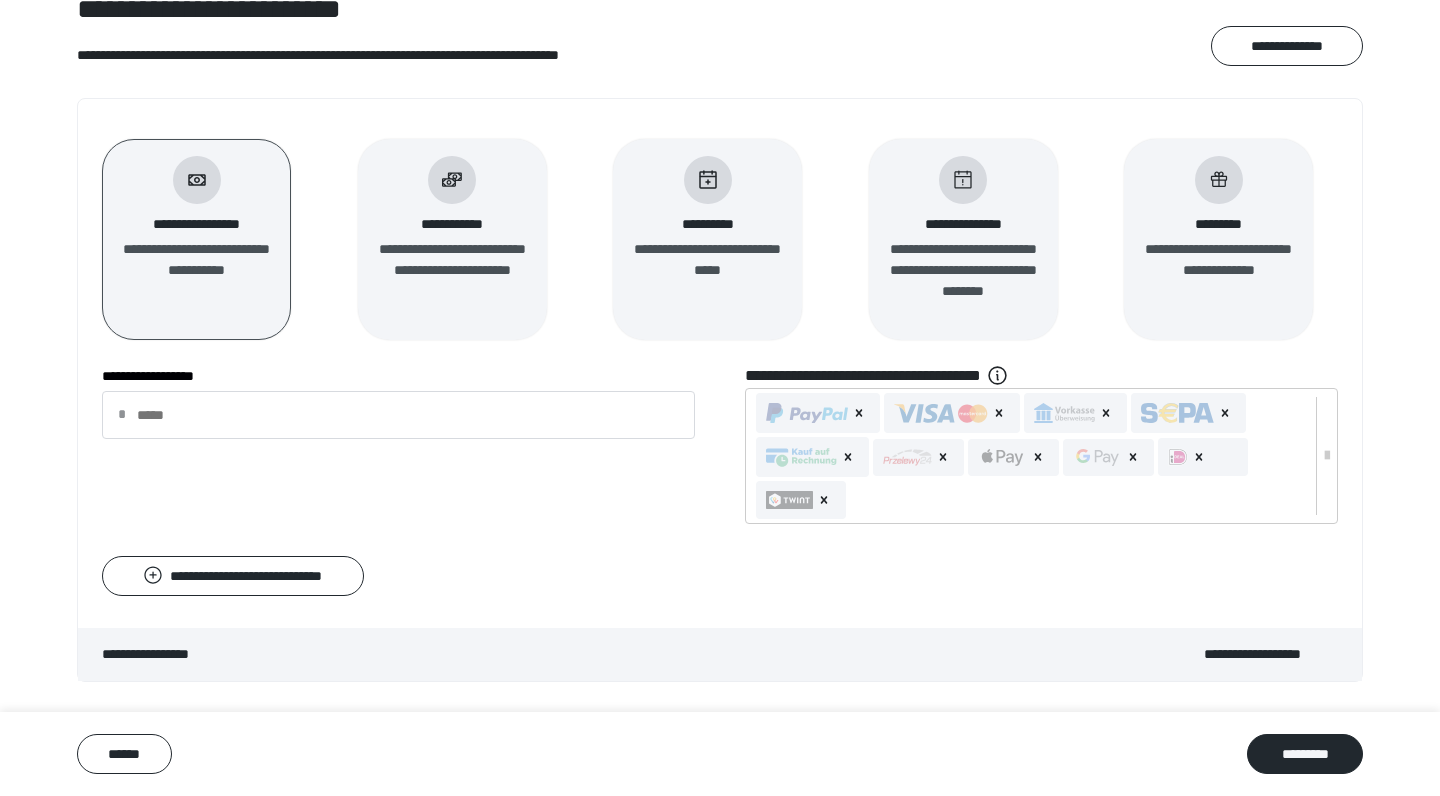 scroll, scrollTop: 184, scrollLeft: 0, axis: vertical 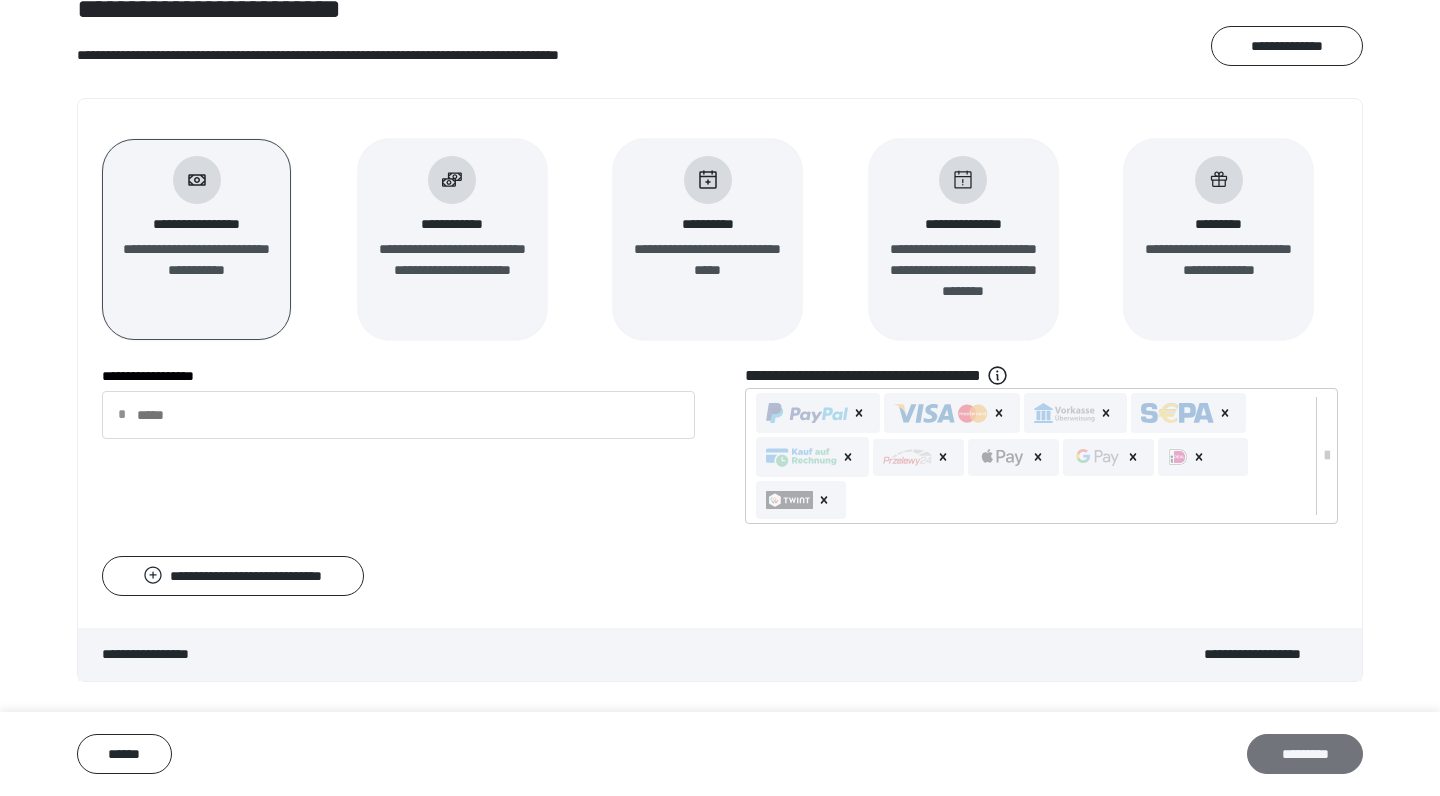 click on "*********" at bounding box center [1305, 754] 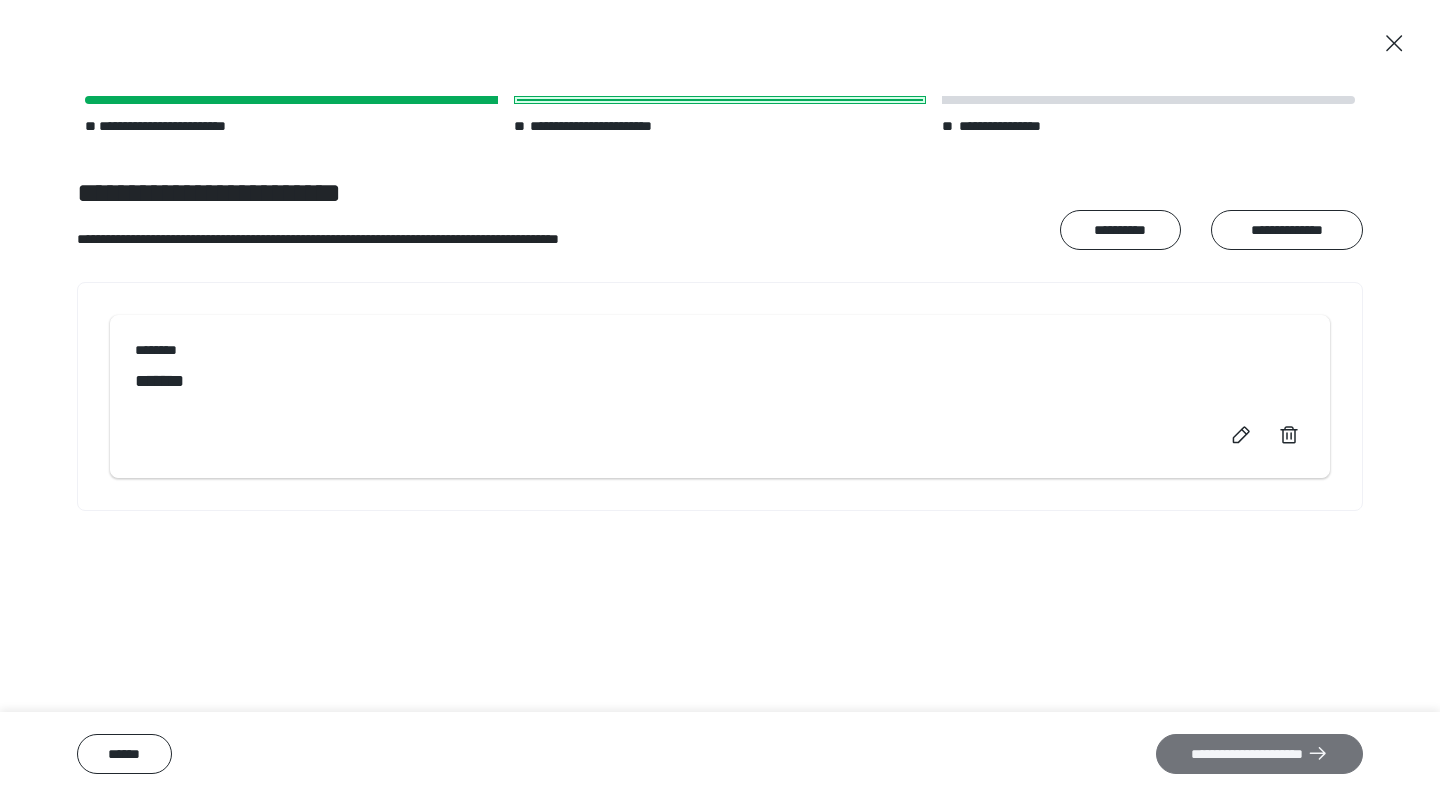 click on "**********" at bounding box center (1259, 754) 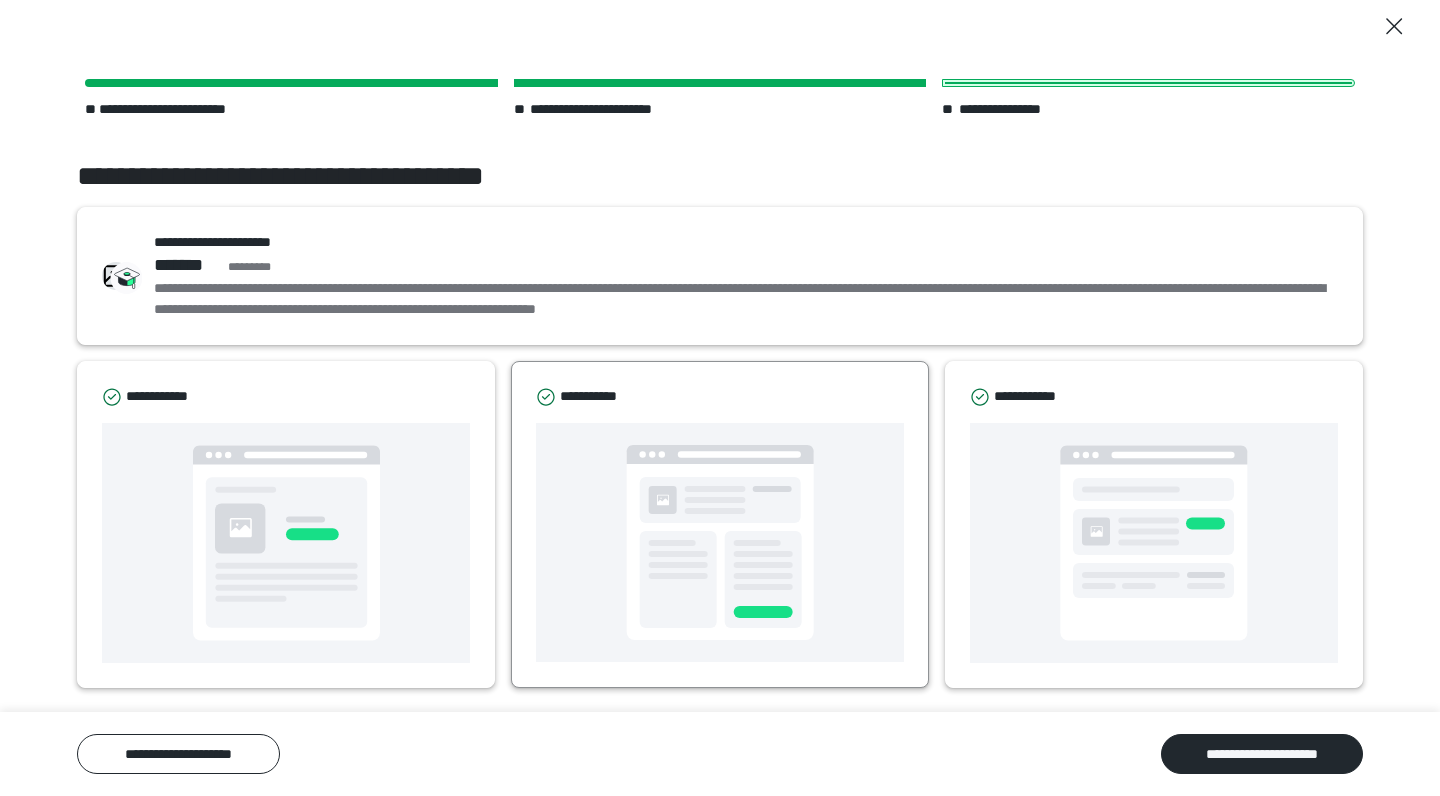 scroll, scrollTop: 17, scrollLeft: 0, axis: vertical 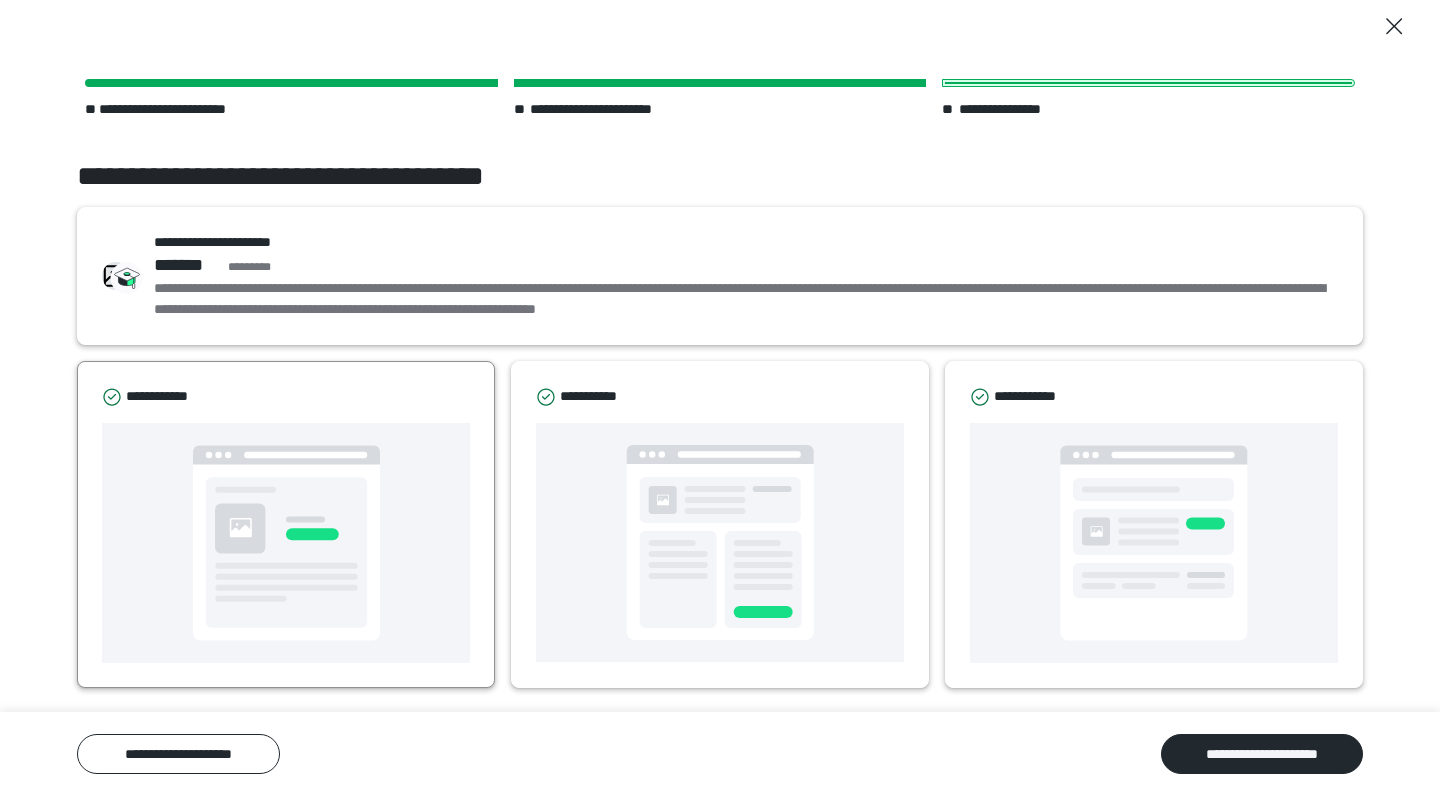 click at bounding box center [286, 543] 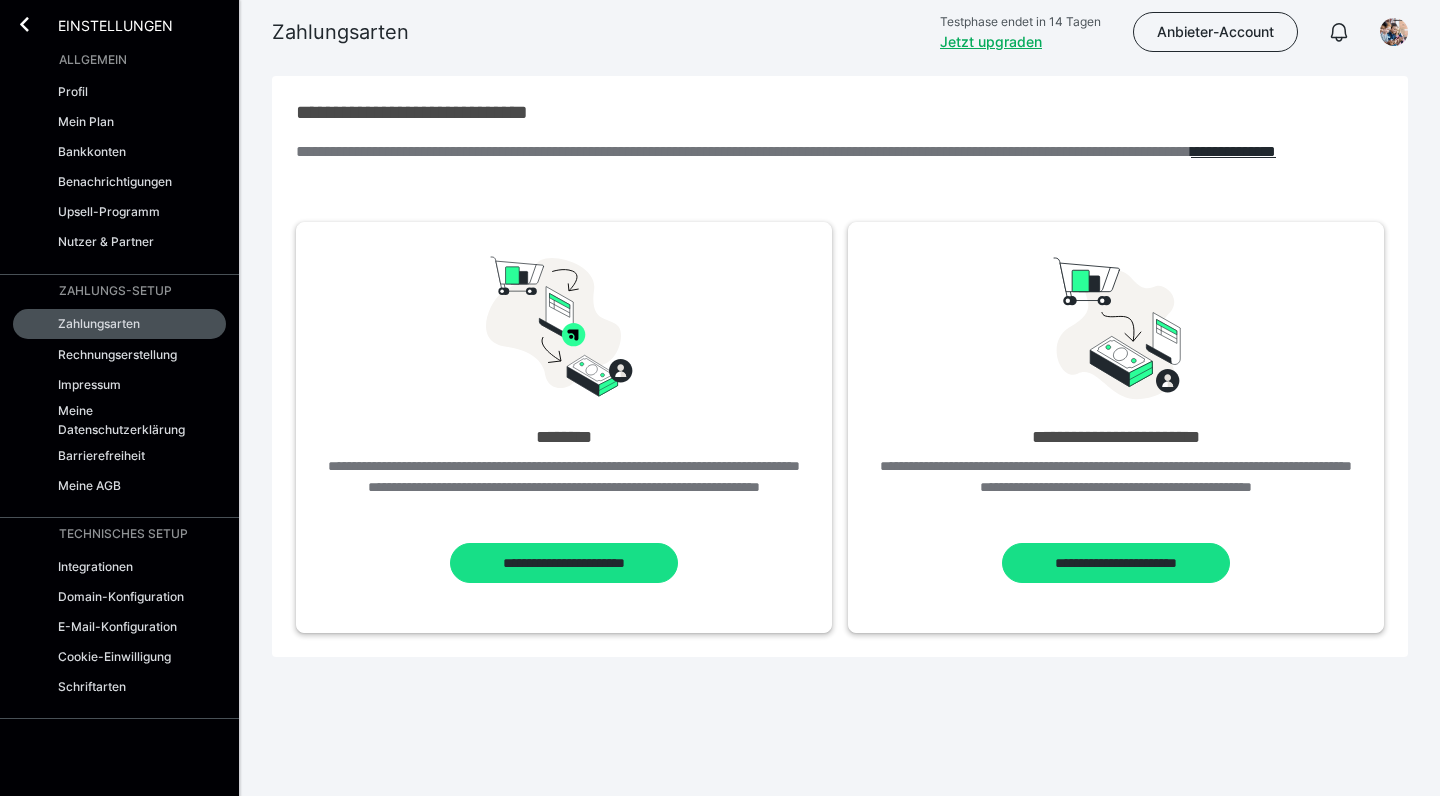scroll, scrollTop: 0, scrollLeft: 0, axis: both 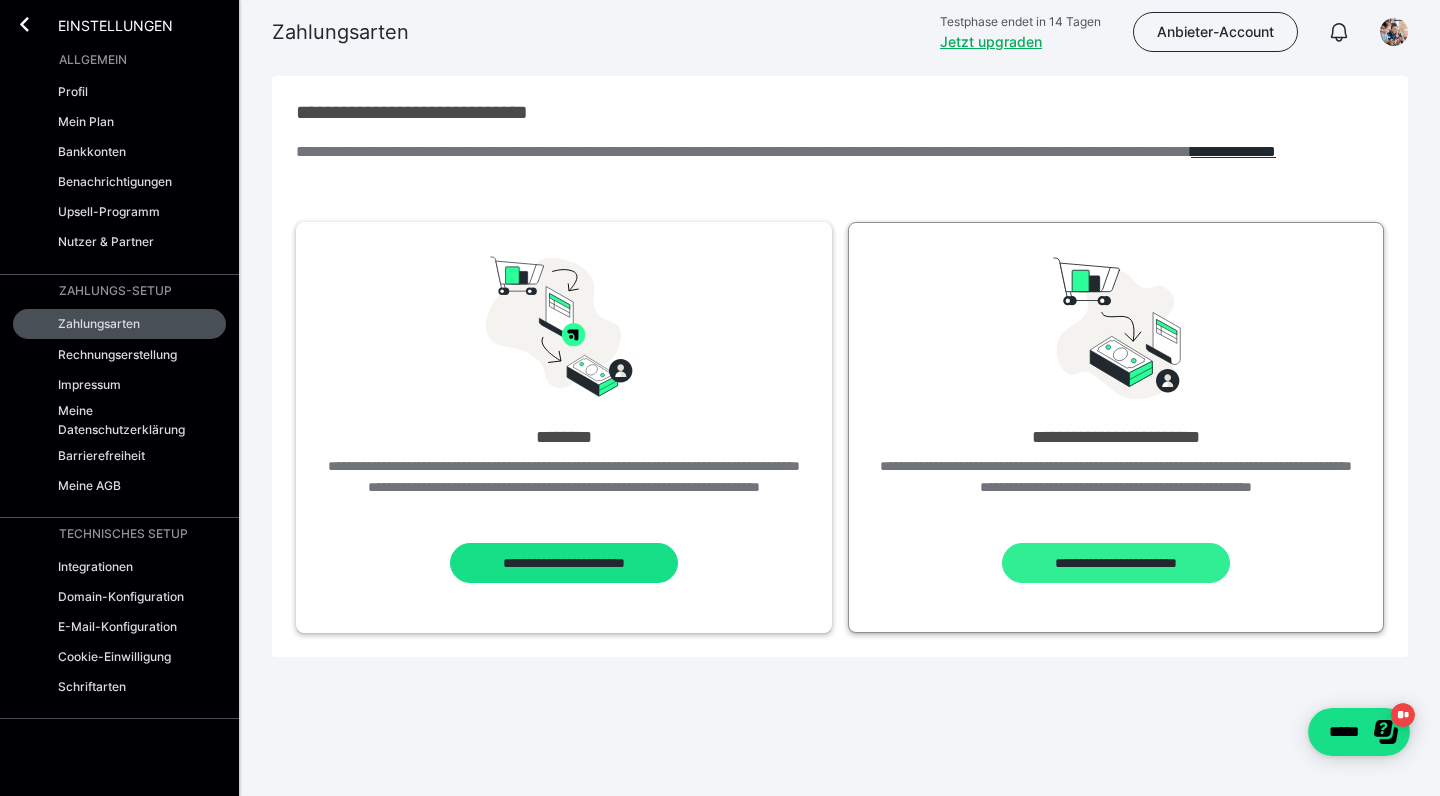 click on "**********" at bounding box center (1115, 563) 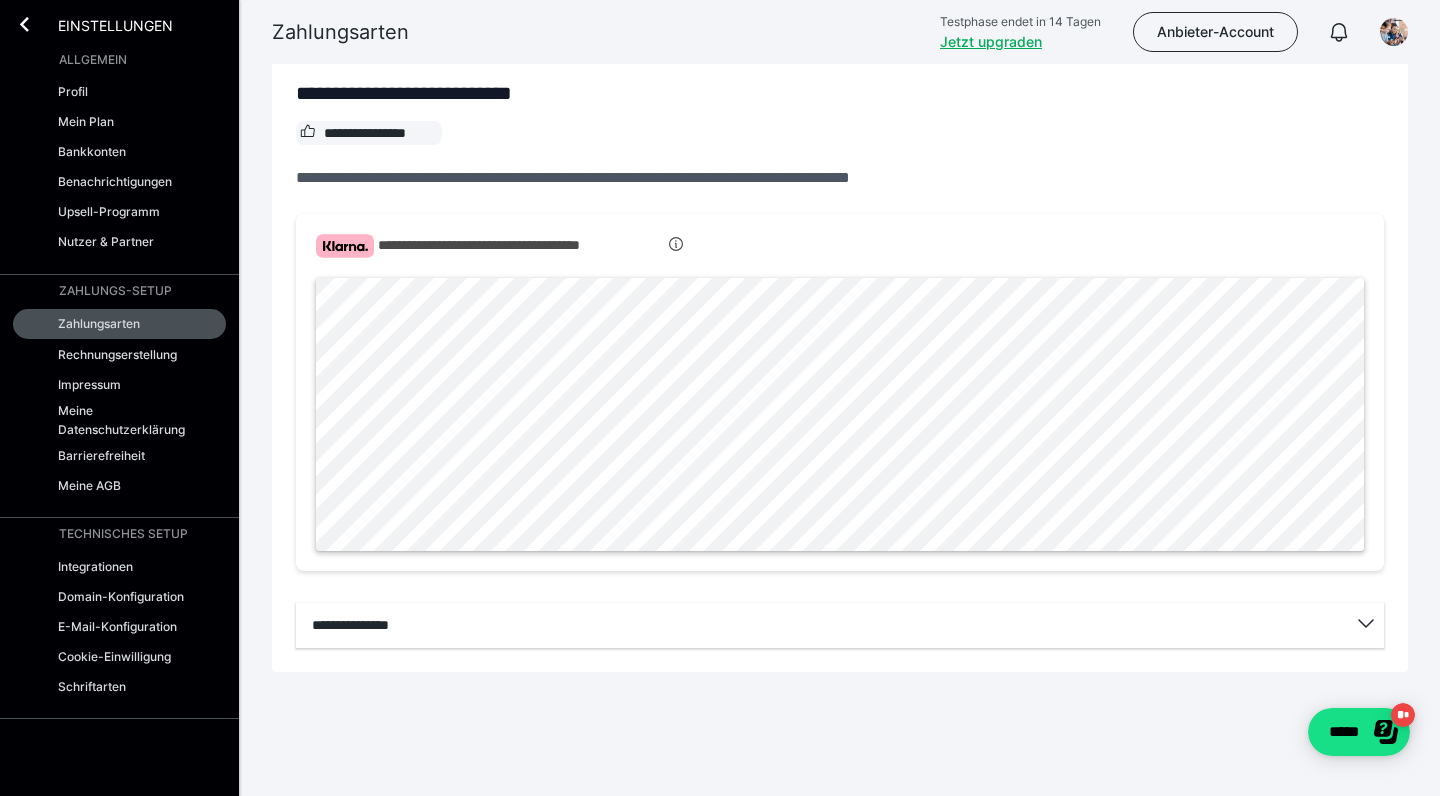 scroll, scrollTop: 515, scrollLeft: 0, axis: vertical 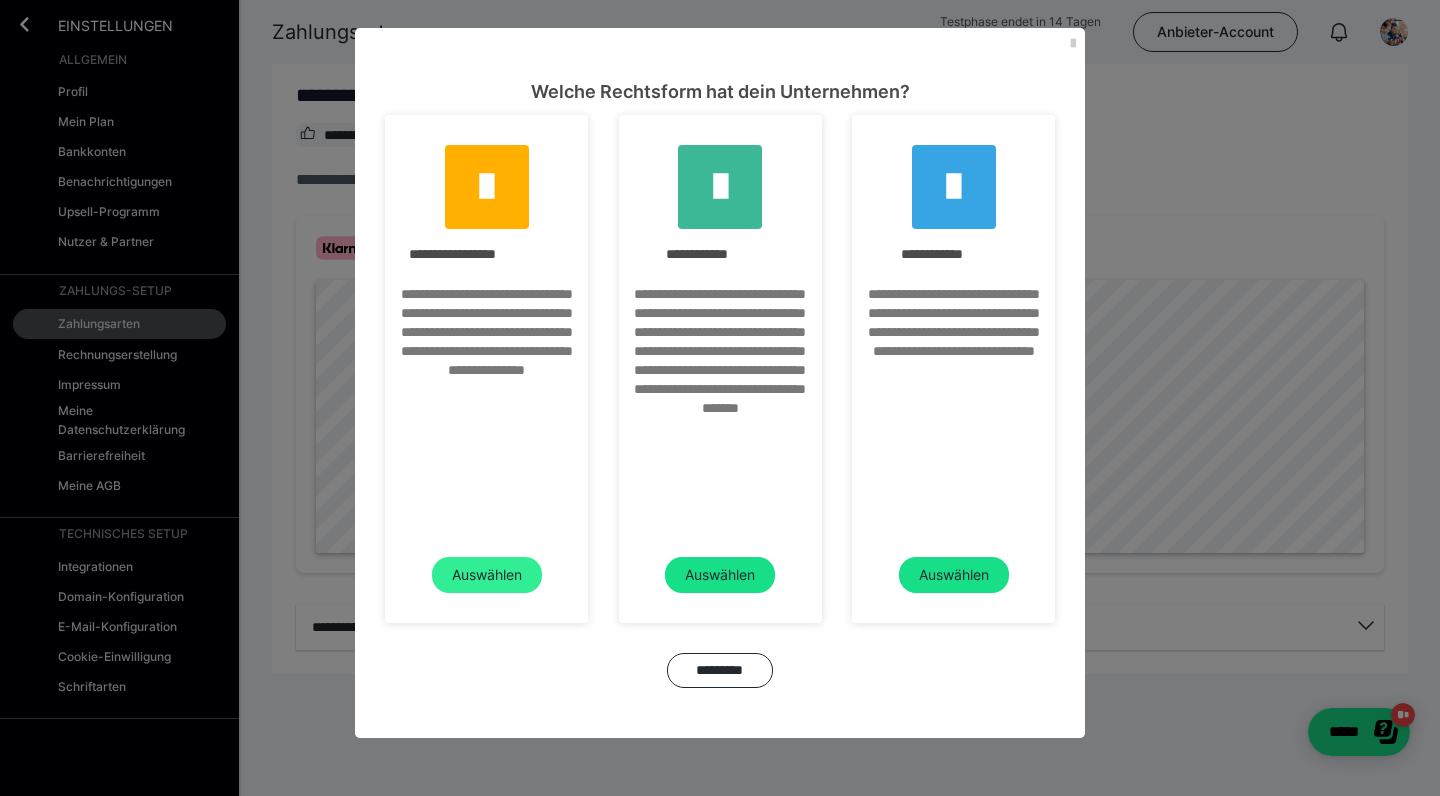 click on "Auswählen" at bounding box center (487, 575) 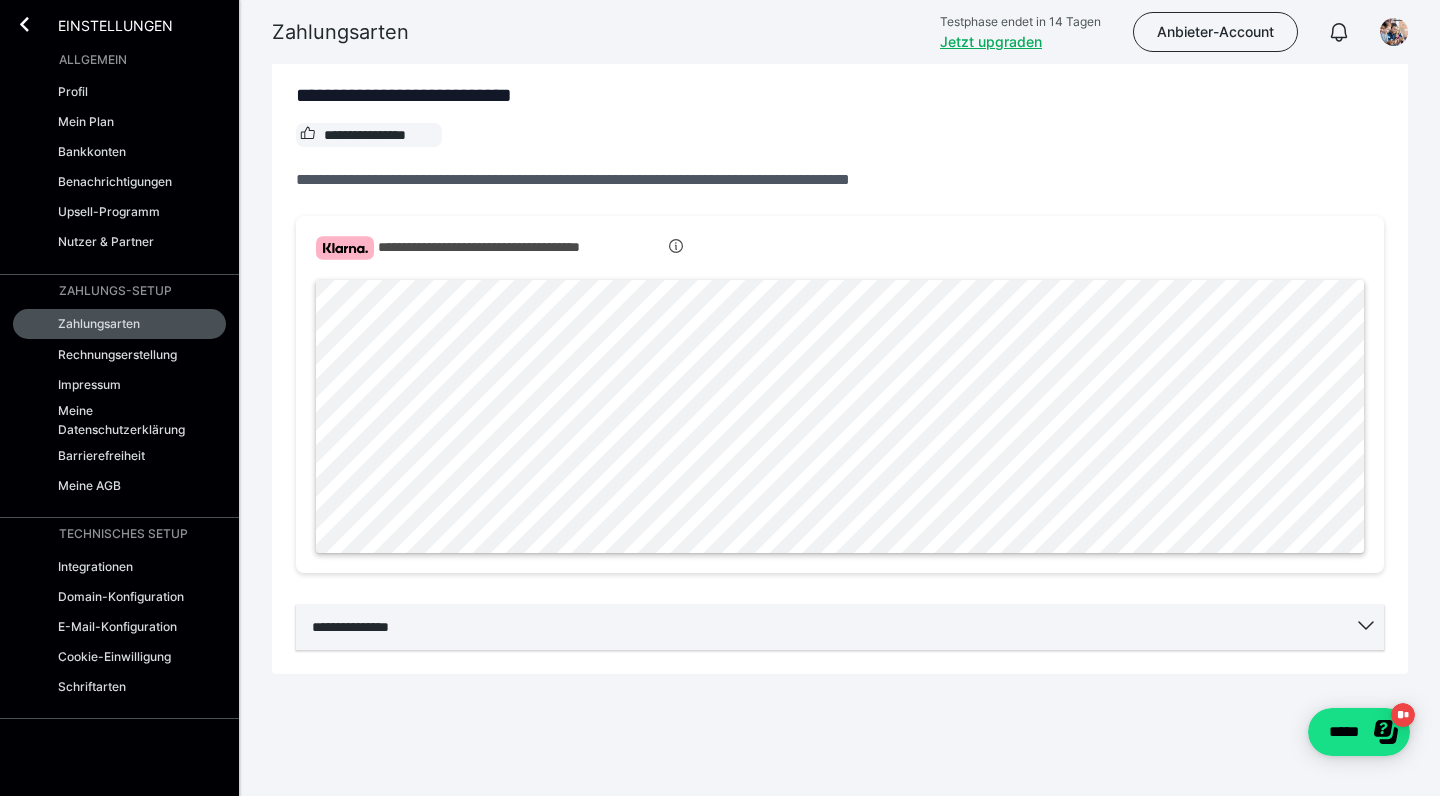click on "**********" at bounding box center (840, 627) 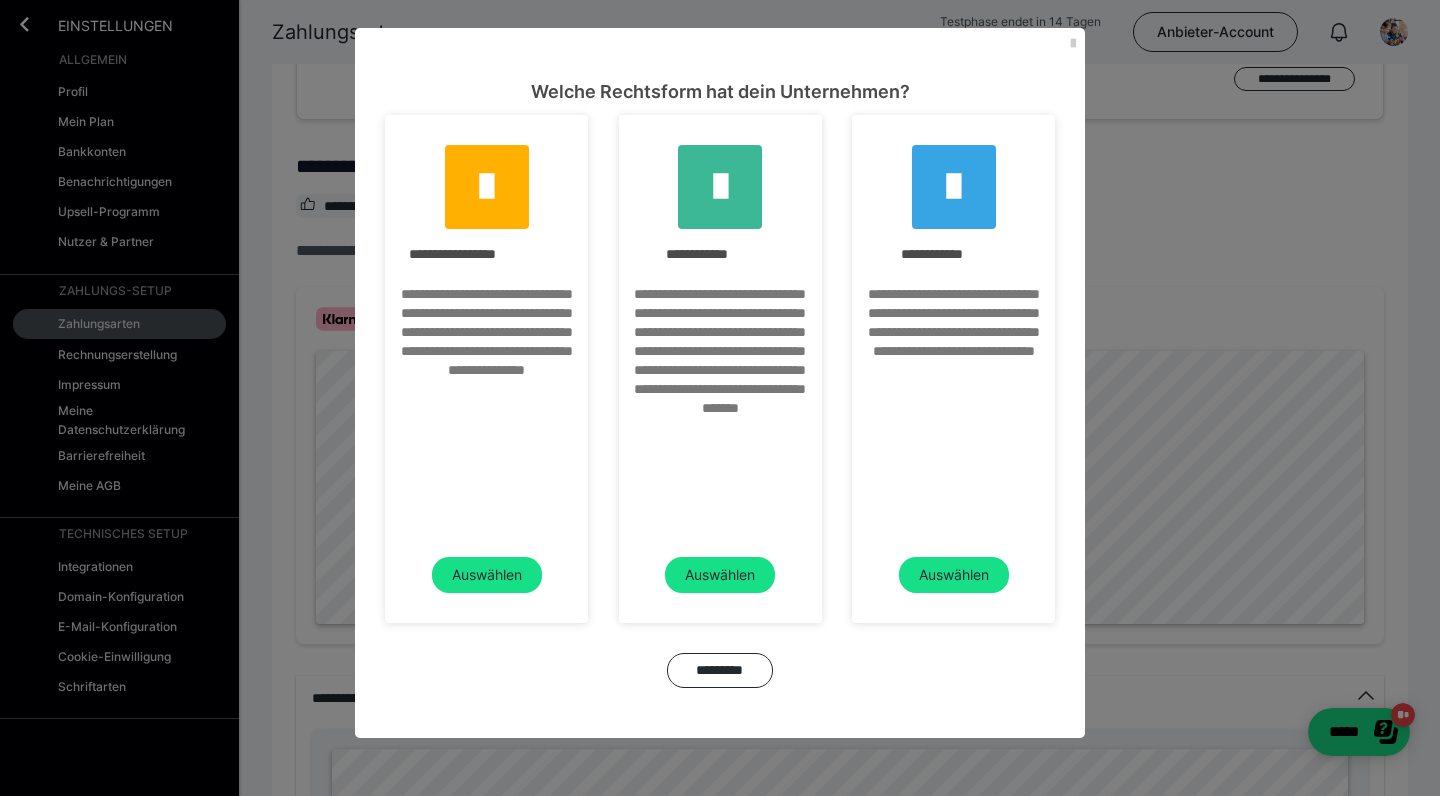 scroll, scrollTop: 450, scrollLeft: 0, axis: vertical 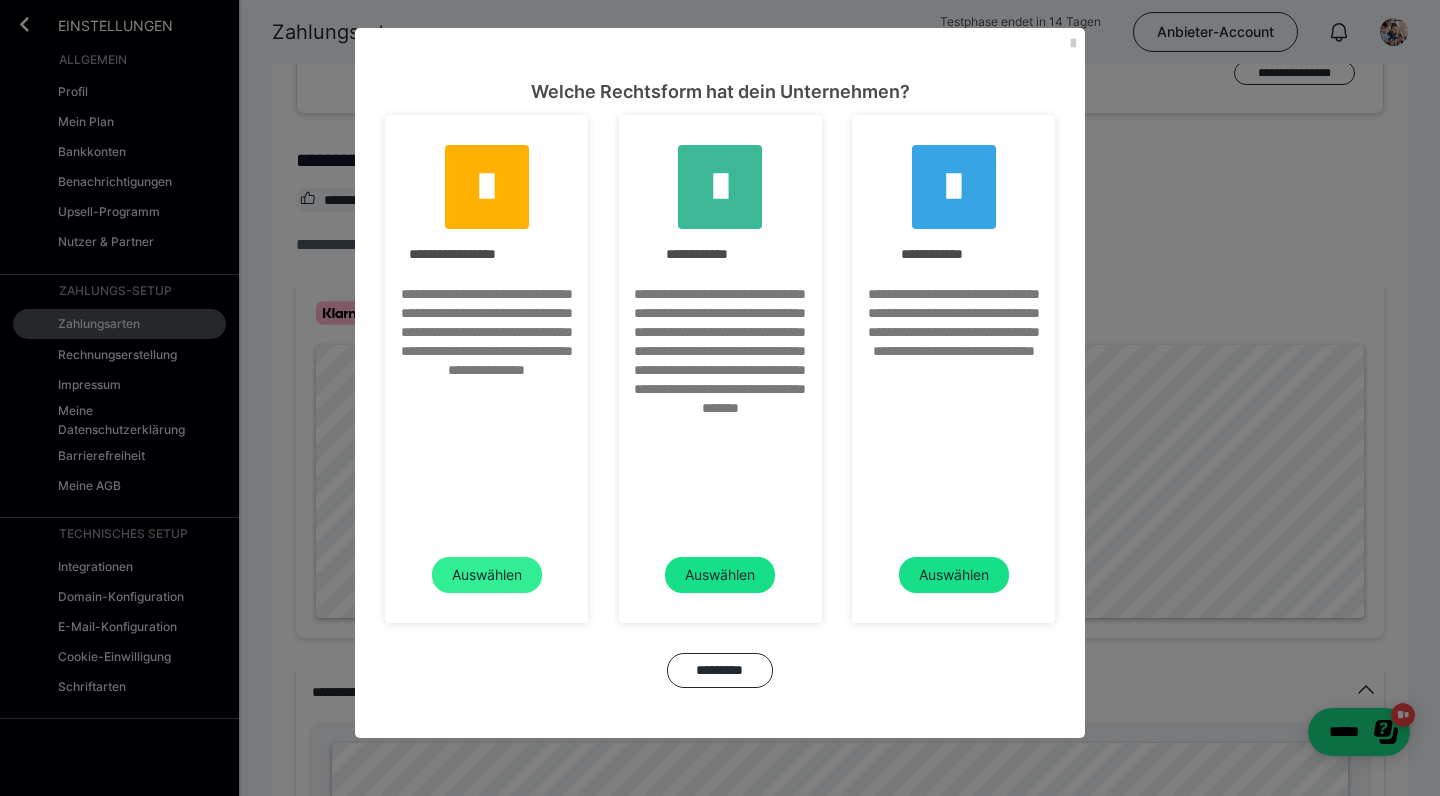 click on "Auswählen" at bounding box center [487, 575] 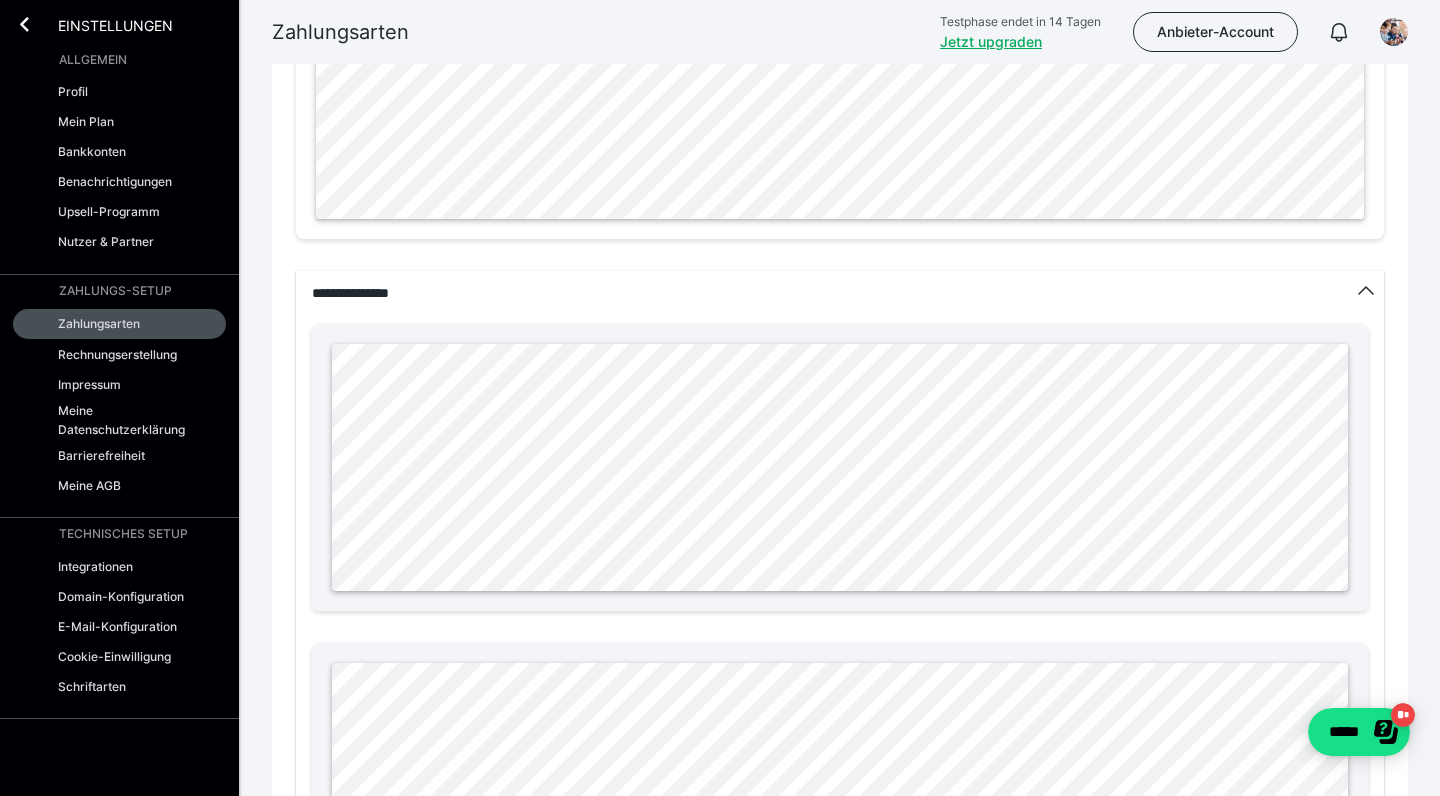 scroll, scrollTop: 851, scrollLeft: 0, axis: vertical 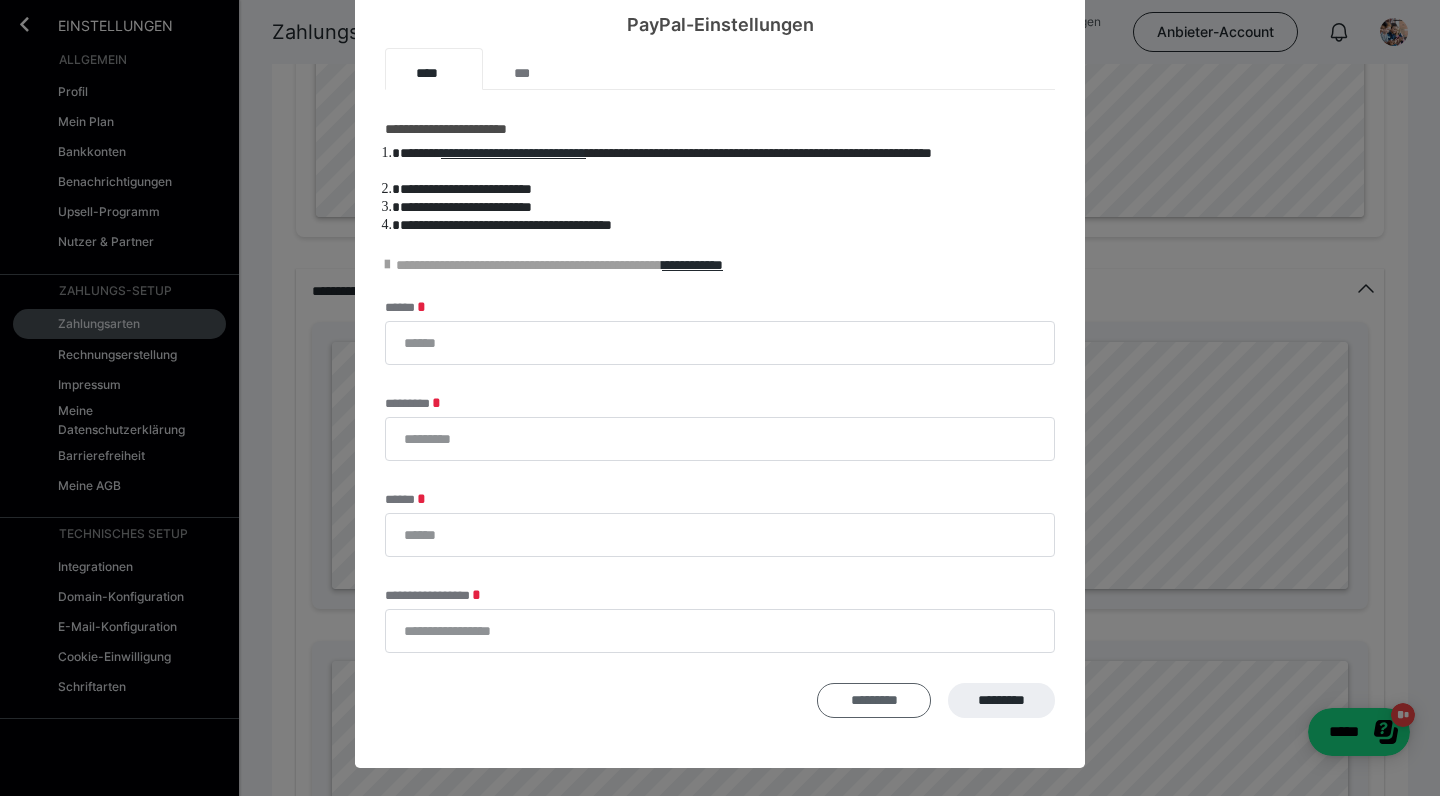 click on "*********" at bounding box center (874, 700) 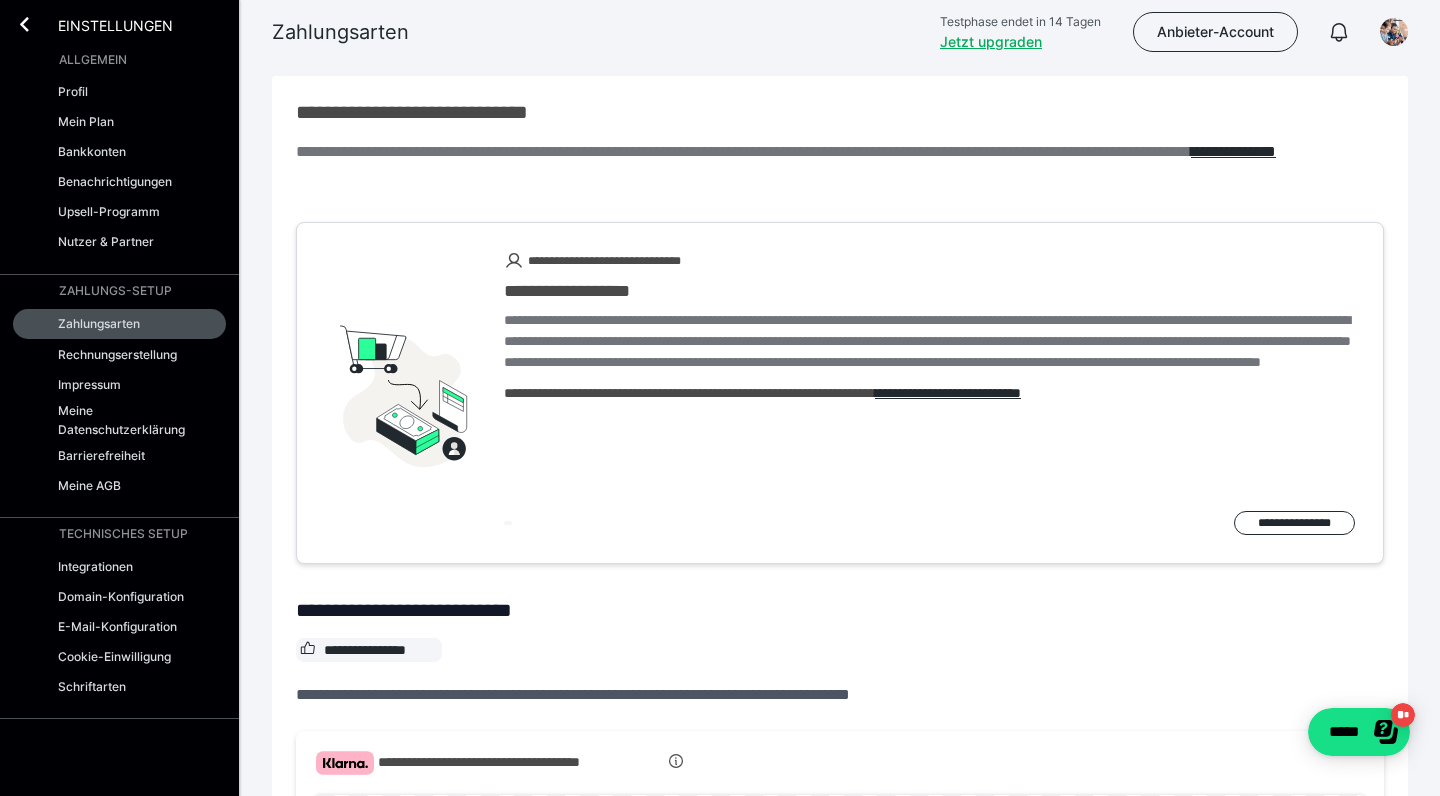 scroll, scrollTop: 0, scrollLeft: 0, axis: both 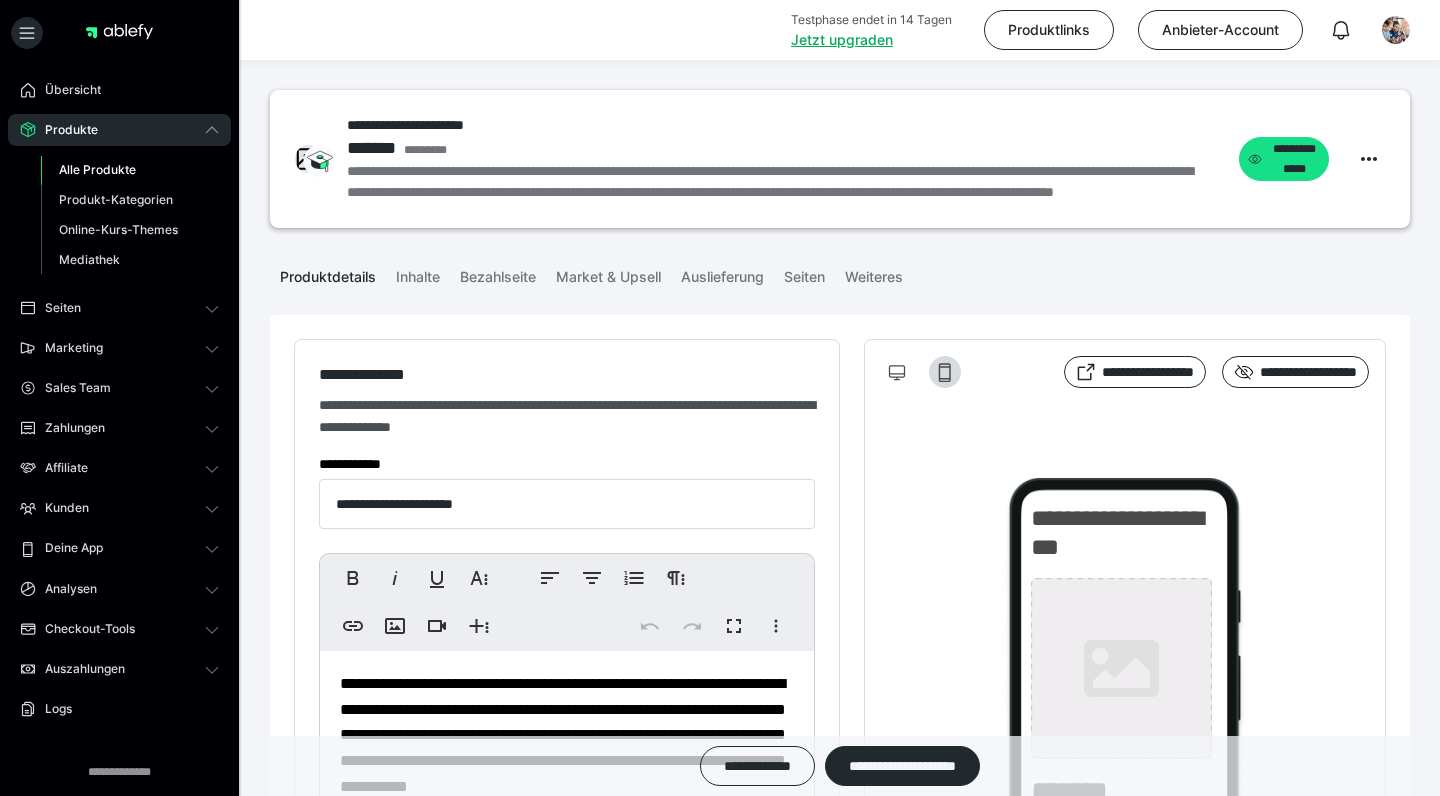 type on "**********" 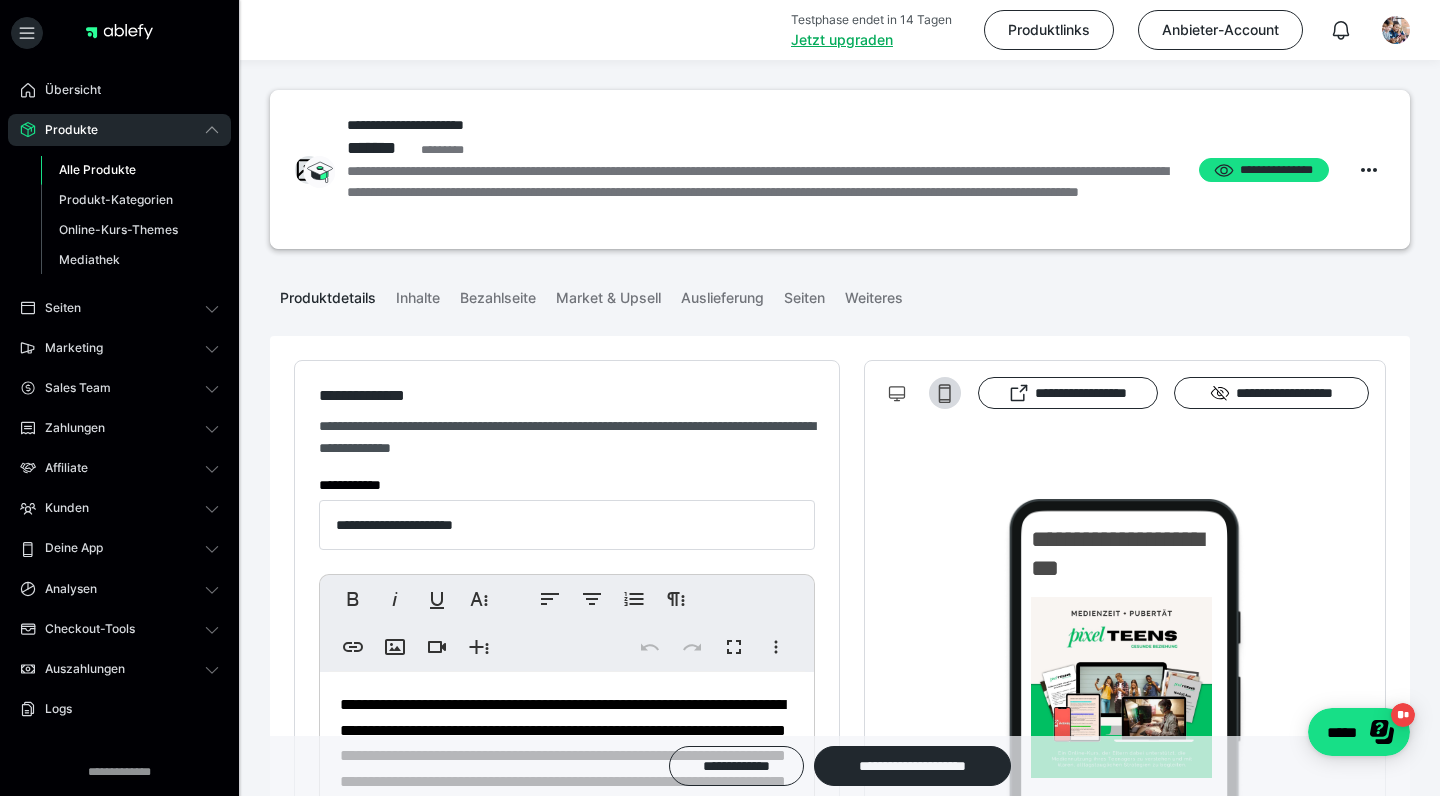 scroll, scrollTop: 0, scrollLeft: 0, axis: both 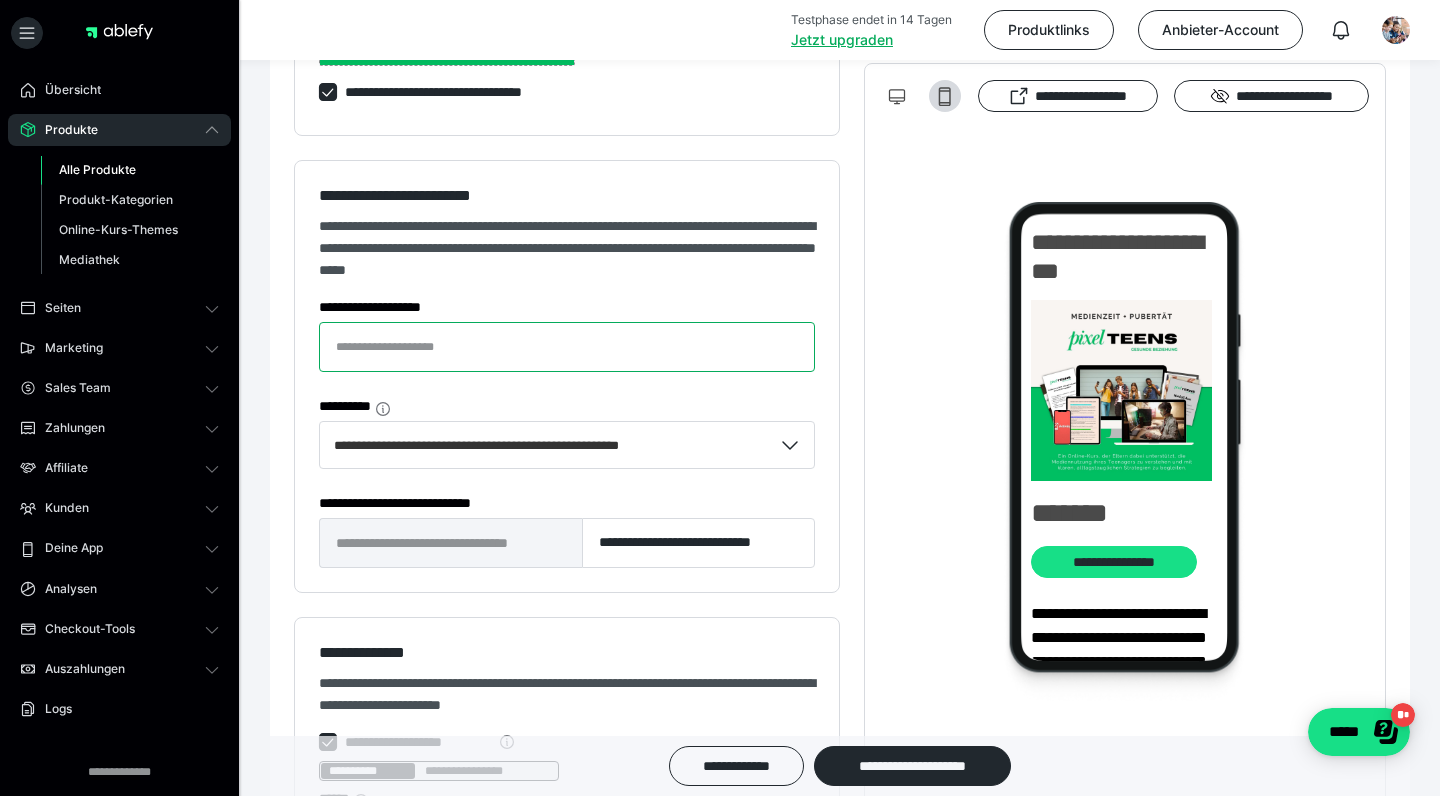 click on "**********" at bounding box center (567, 347) 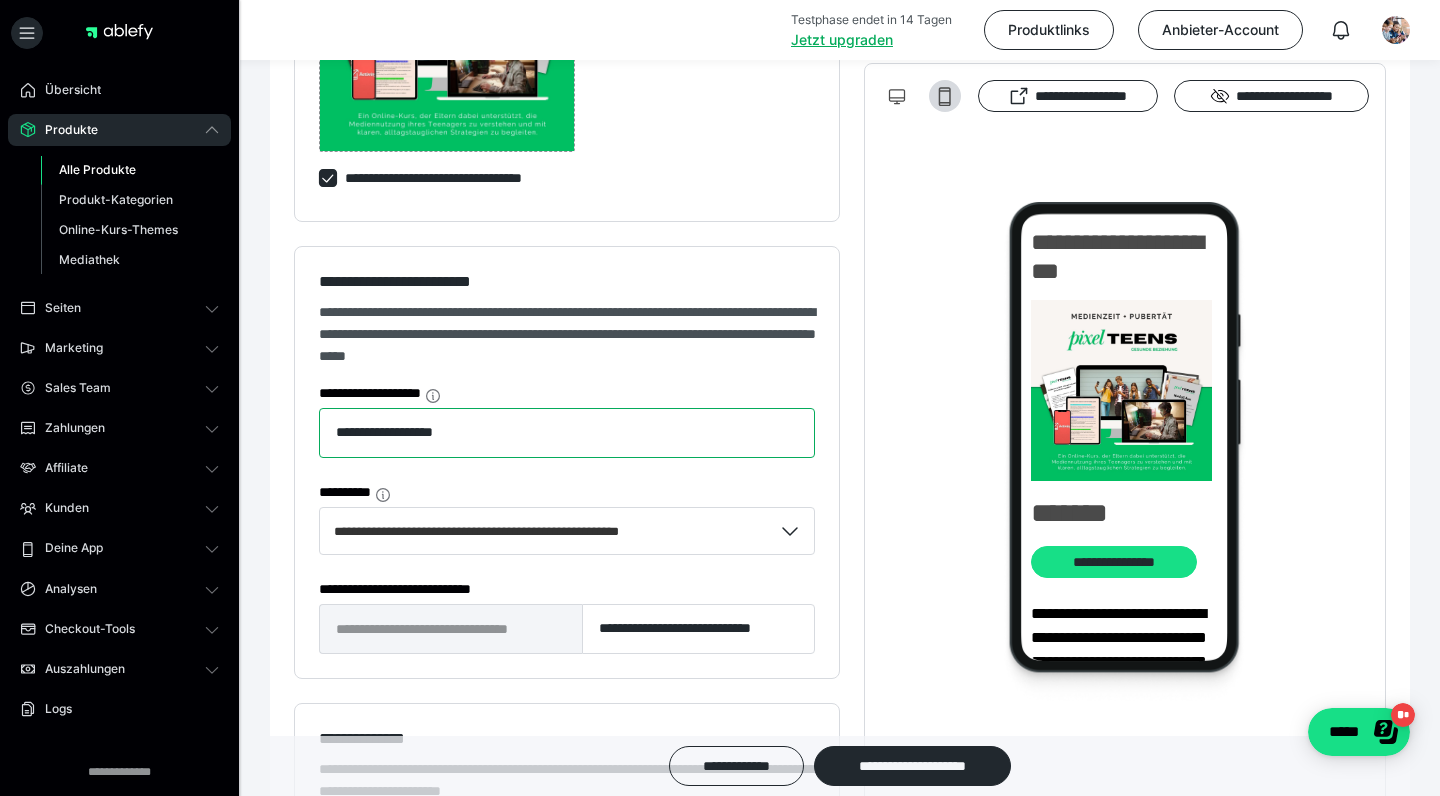 scroll, scrollTop: 1058, scrollLeft: 0, axis: vertical 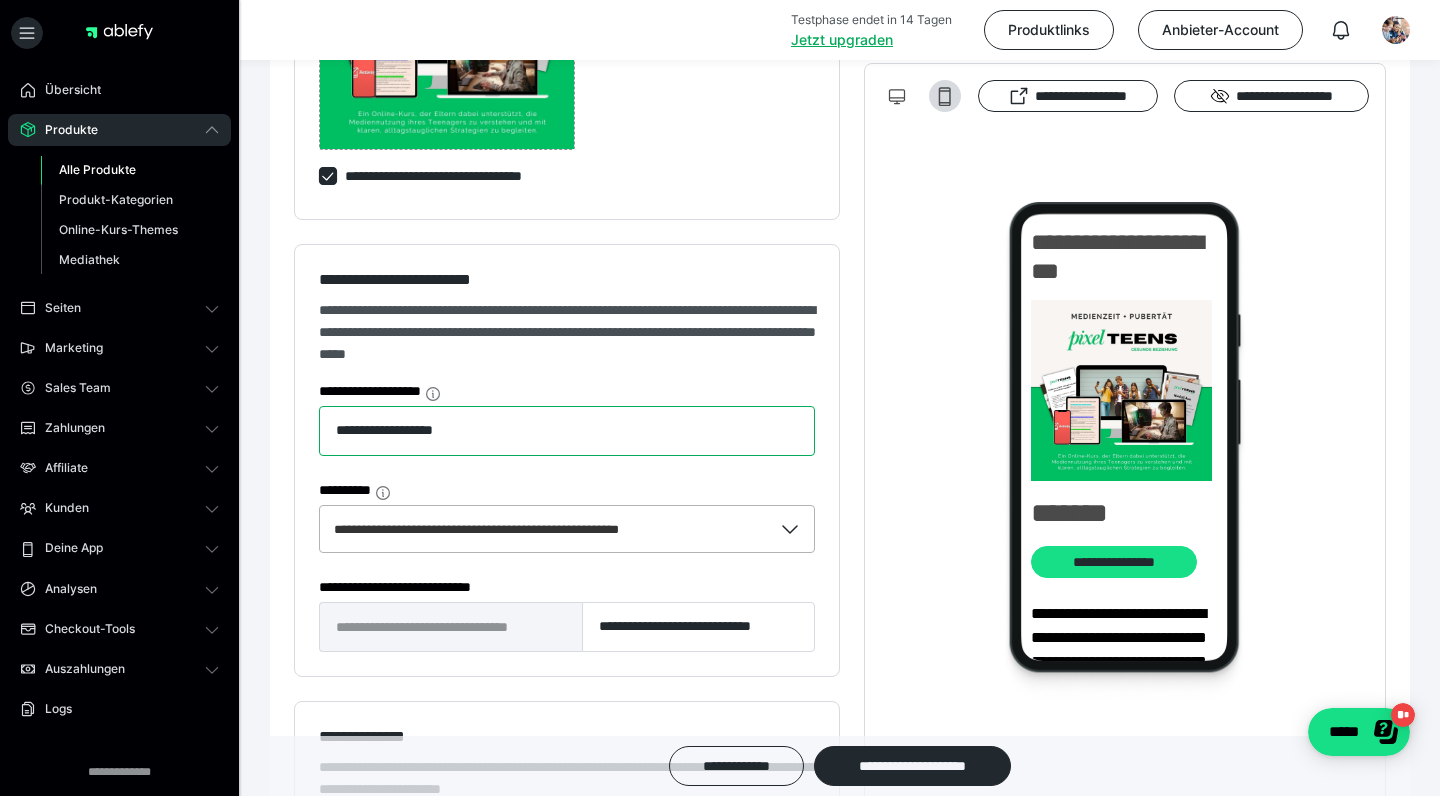 type on "**********" 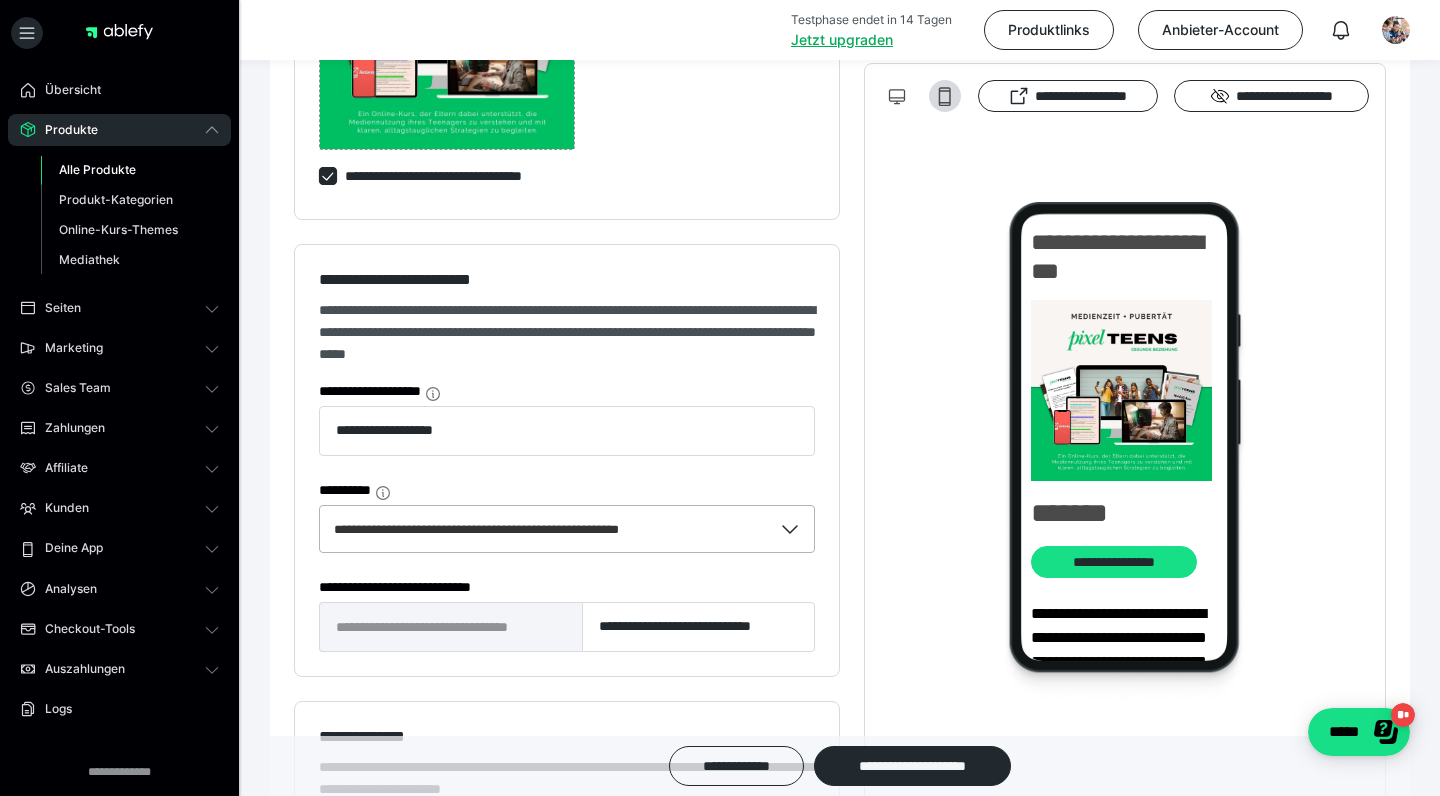 click on "**********" at bounding box center (508, 528) 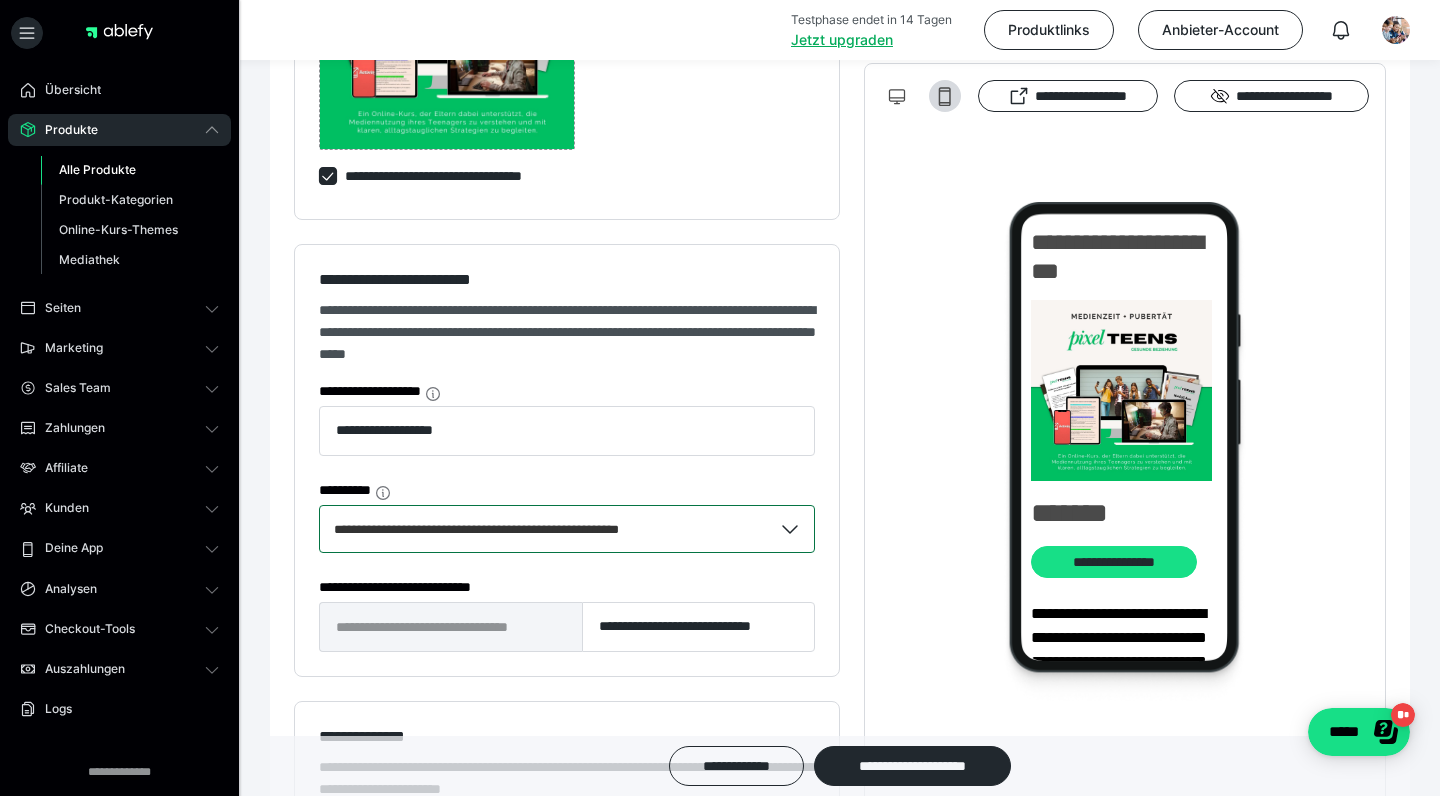 click on "**********" at bounding box center [508, 528] 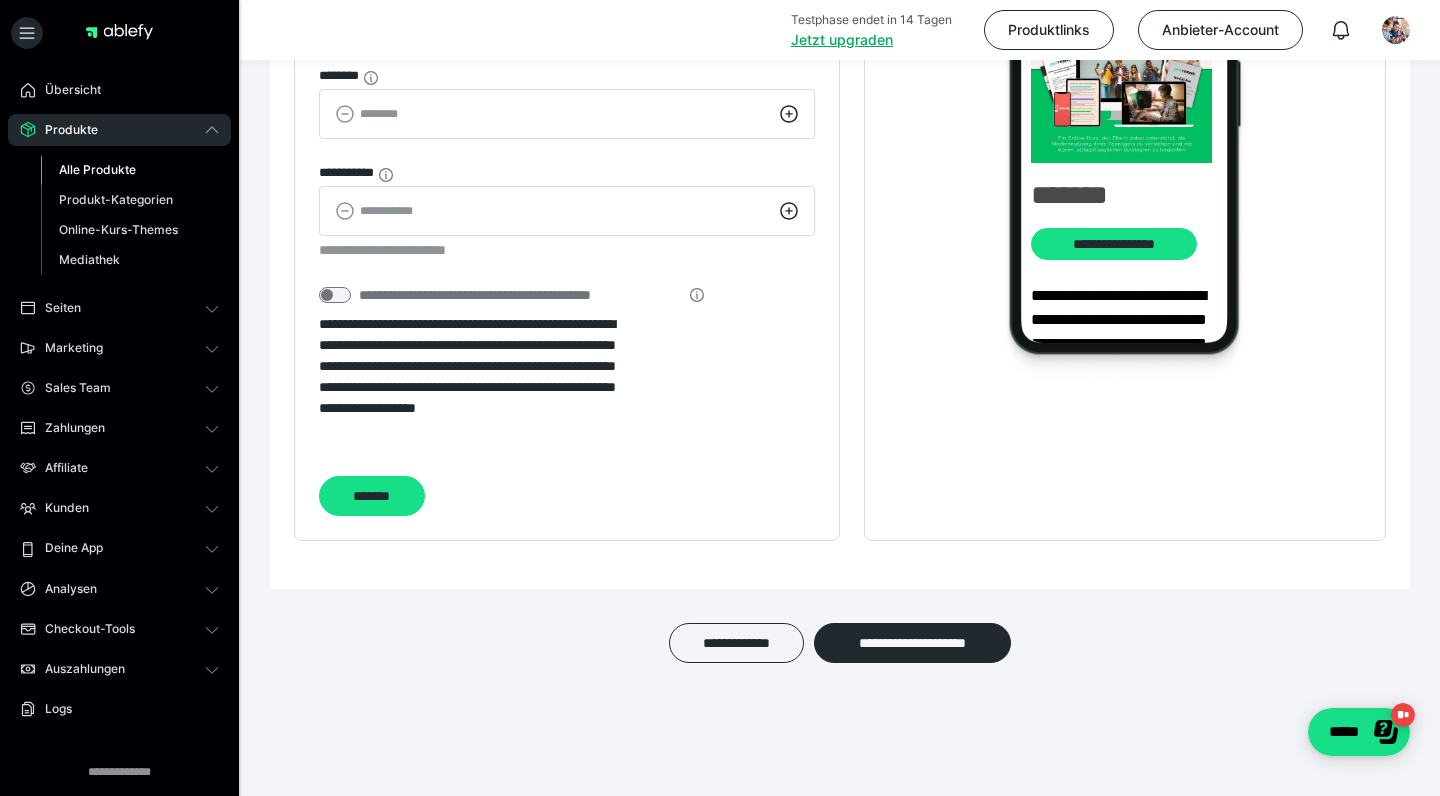 scroll, scrollTop: 2496, scrollLeft: 0, axis: vertical 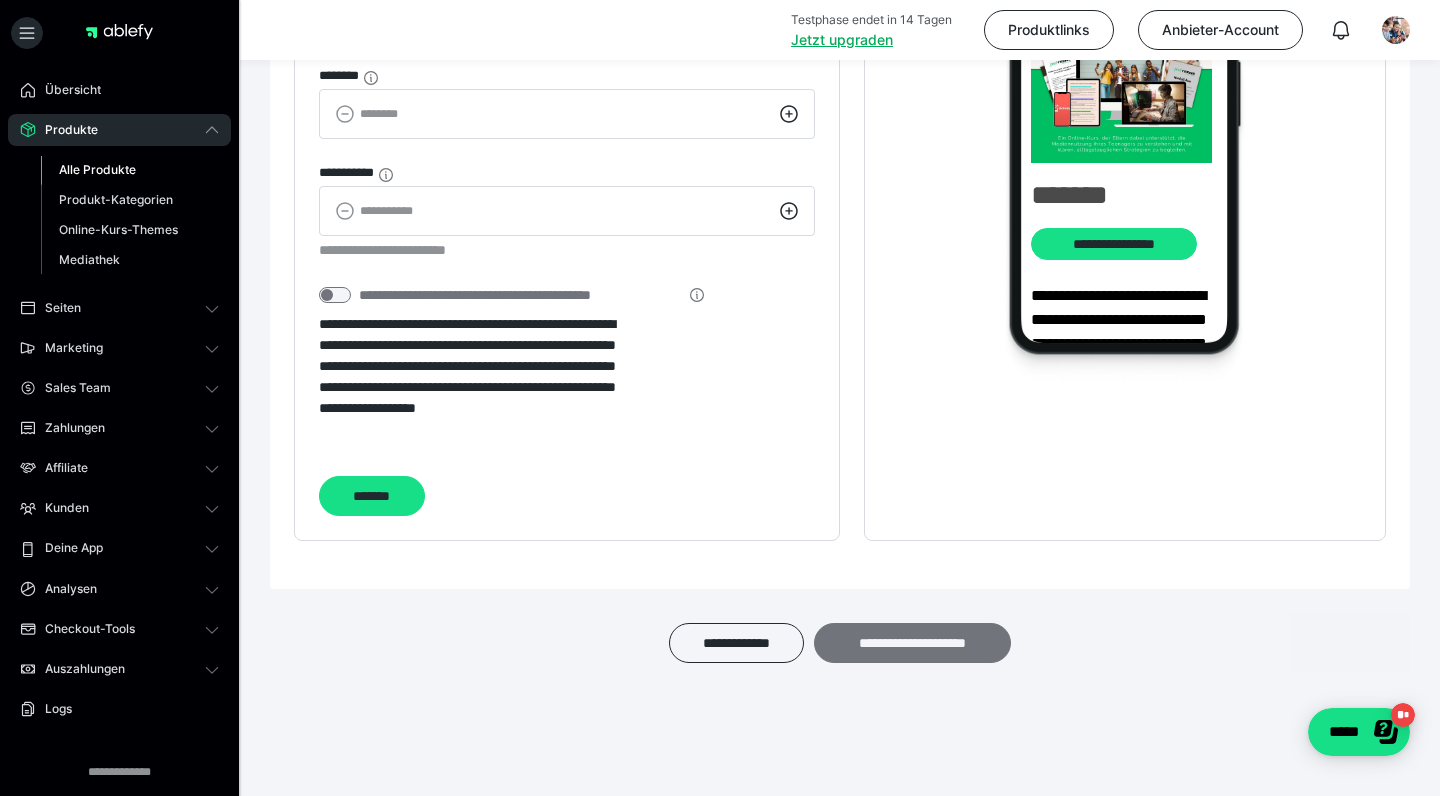 click on "**********" at bounding box center (912, 643) 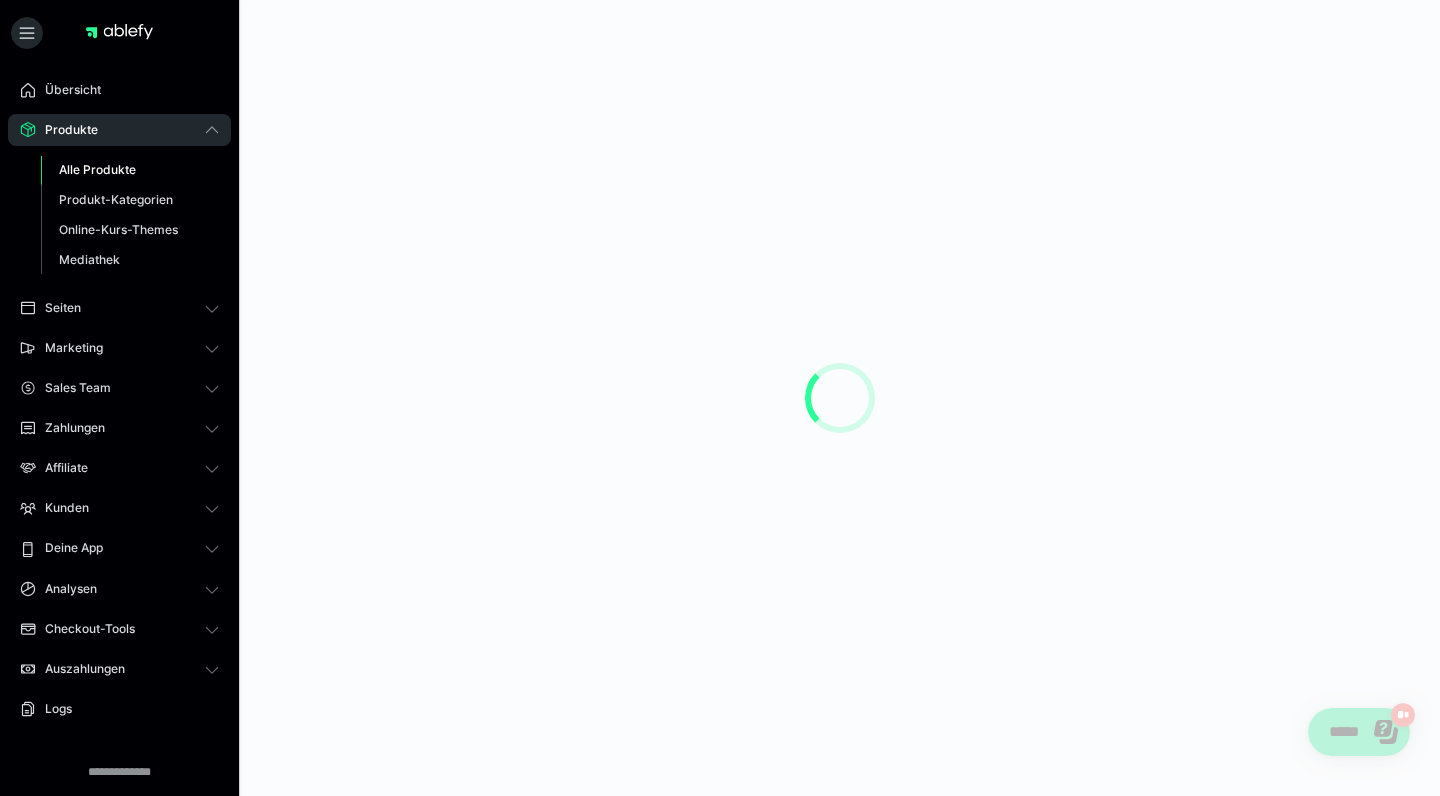 scroll, scrollTop: 0, scrollLeft: 0, axis: both 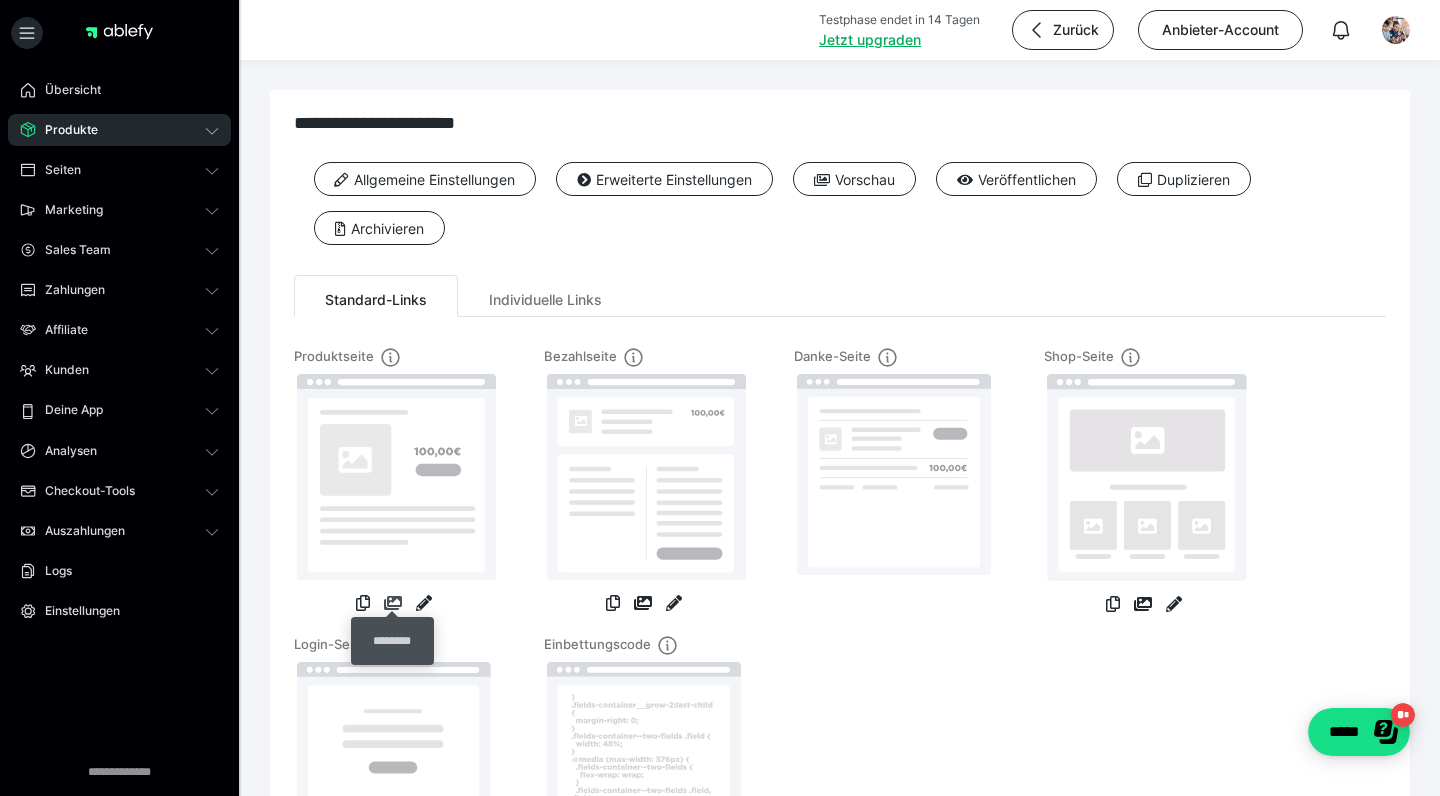 click at bounding box center (393, 603) 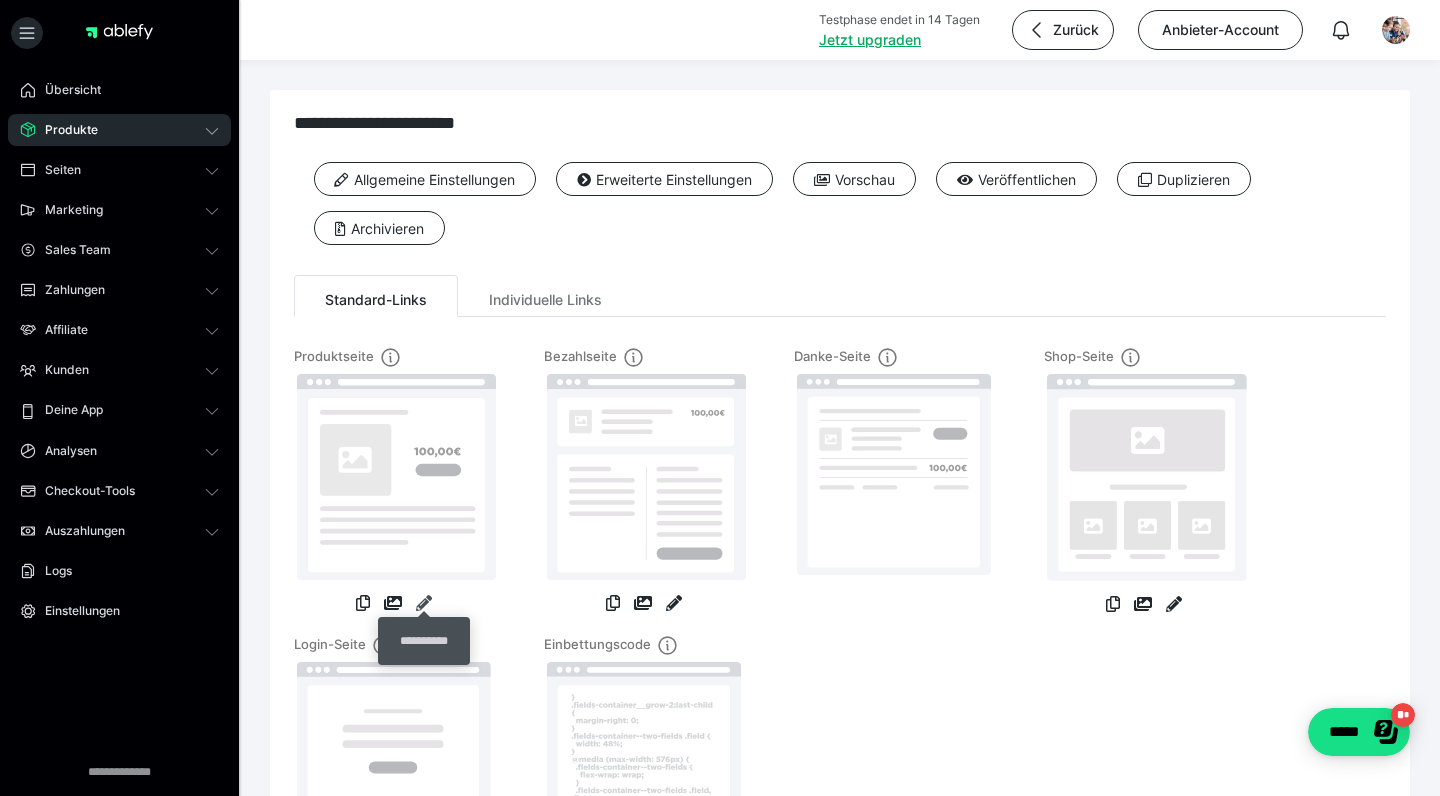click at bounding box center [424, 603] 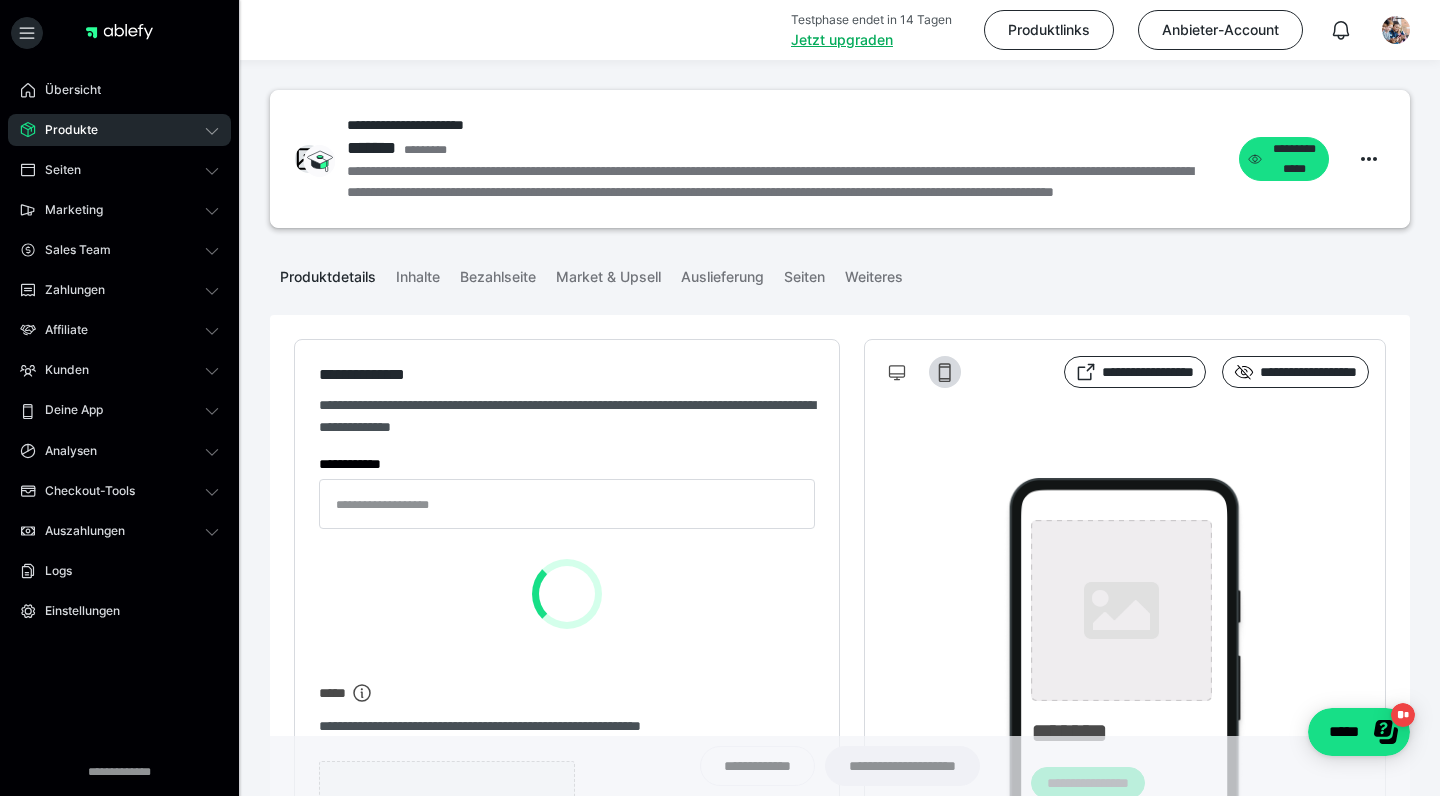 type on "**********" 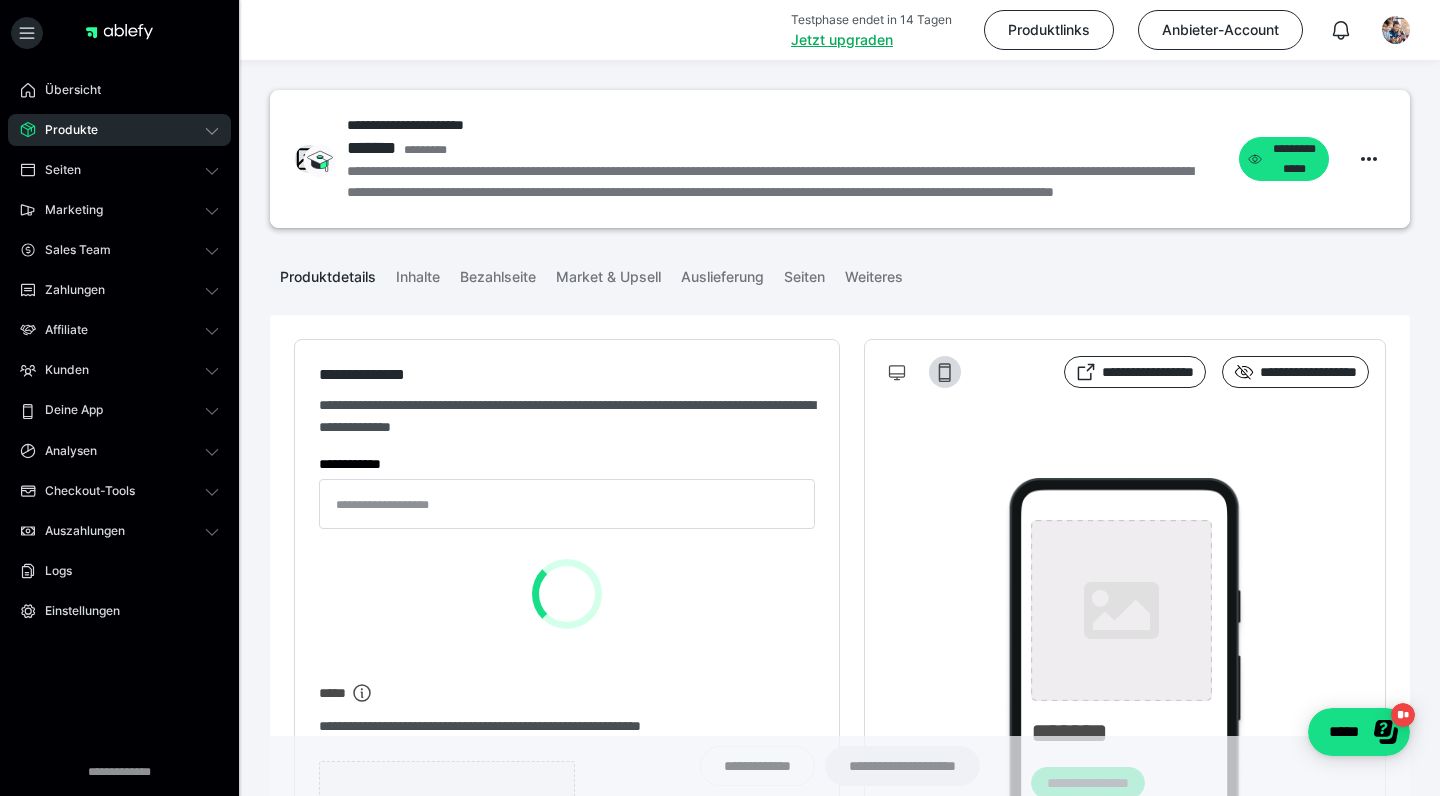 type on "**********" 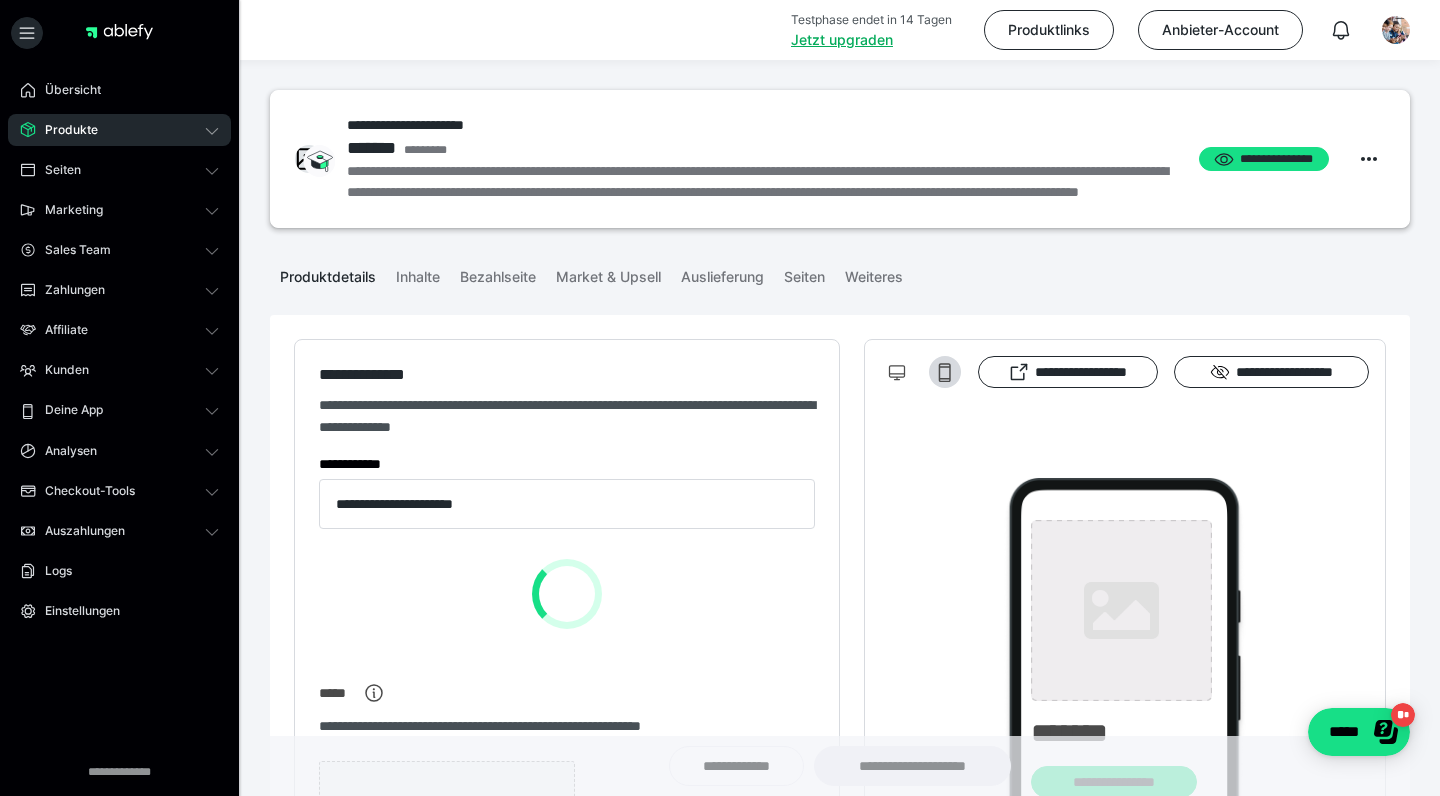 type on "**********" 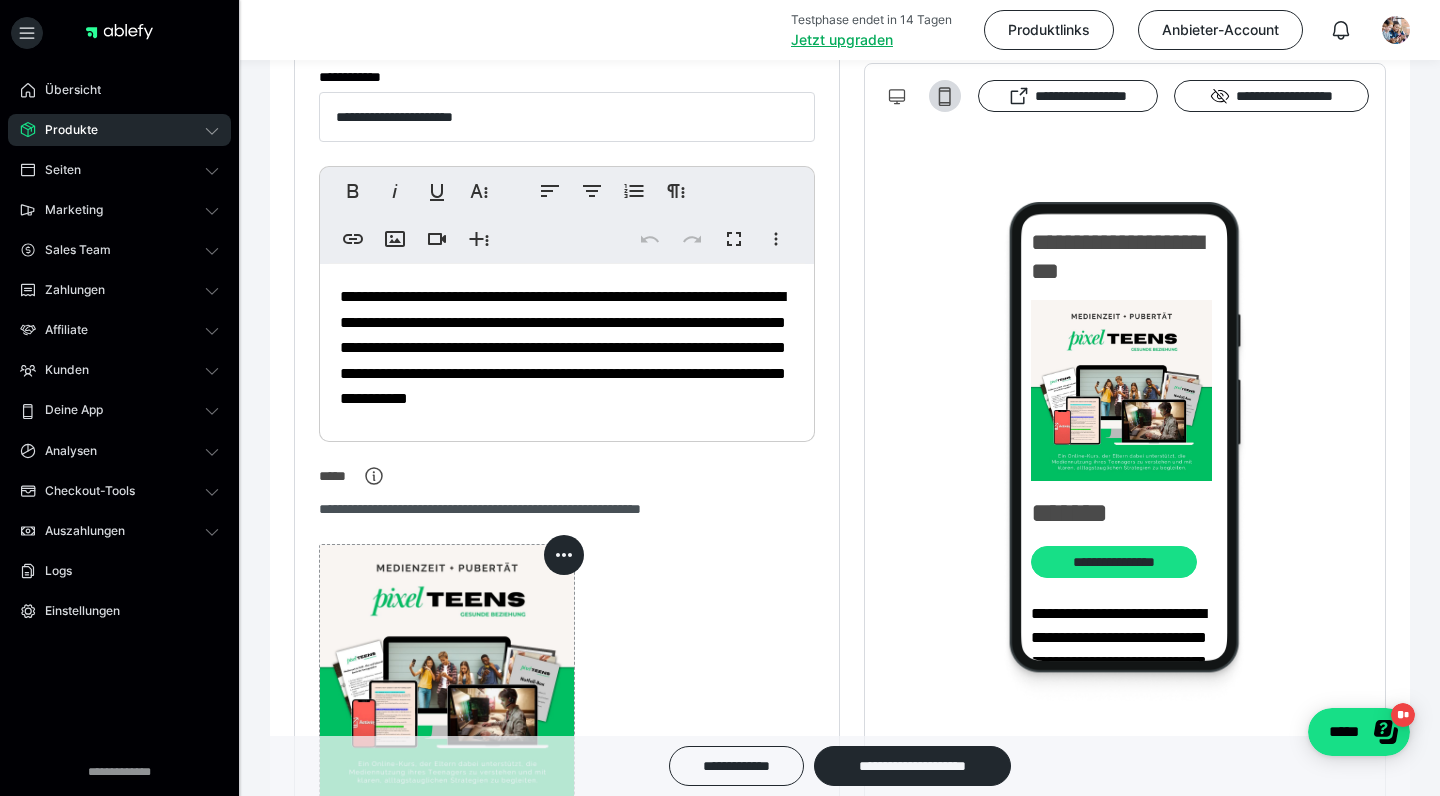 scroll, scrollTop: 407, scrollLeft: 0, axis: vertical 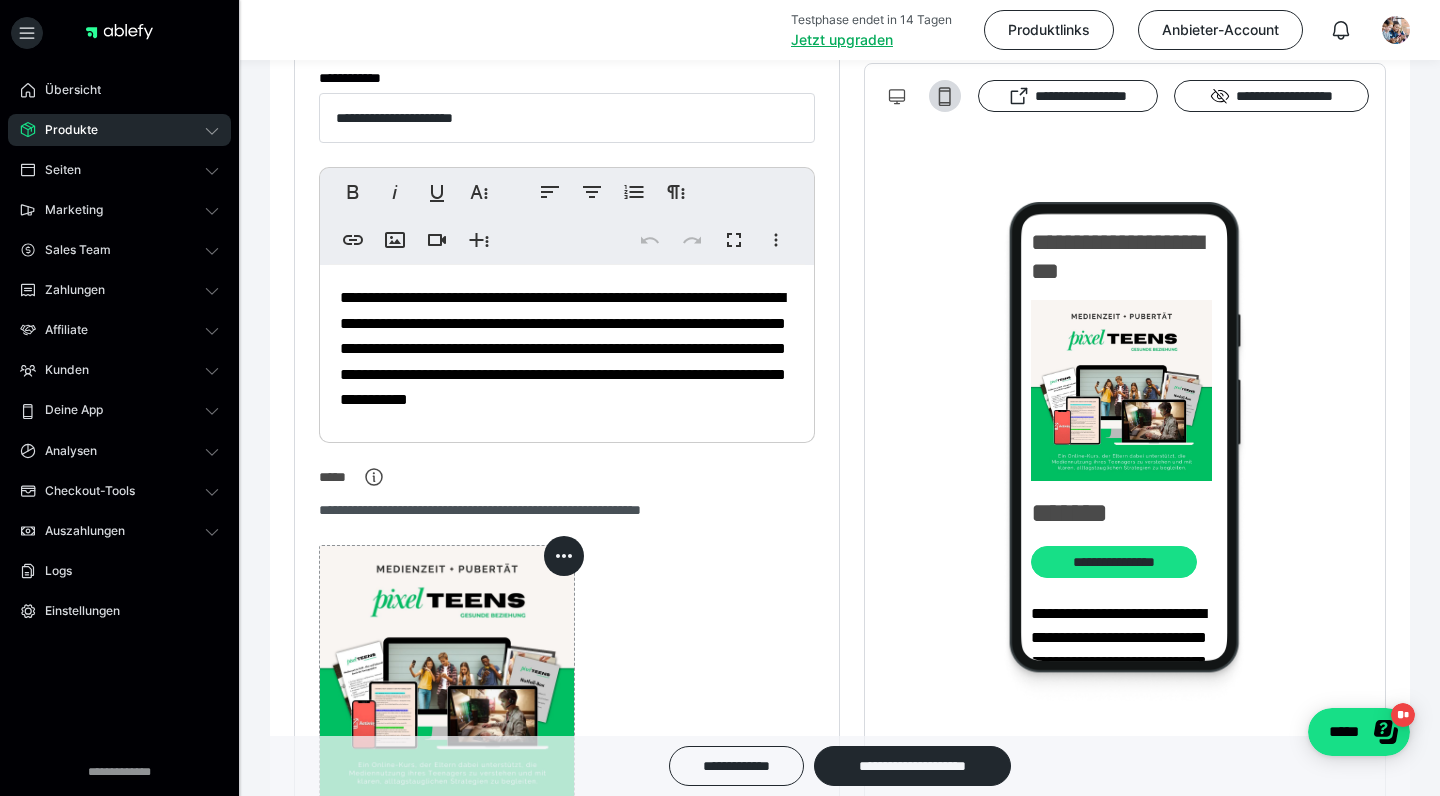 click on "**********" at bounding box center (567, 349) 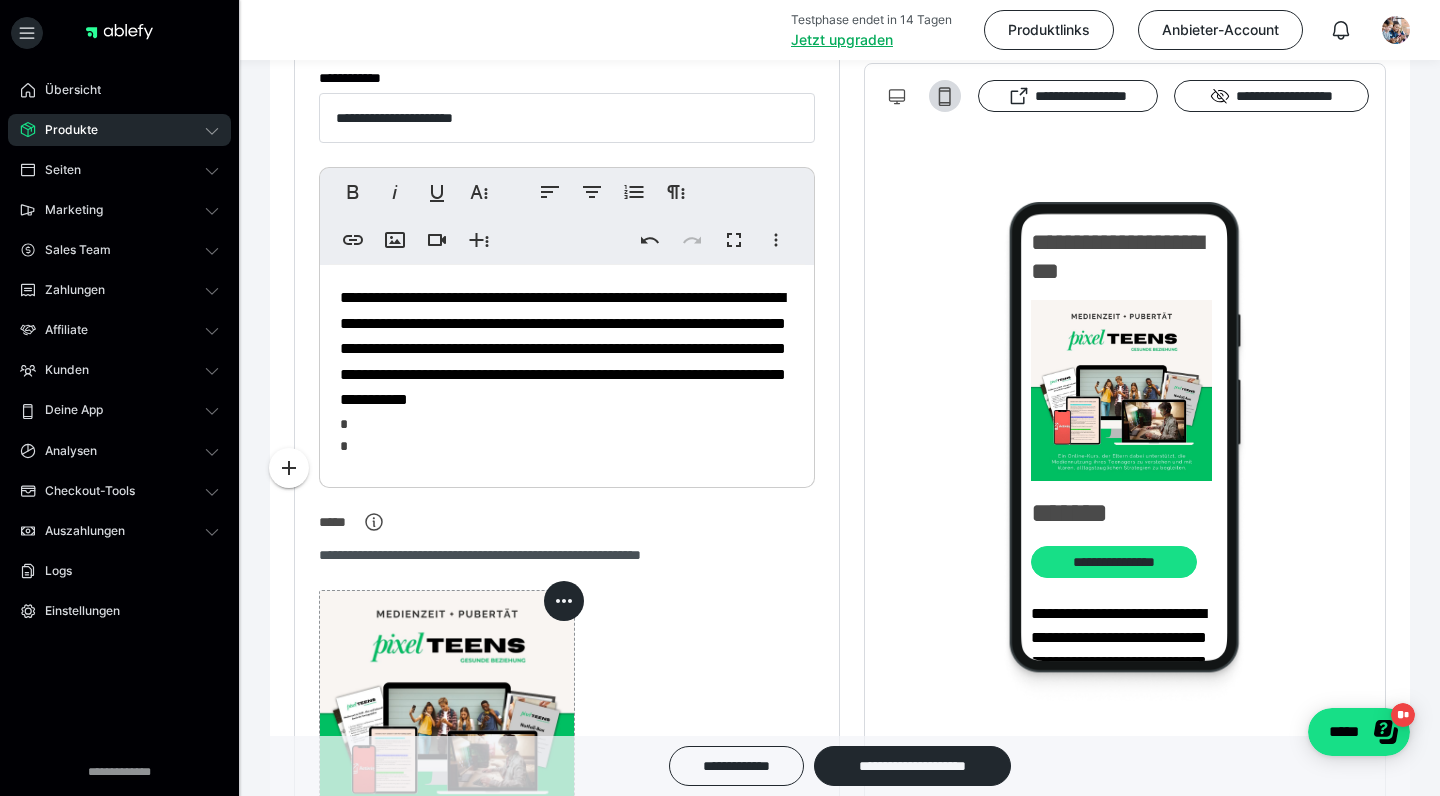 type 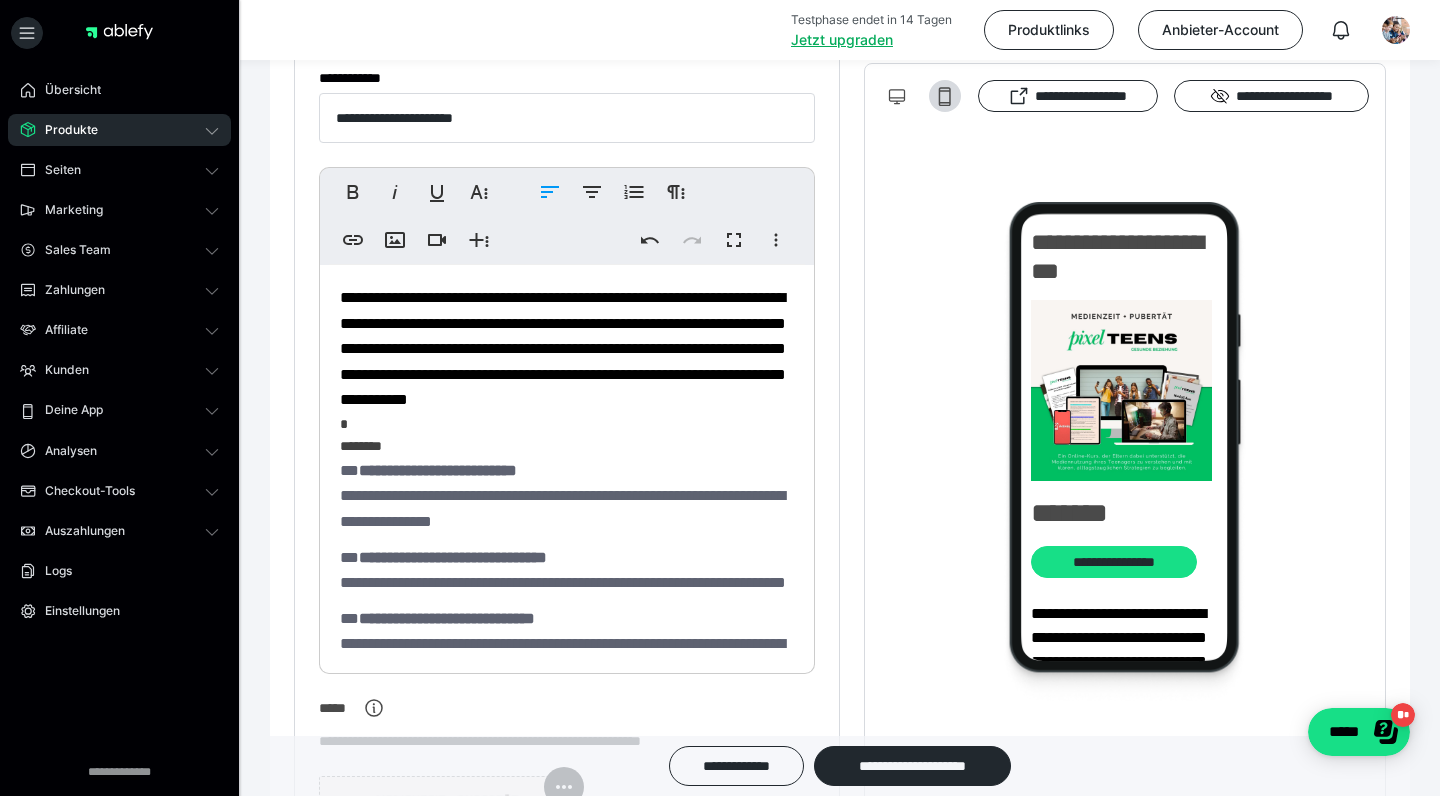 scroll, scrollTop: 0, scrollLeft: 0, axis: both 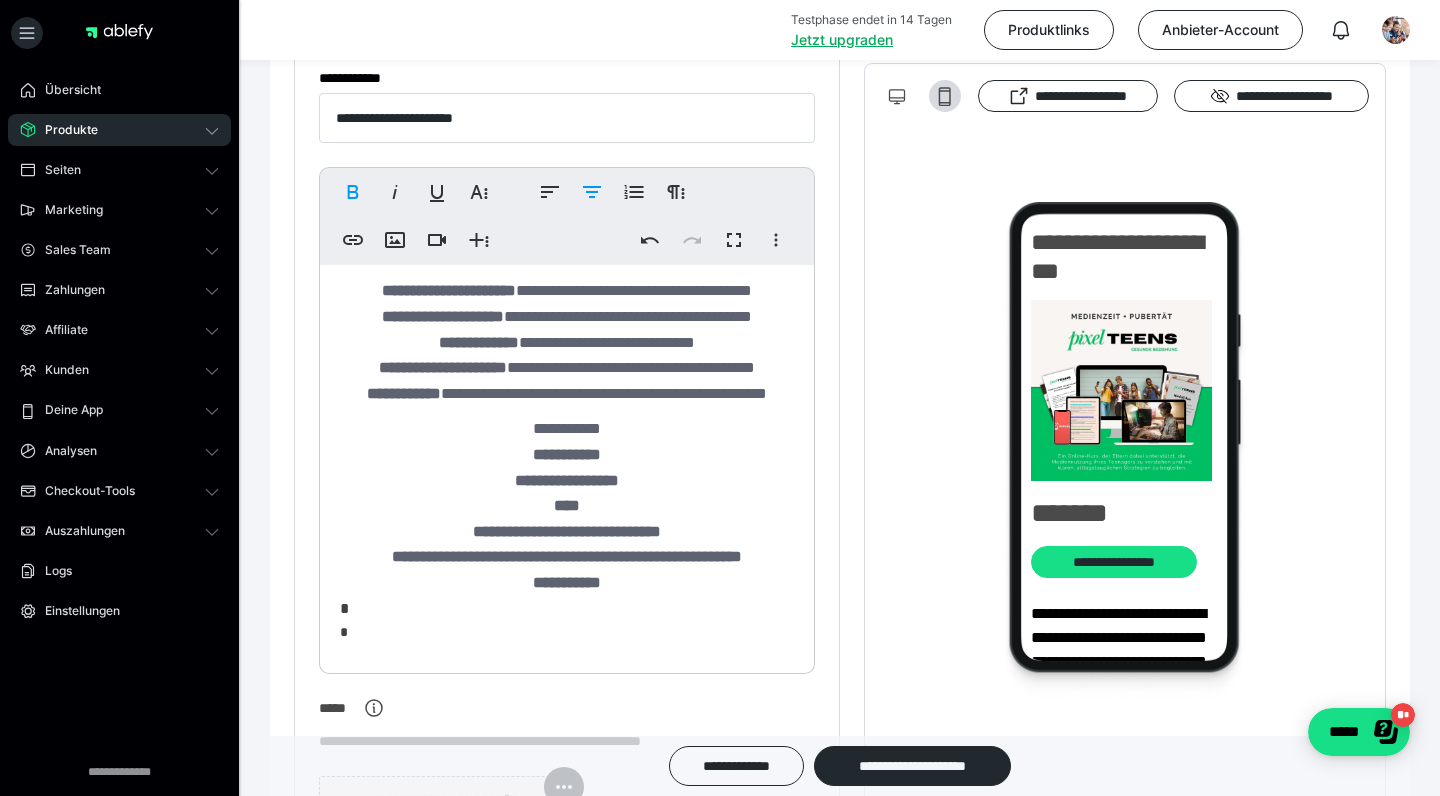 click on "**********" at bounding box center [567, 480] 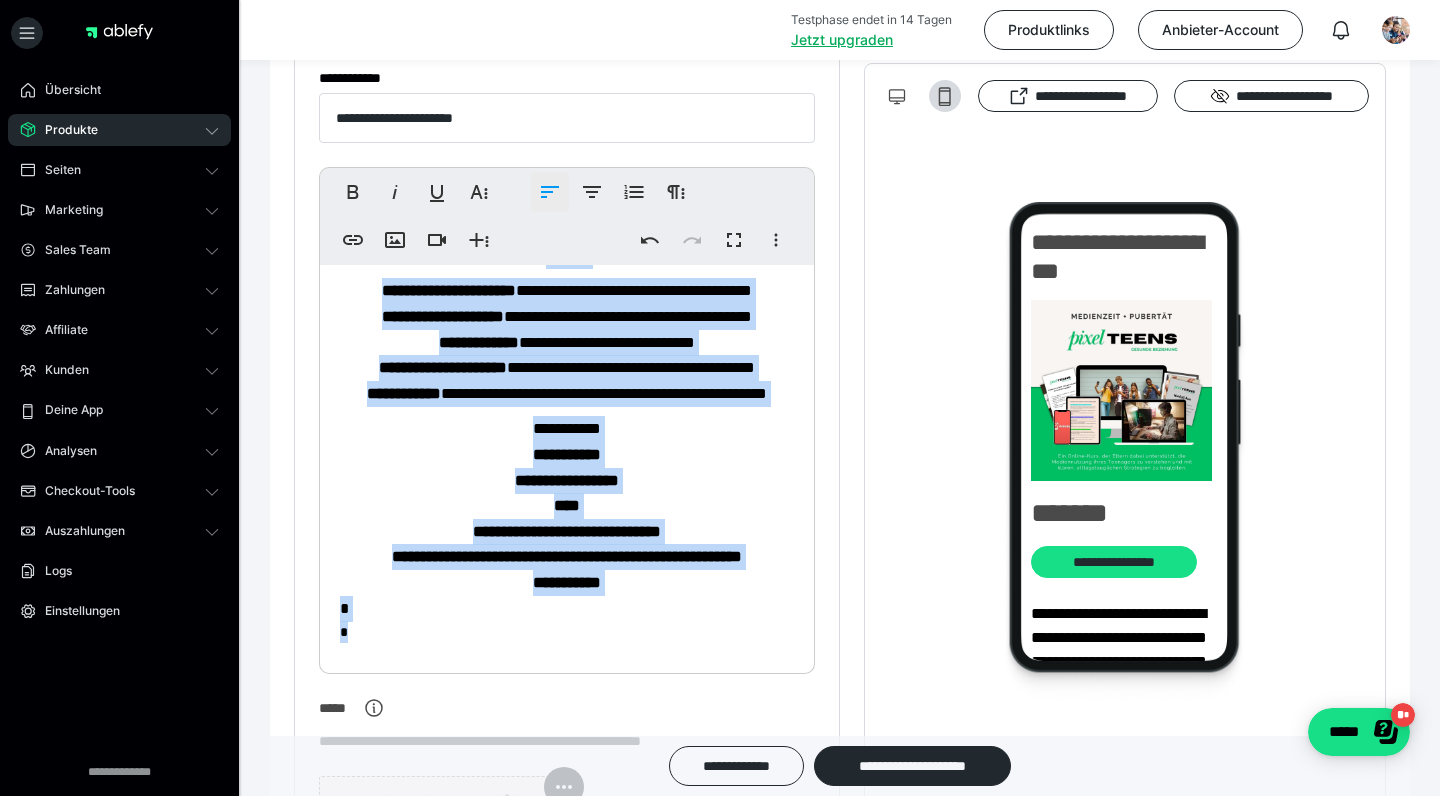 click 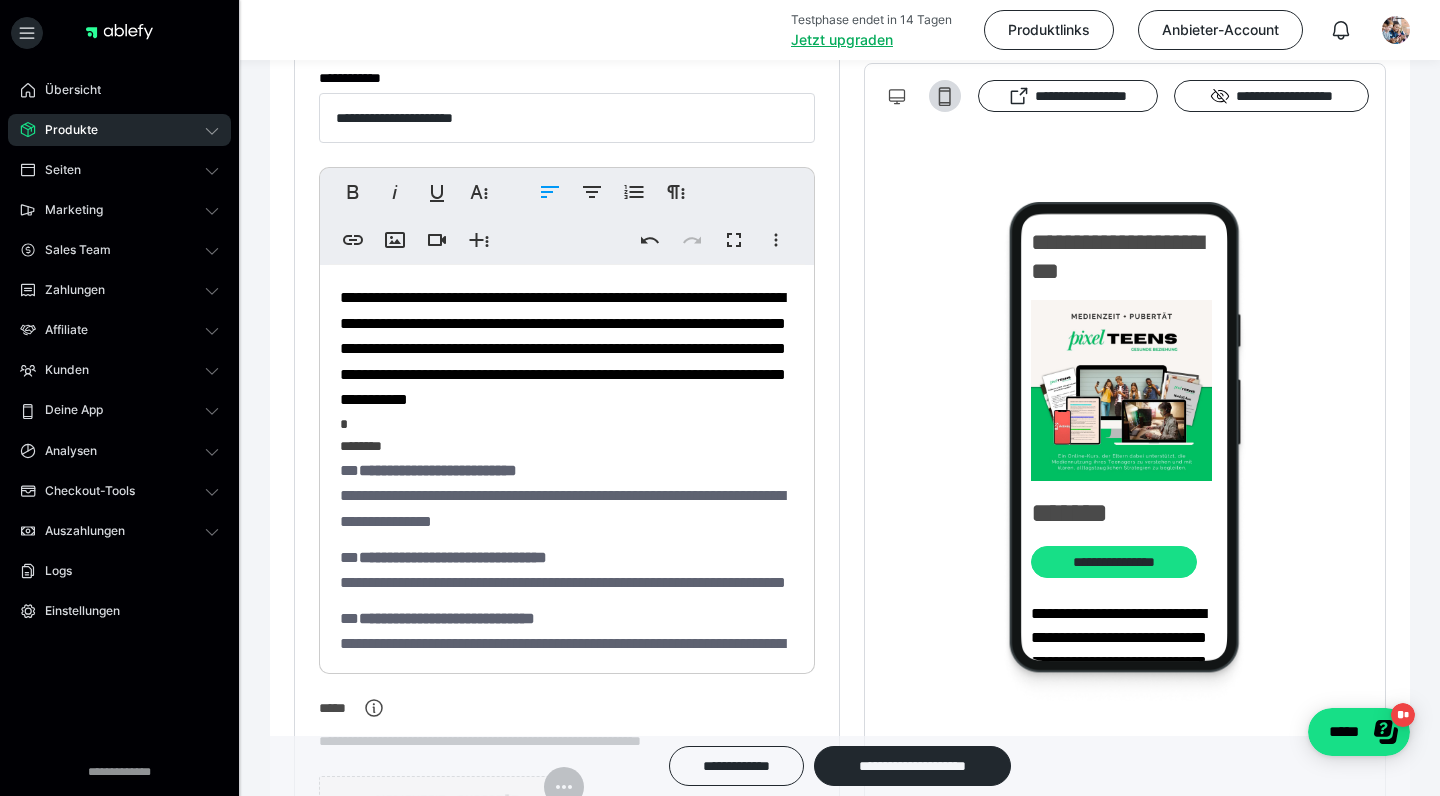 scroll, scrollTop: 0, scrollLeft: 0, axis: both 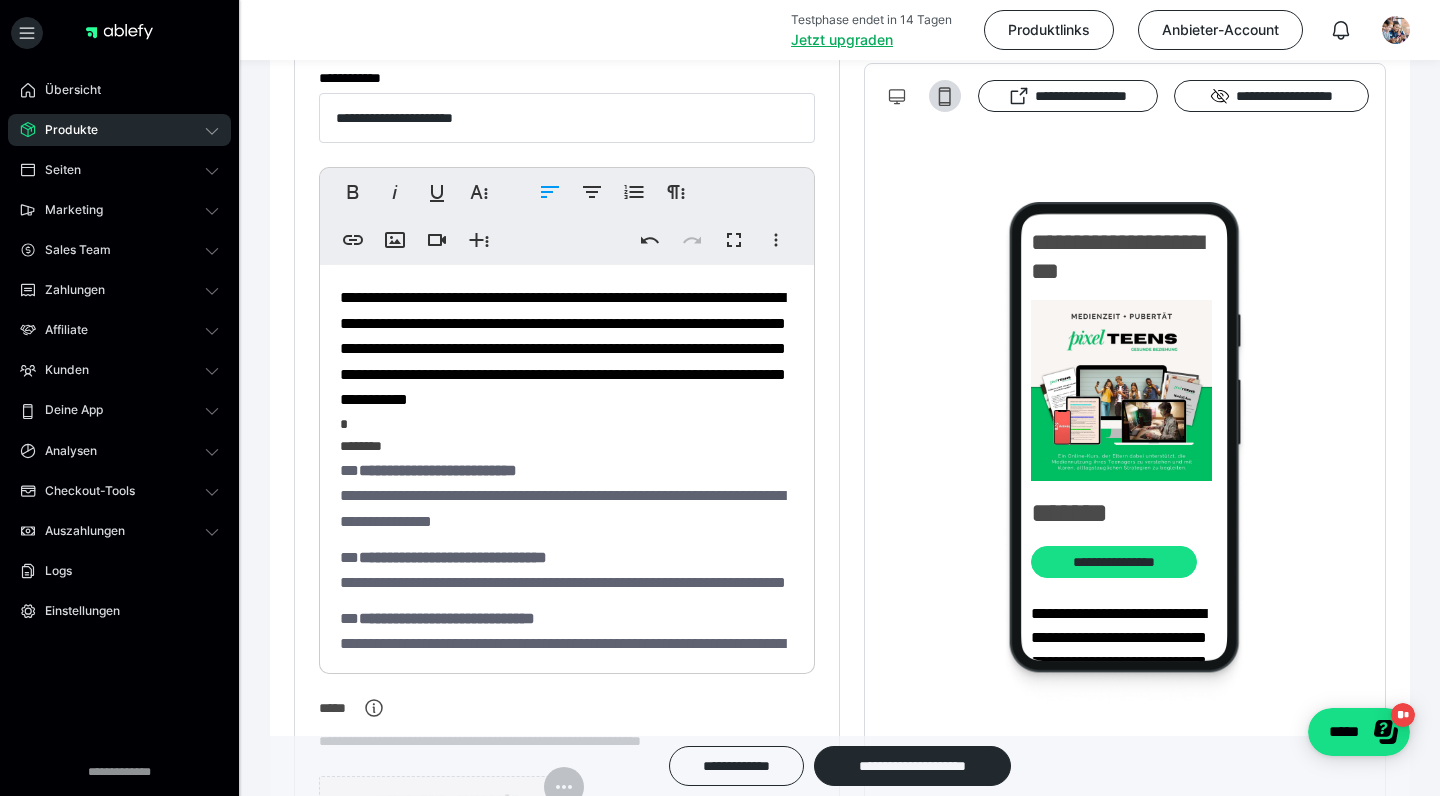 click on "********" at bounding box center (567, 446) 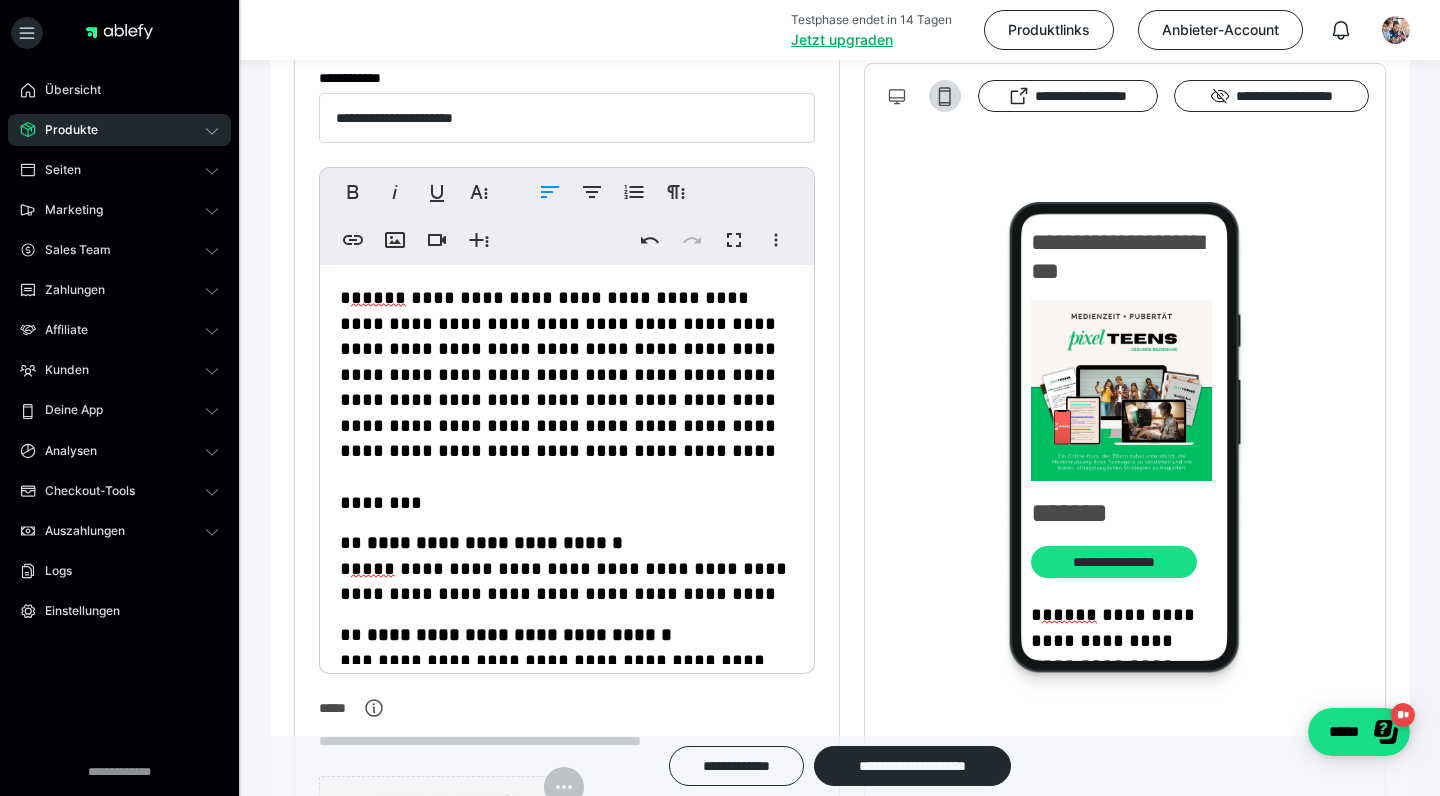 scroll, scrollTop: 0, scrollLeft: 0, axis: both 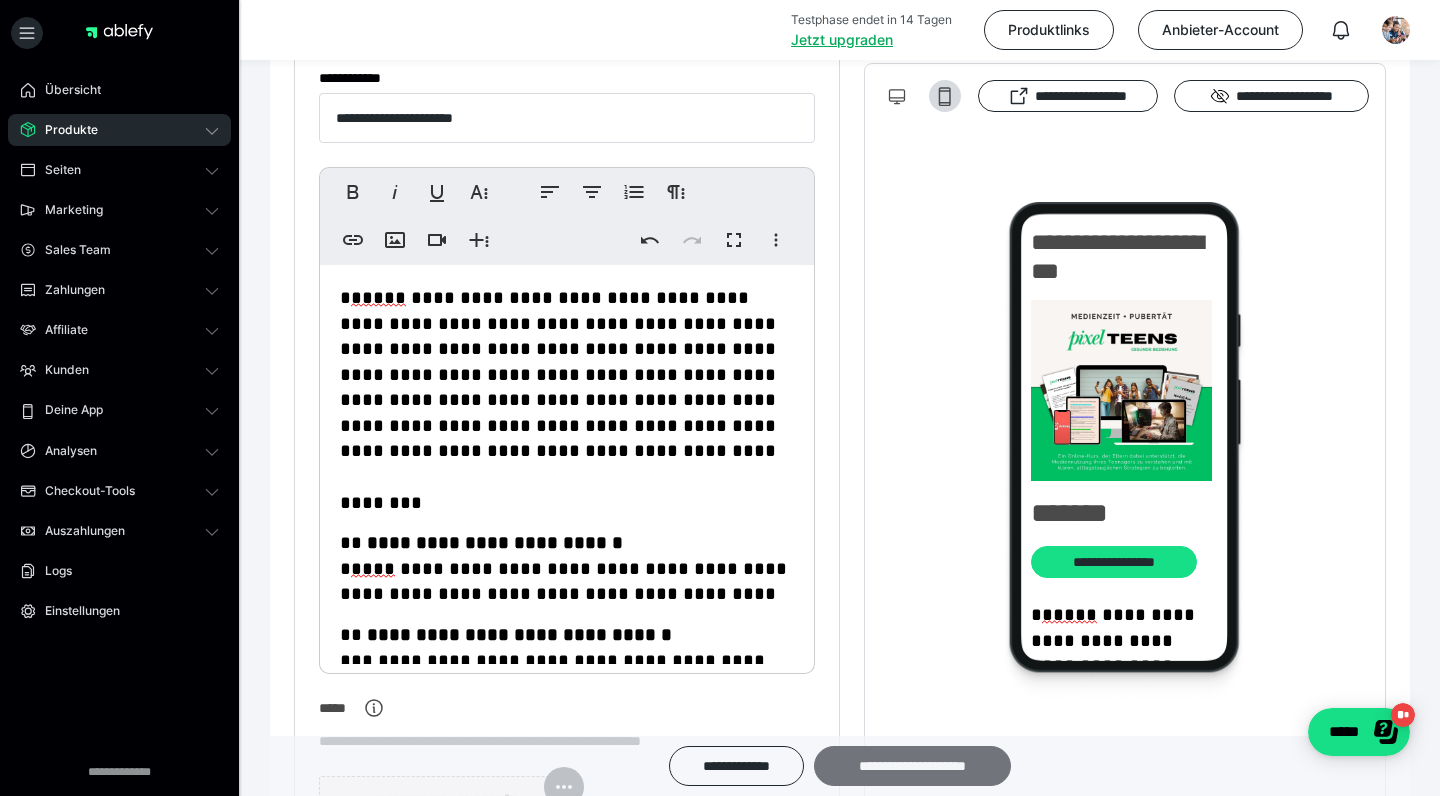 click on "**********" at bounding box center (912, 766) 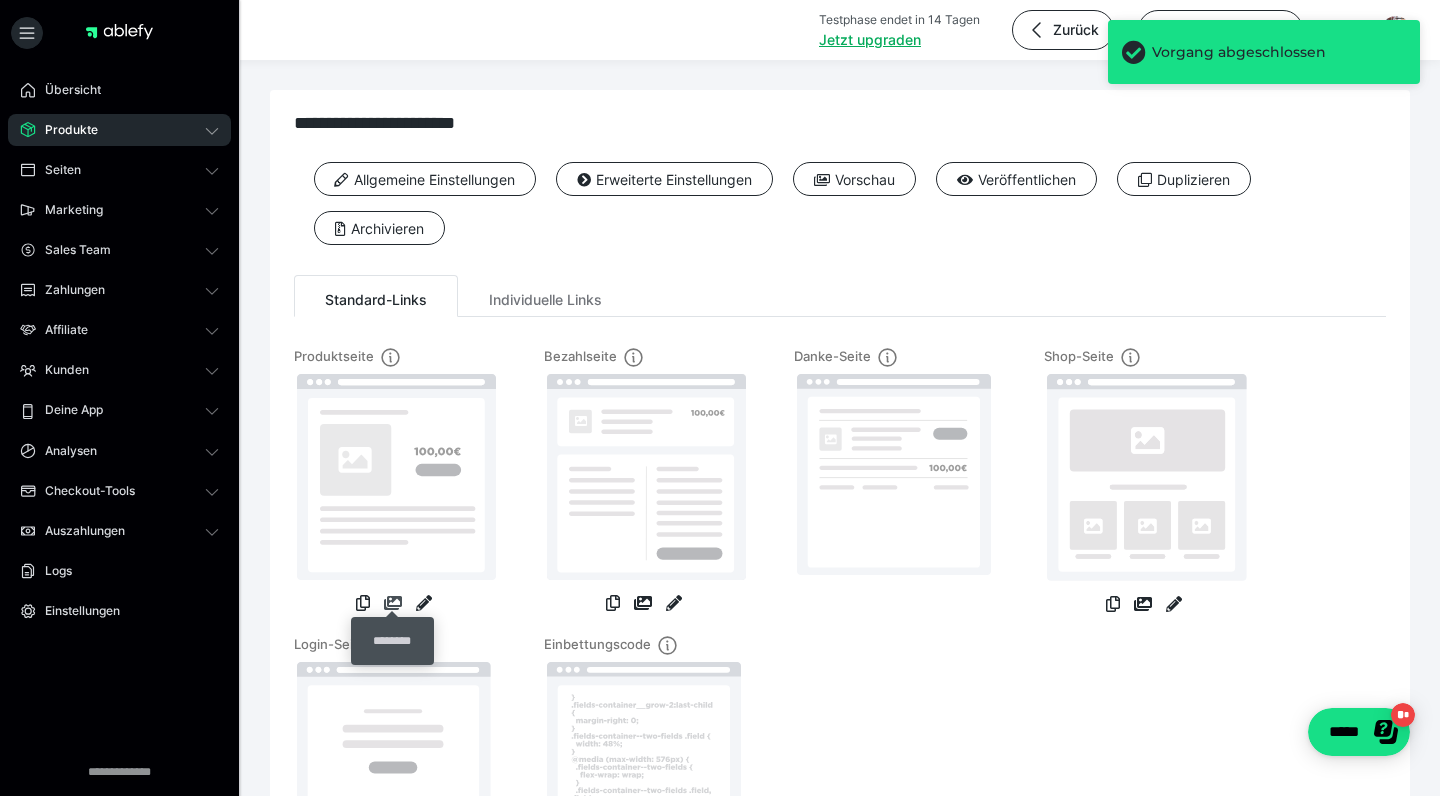 click at bounding box center (393, 603) 